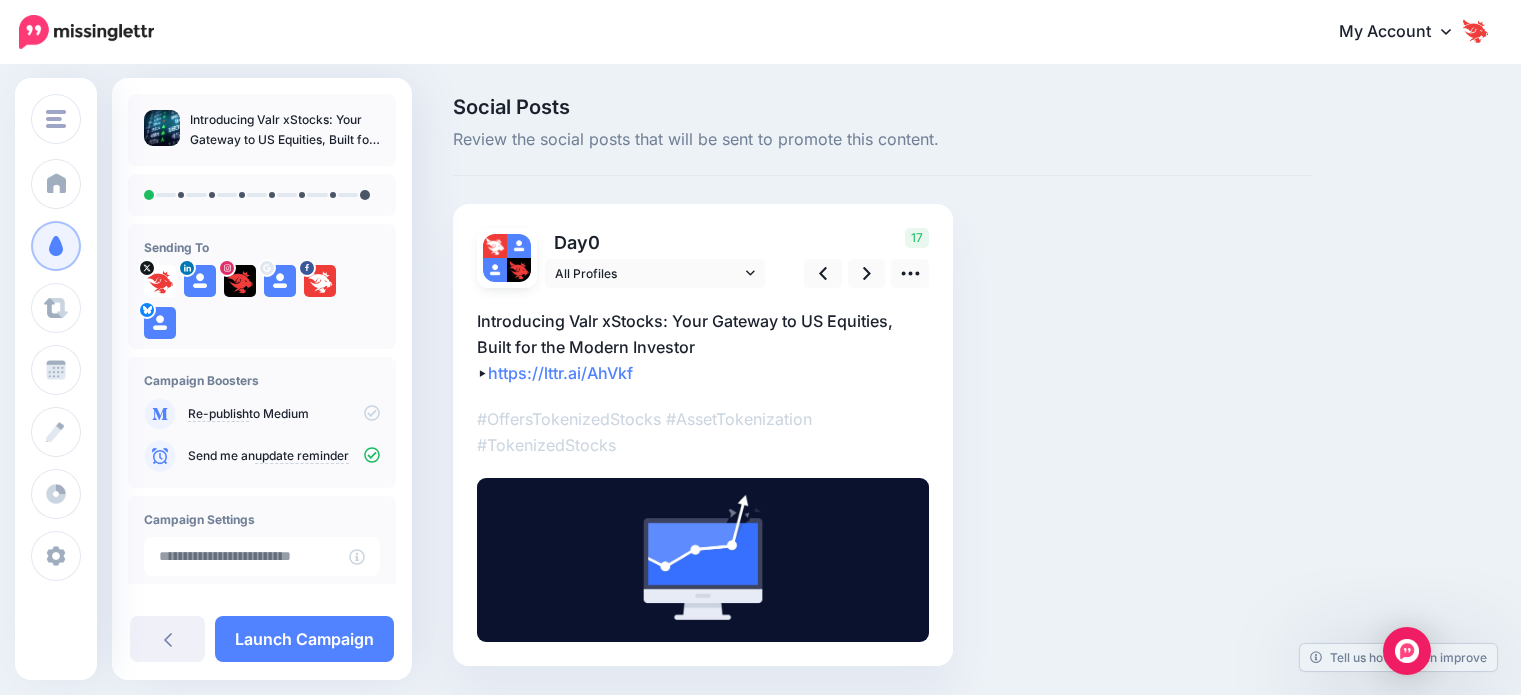 scroll, scrollTop: 0, scrollLeft: 0, axis: both 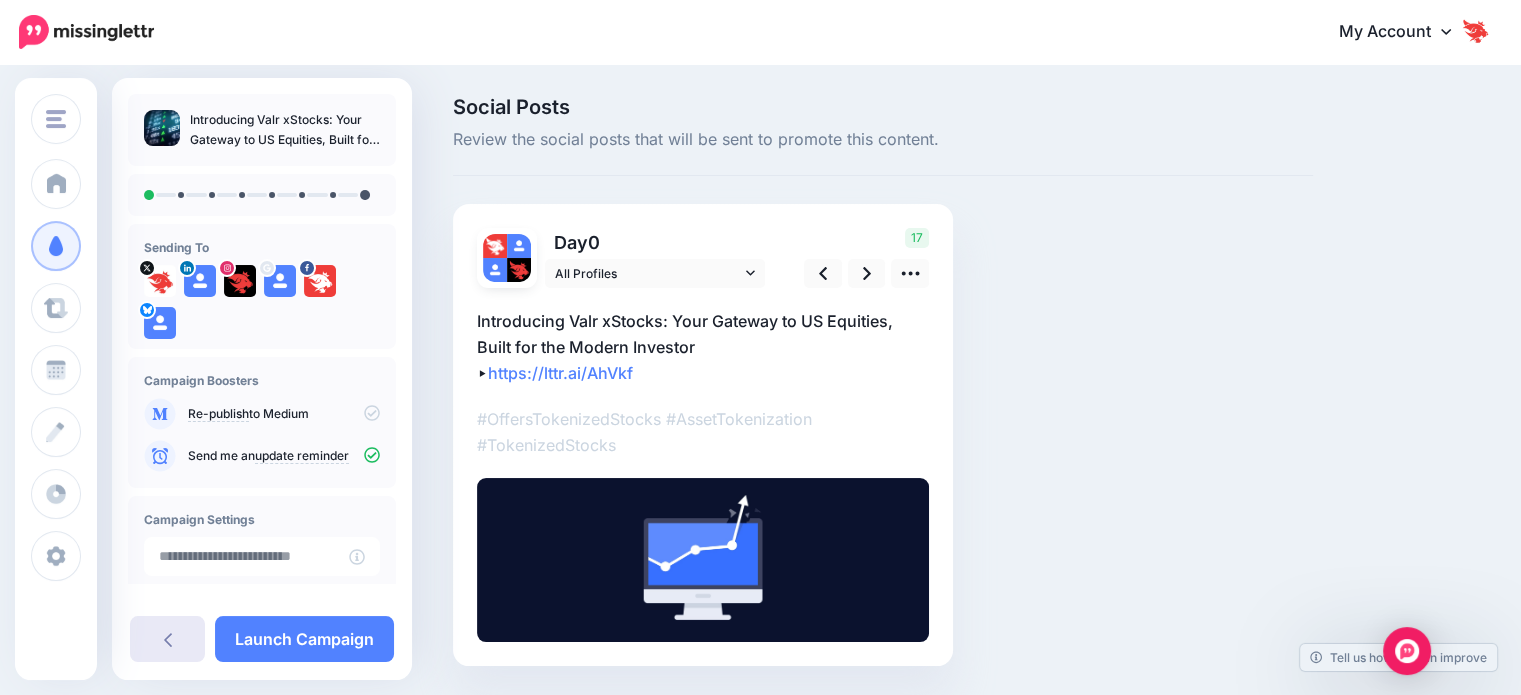 click at bounding box center (167, 639) 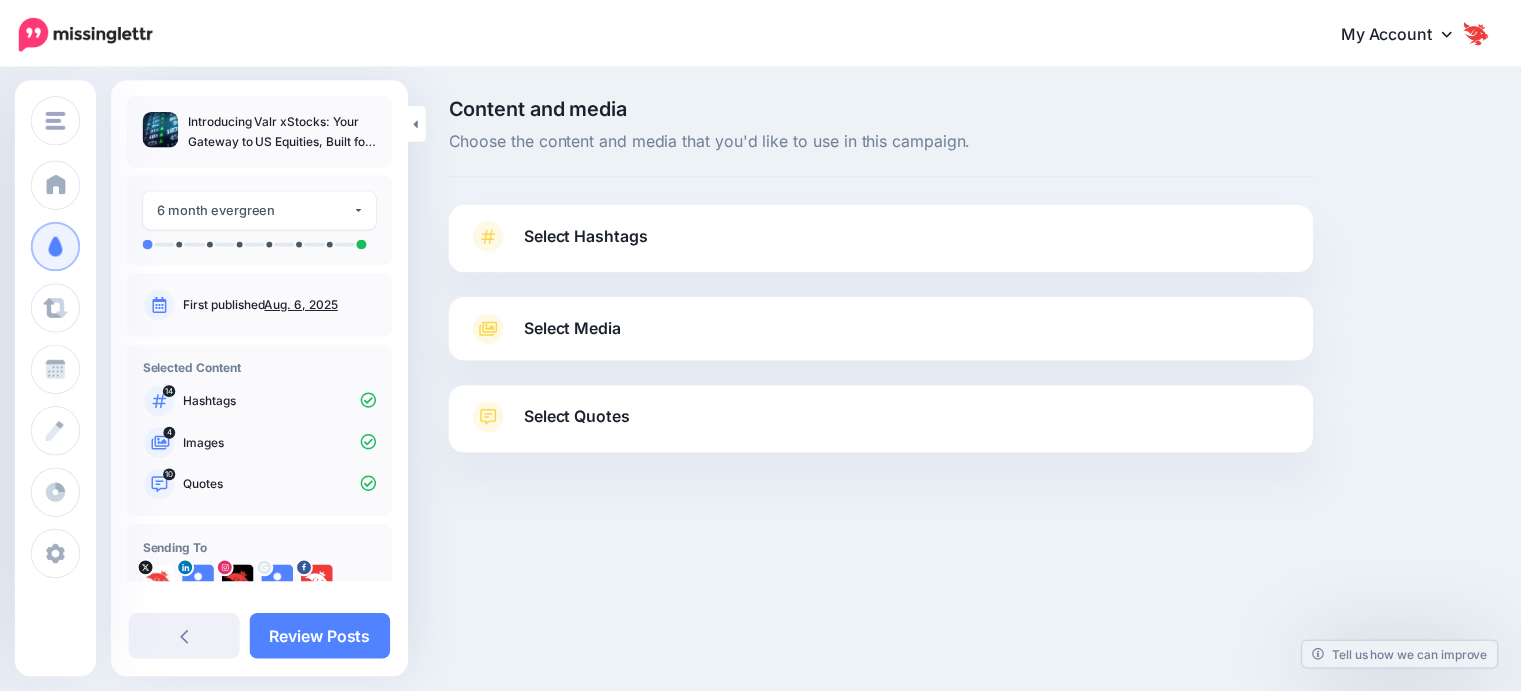 scroll, scrollTop: 0, scrollLeft: 0, axis: both 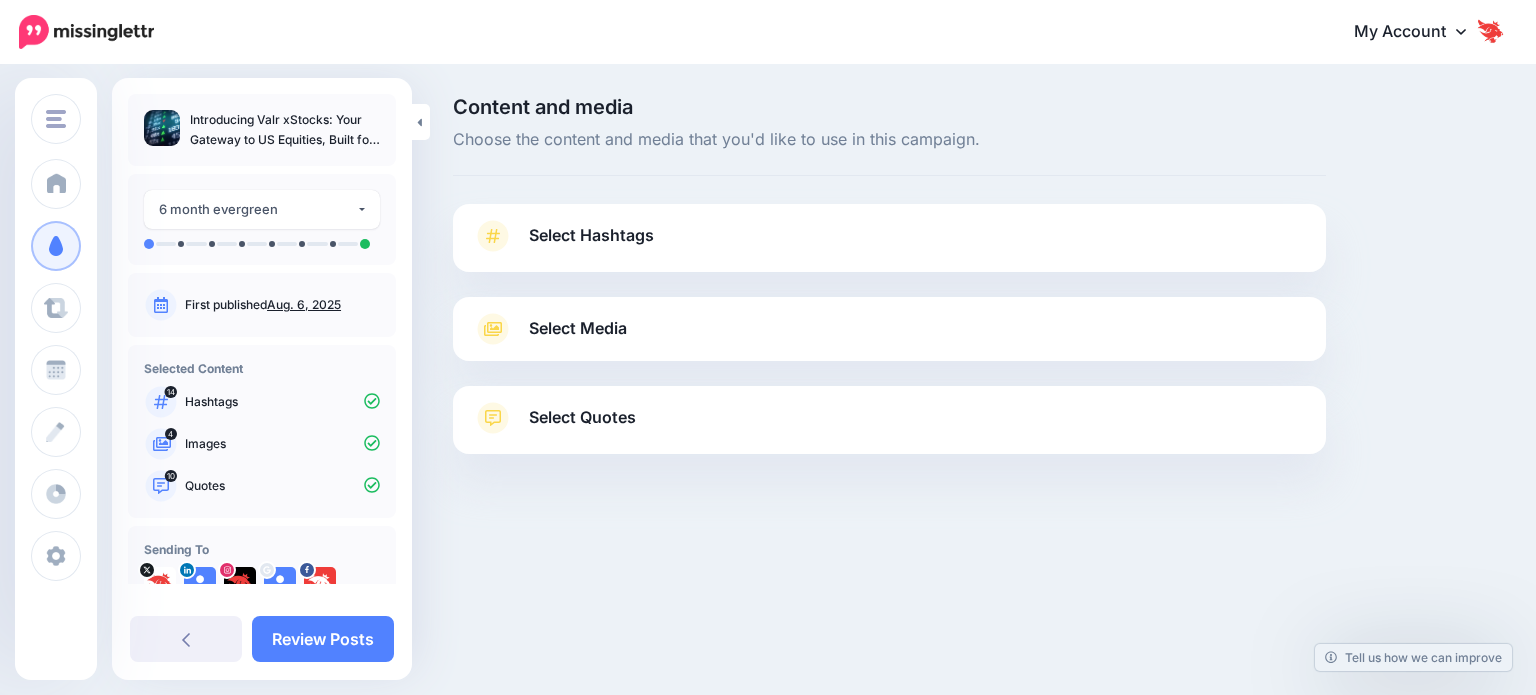 click on "Select Hashtags" at bounding box center (889, 246) 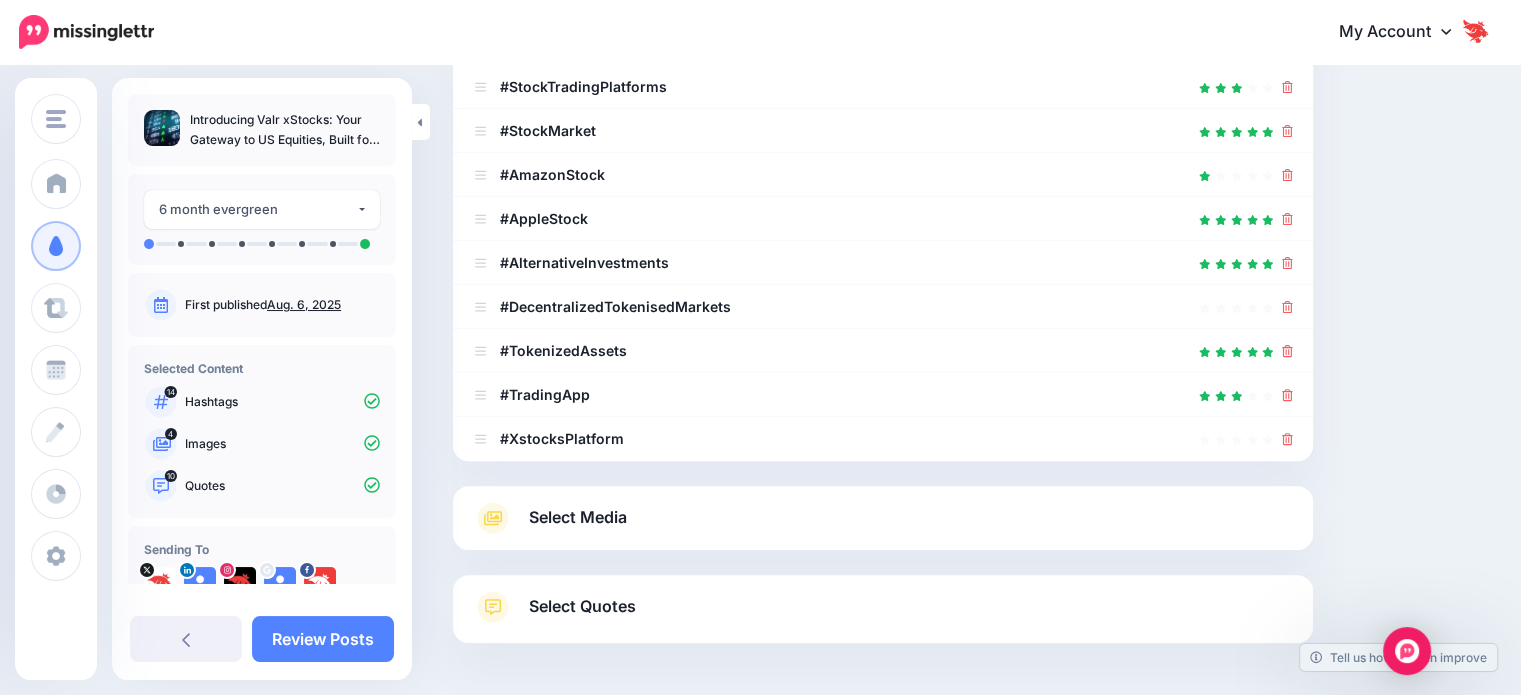 scroll, scrollTop: 681, scrollLeft: 0, axis: vertical 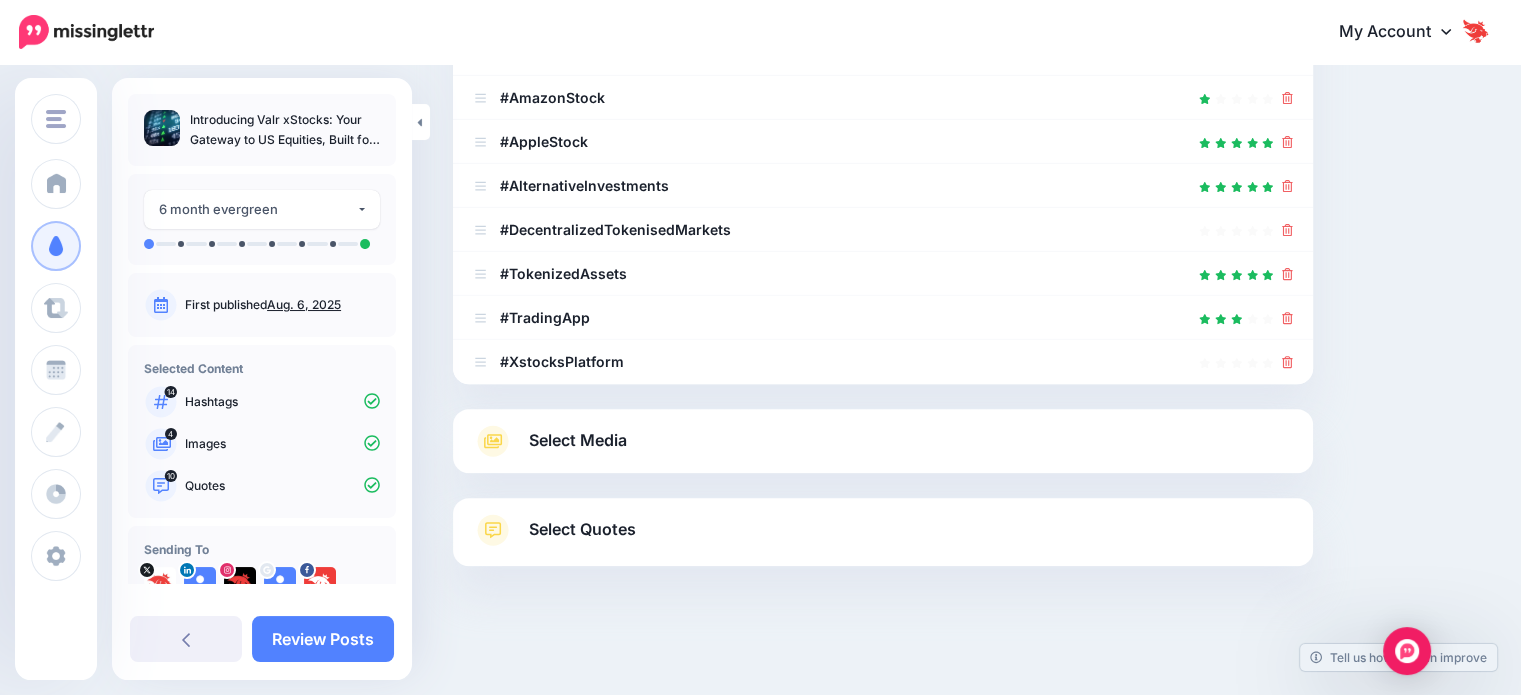 click on "Select Media" at bounding box center [578, 440] 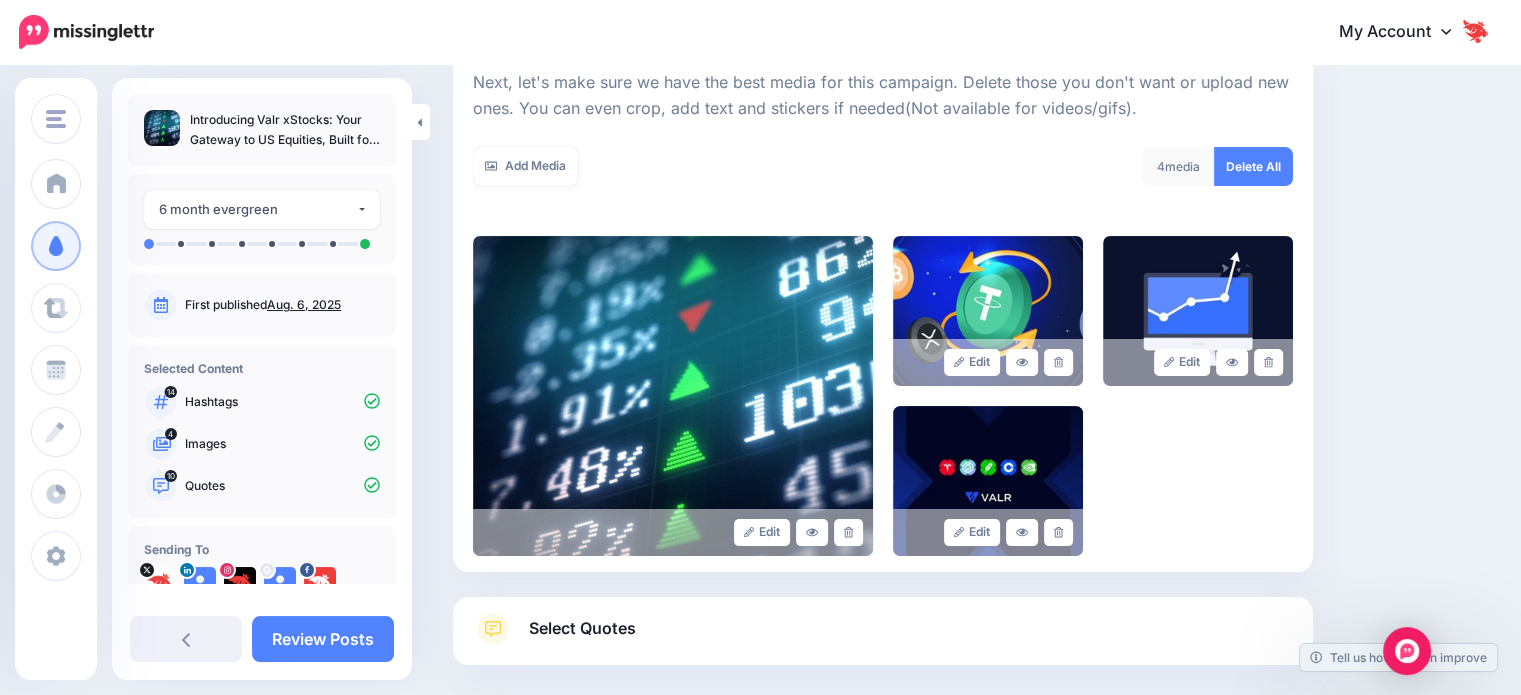 scroll, scrollTop: 284, scrollLeft: 0, axis: vertical 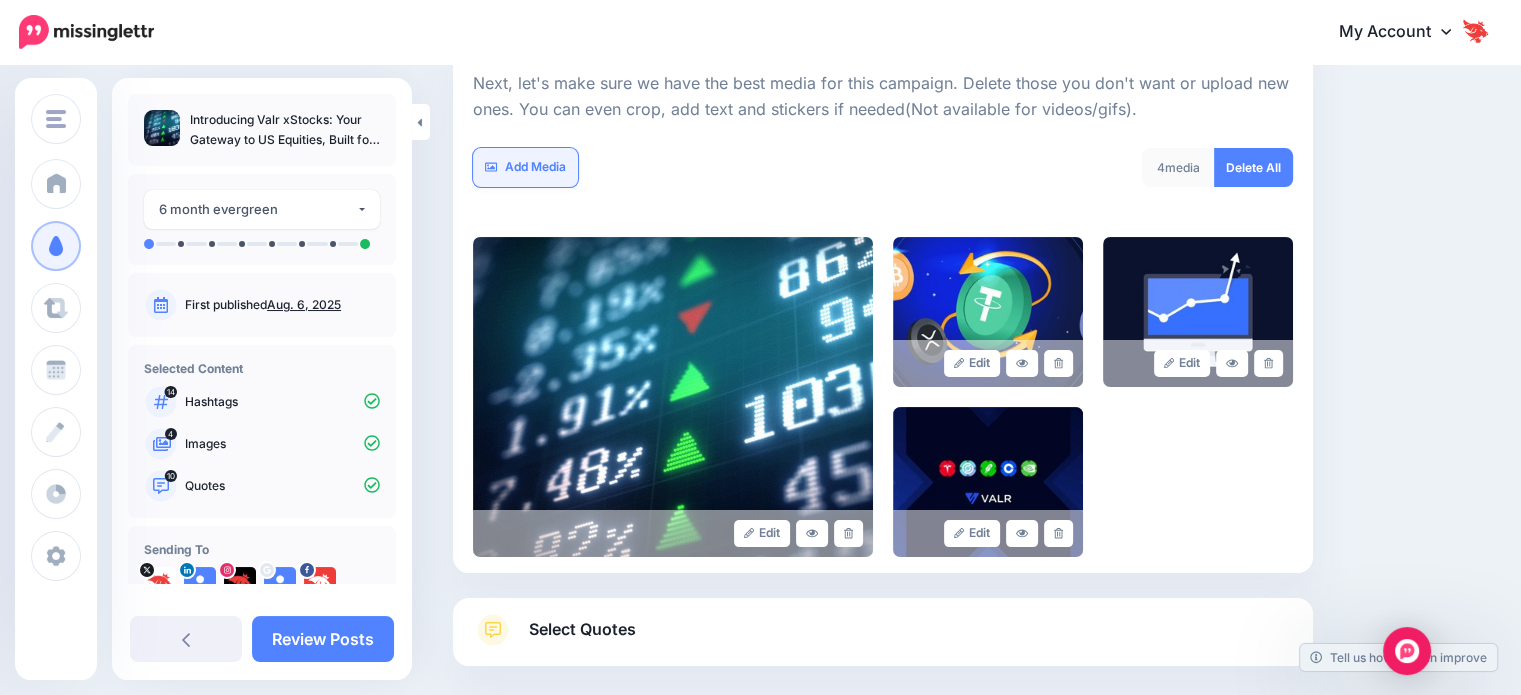 click on "Add Media" at bounding box center (525, 167) 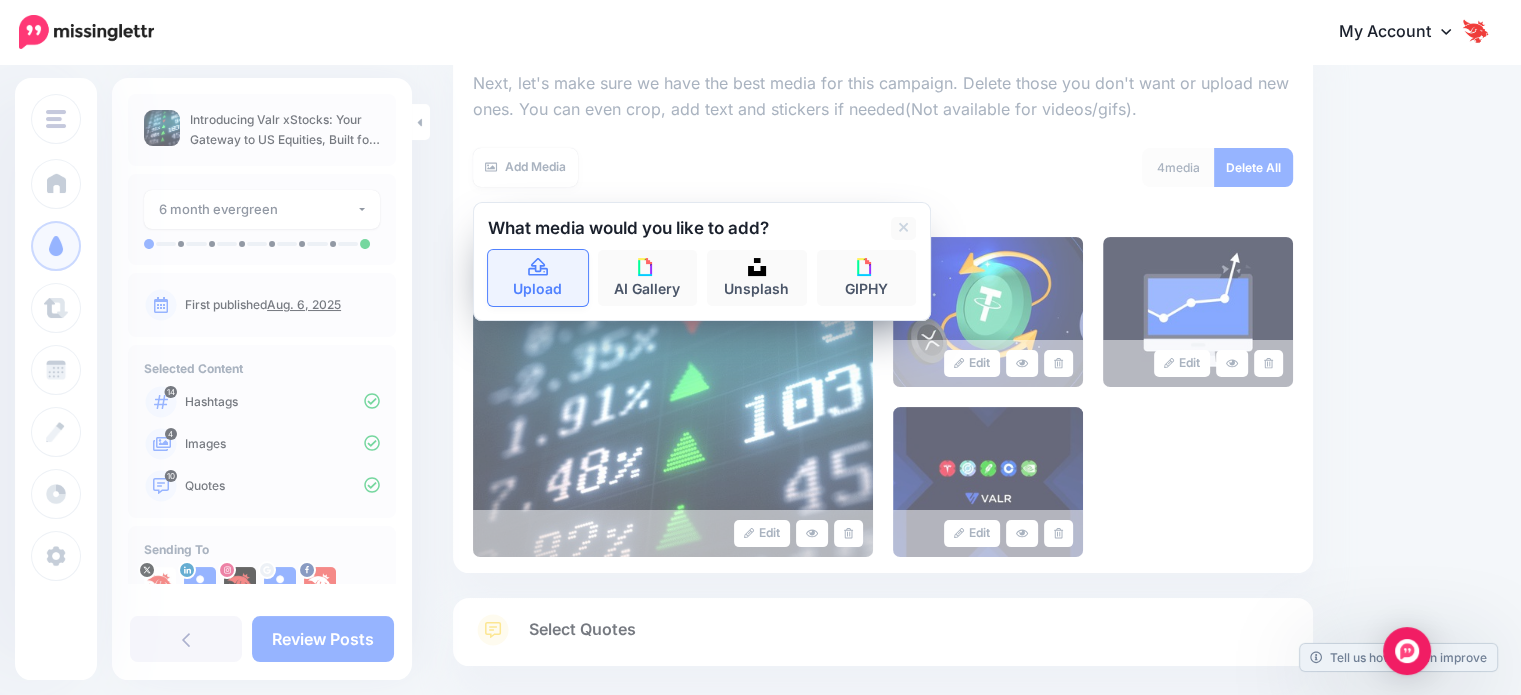 click on "Upload" at bounding box center [538, 278] 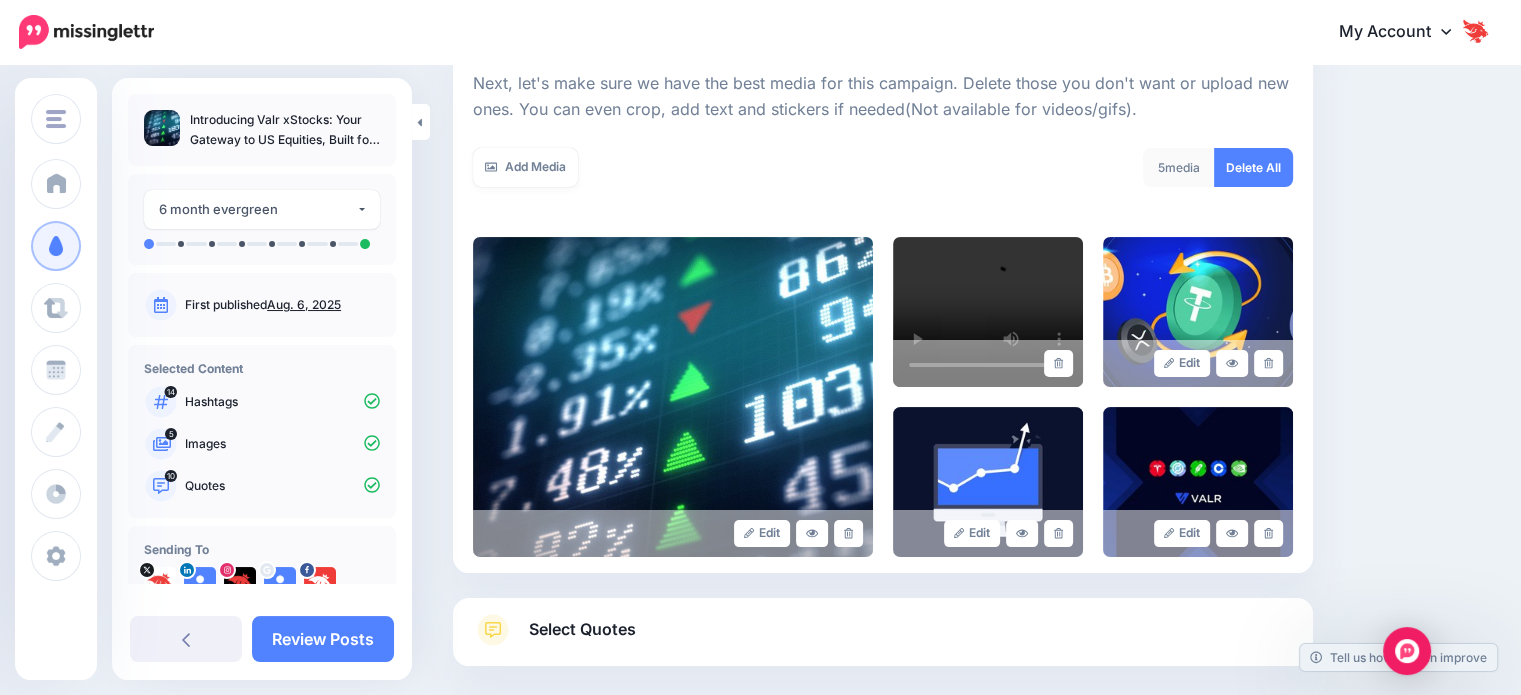 scroll, scrollTop: 384, scrollLeft: 0, axis: vertical 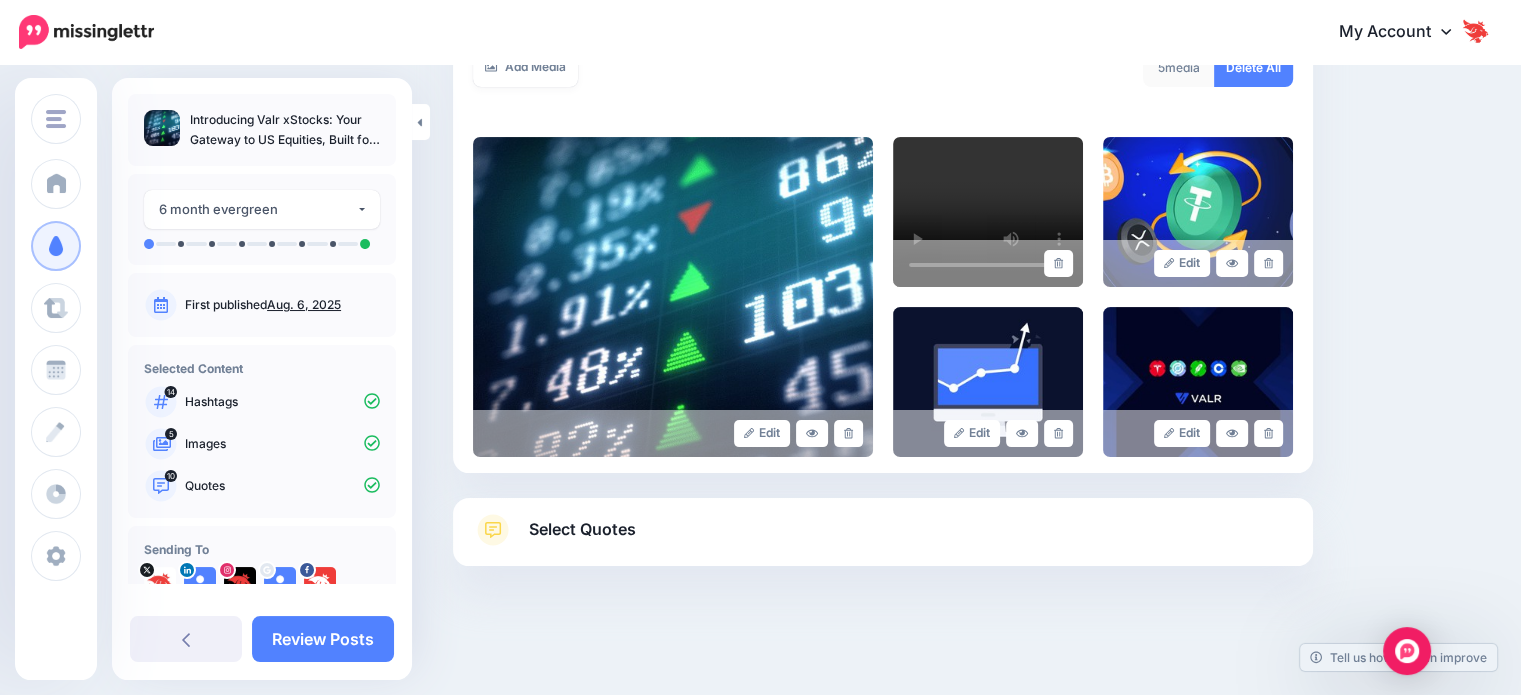 click on "Select Quotes" at bounding box center [582, 529] 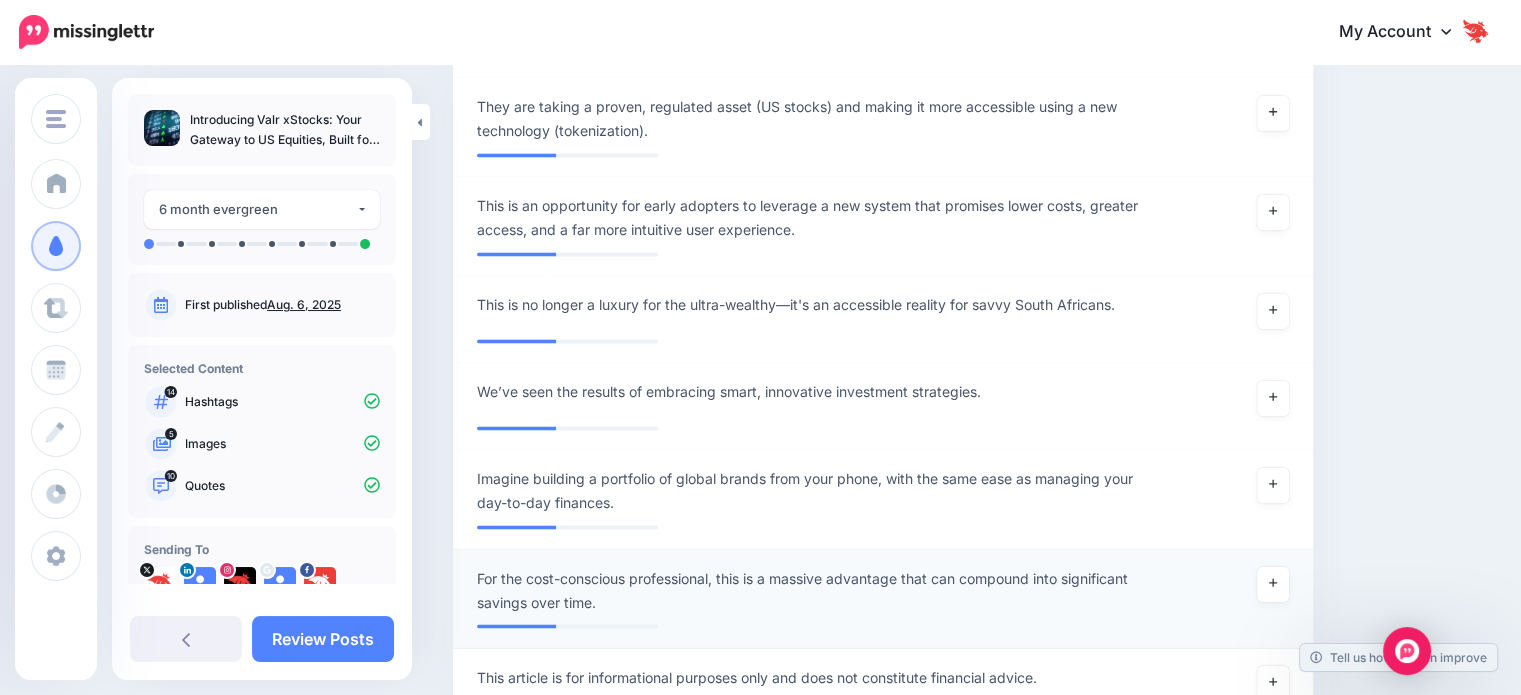 scroll, scrollTop: 3284, scrollLeft: 0, axis: vertical 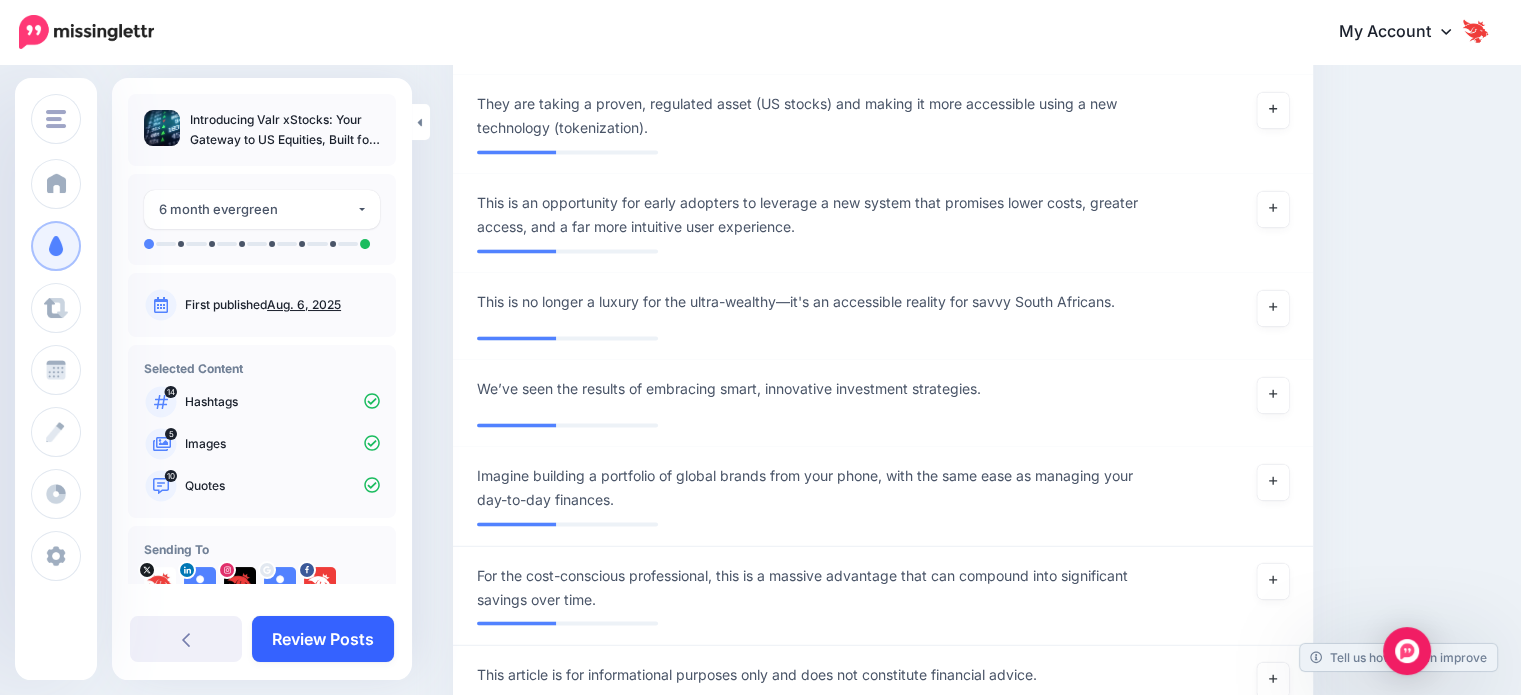 click on "Review Posts" at bounding box center [323, 639] 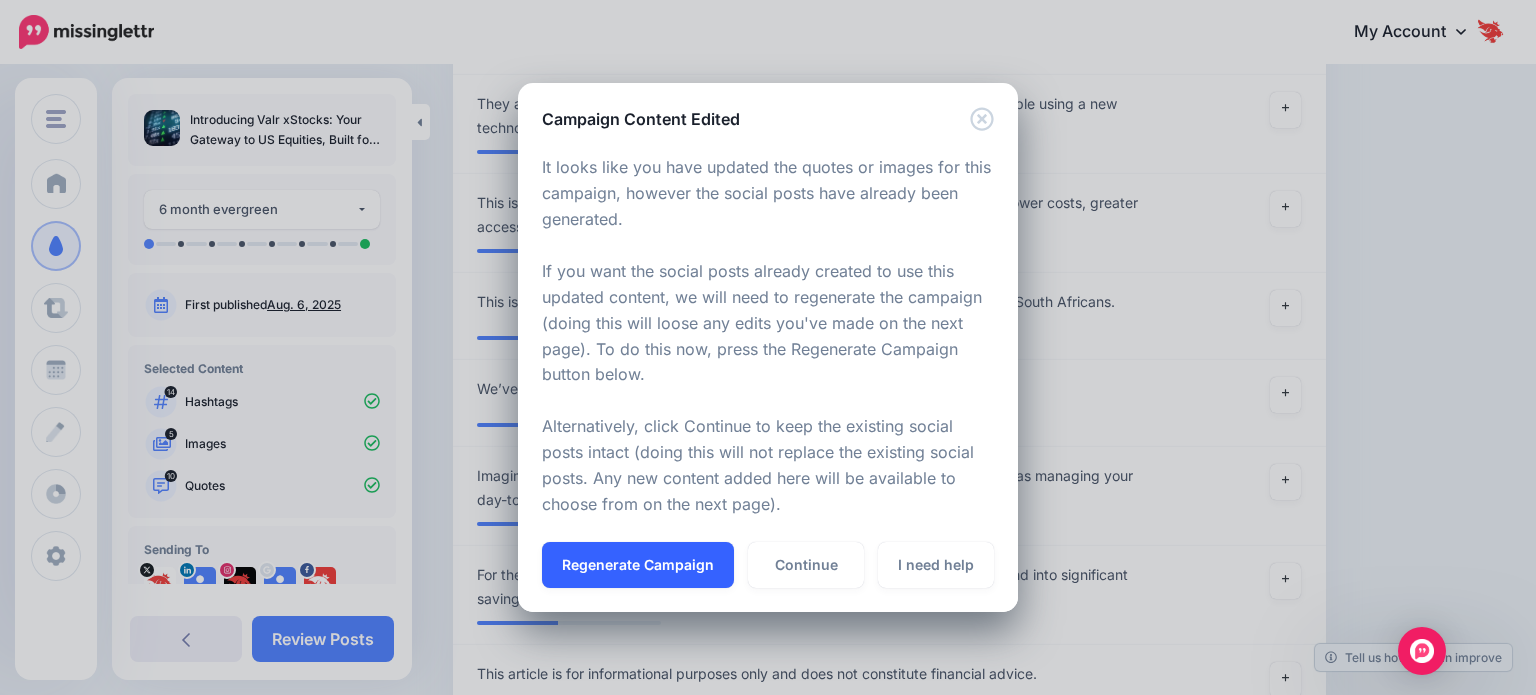 click on "Regenerate Campaign" at bounding box center (638, 565) 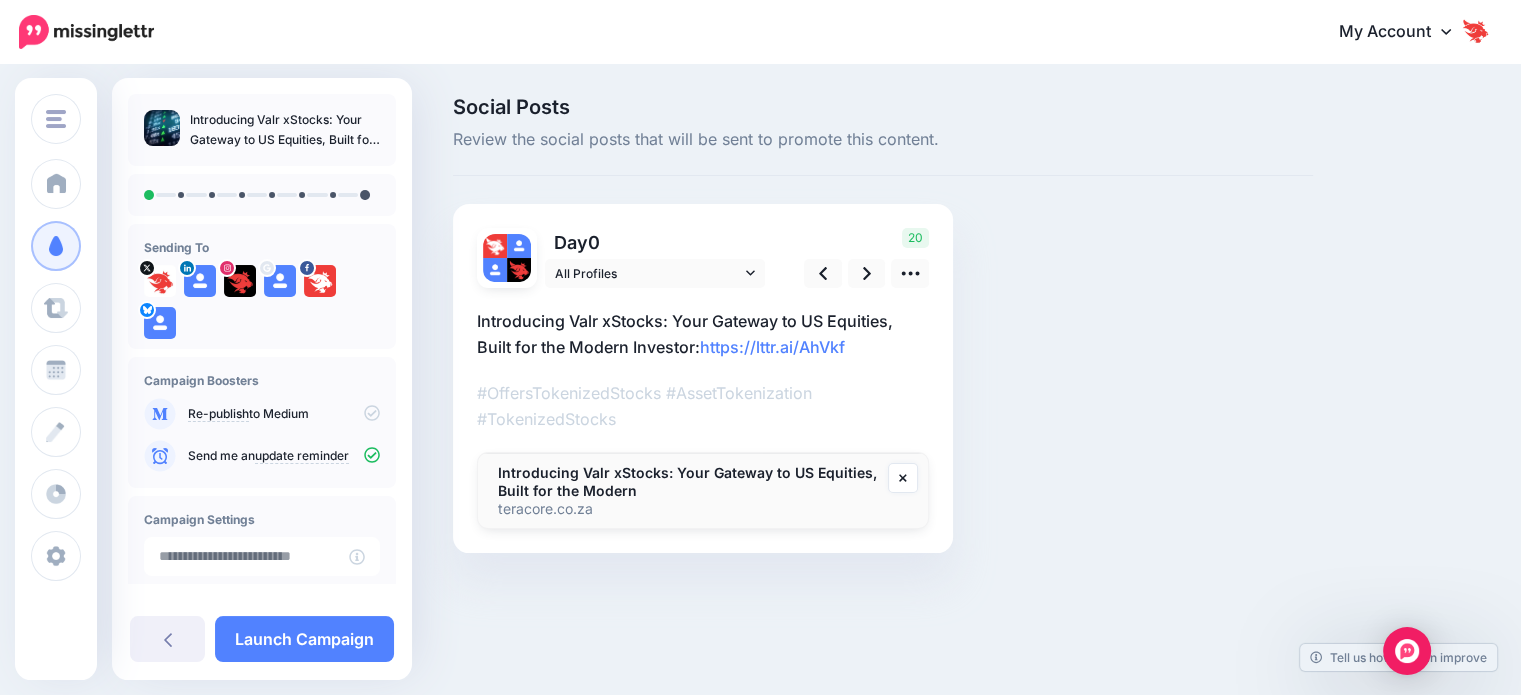 scroll, scrollTop: 100, scrollLeft: 0, axis: vertical 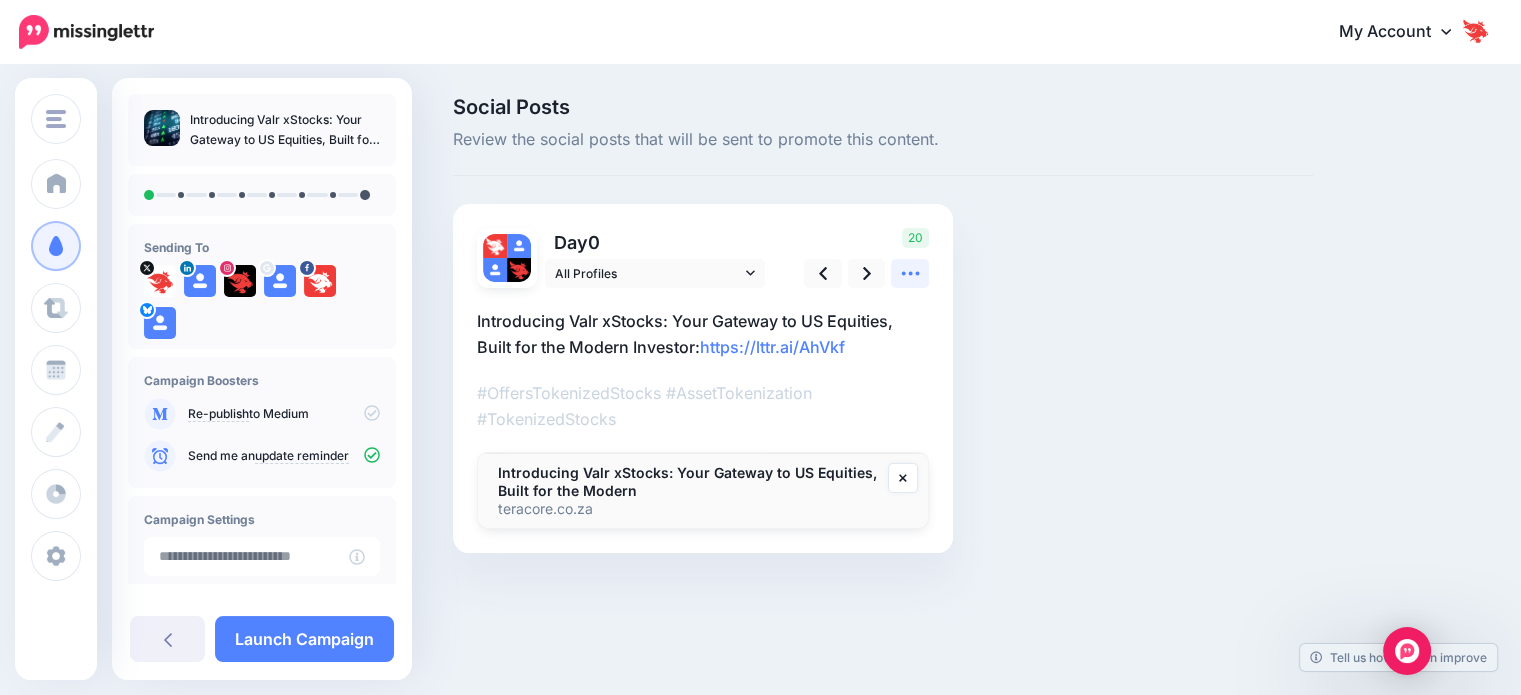 click 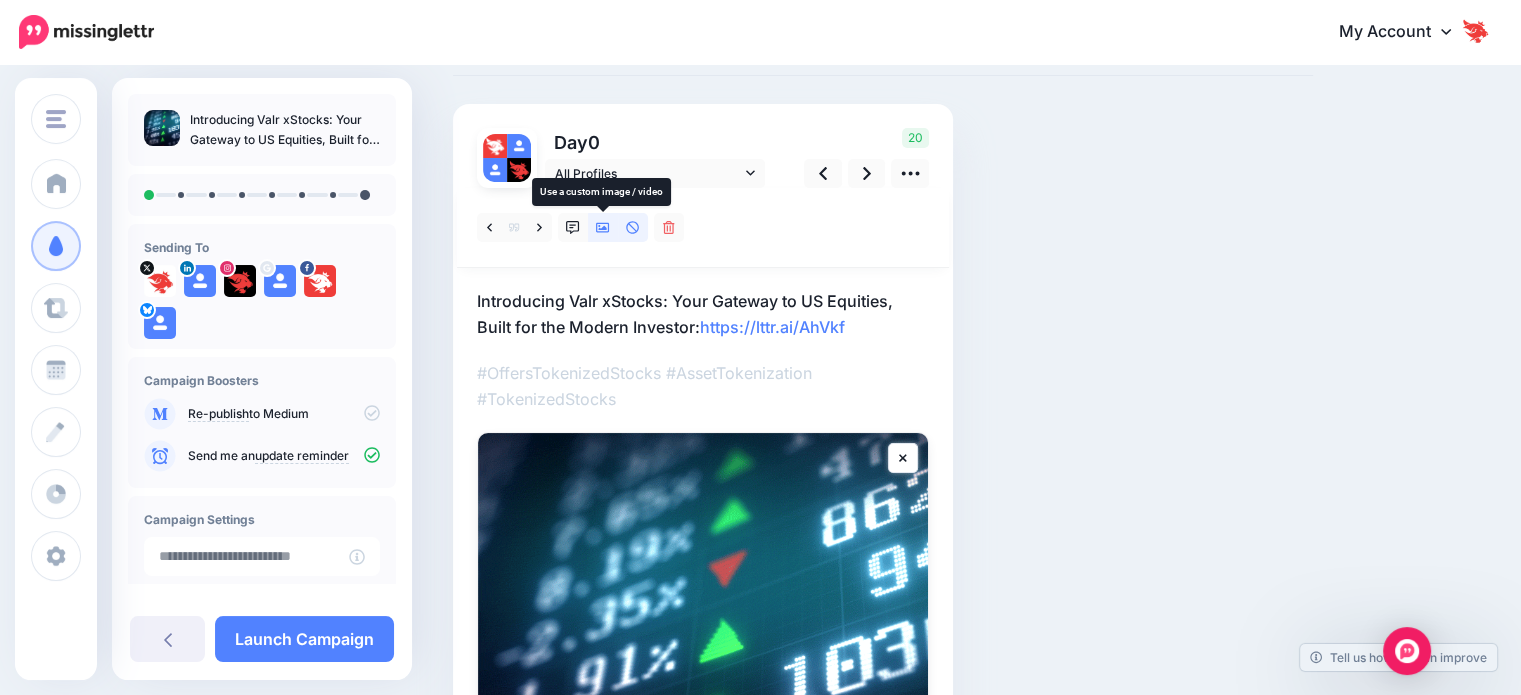 click at bounding box center (603, 227) 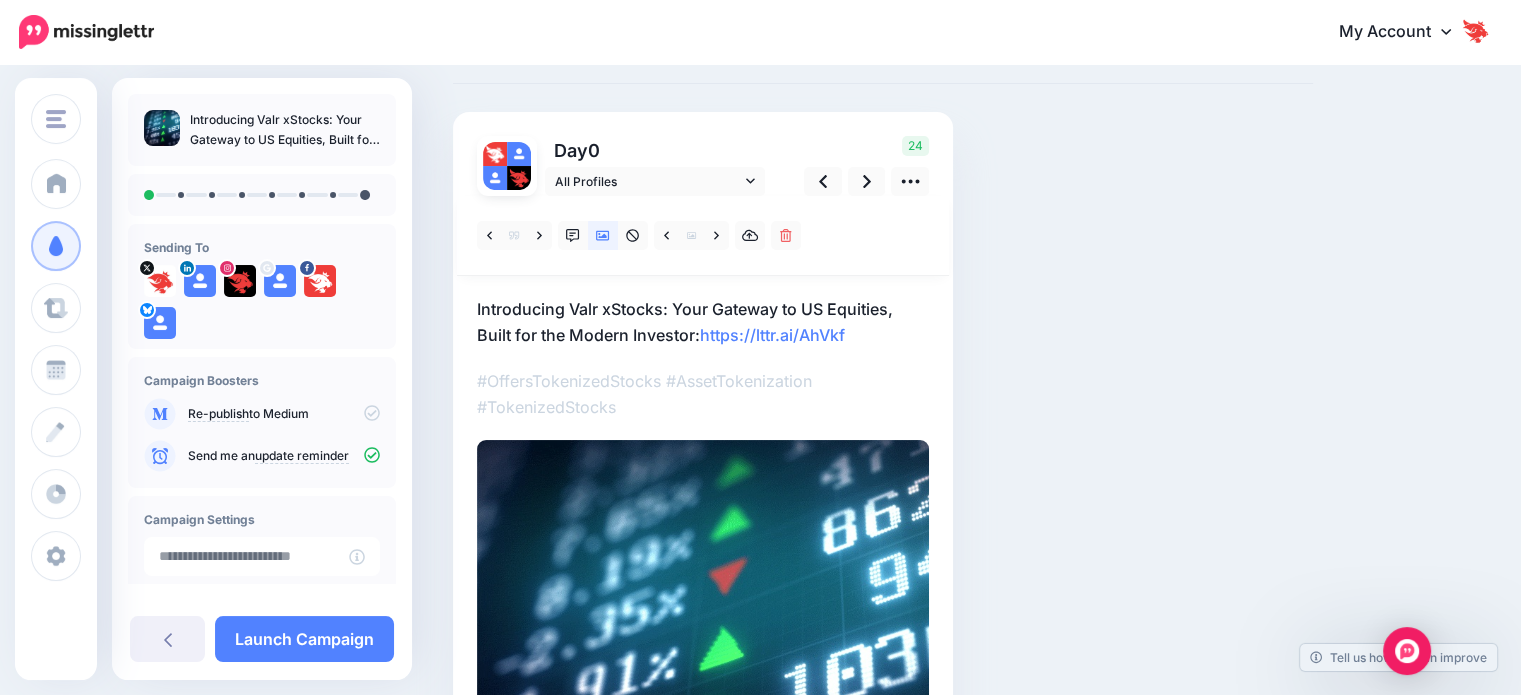 scroll, scrollTop: 100, scrollLeft: 0, axis: vertical 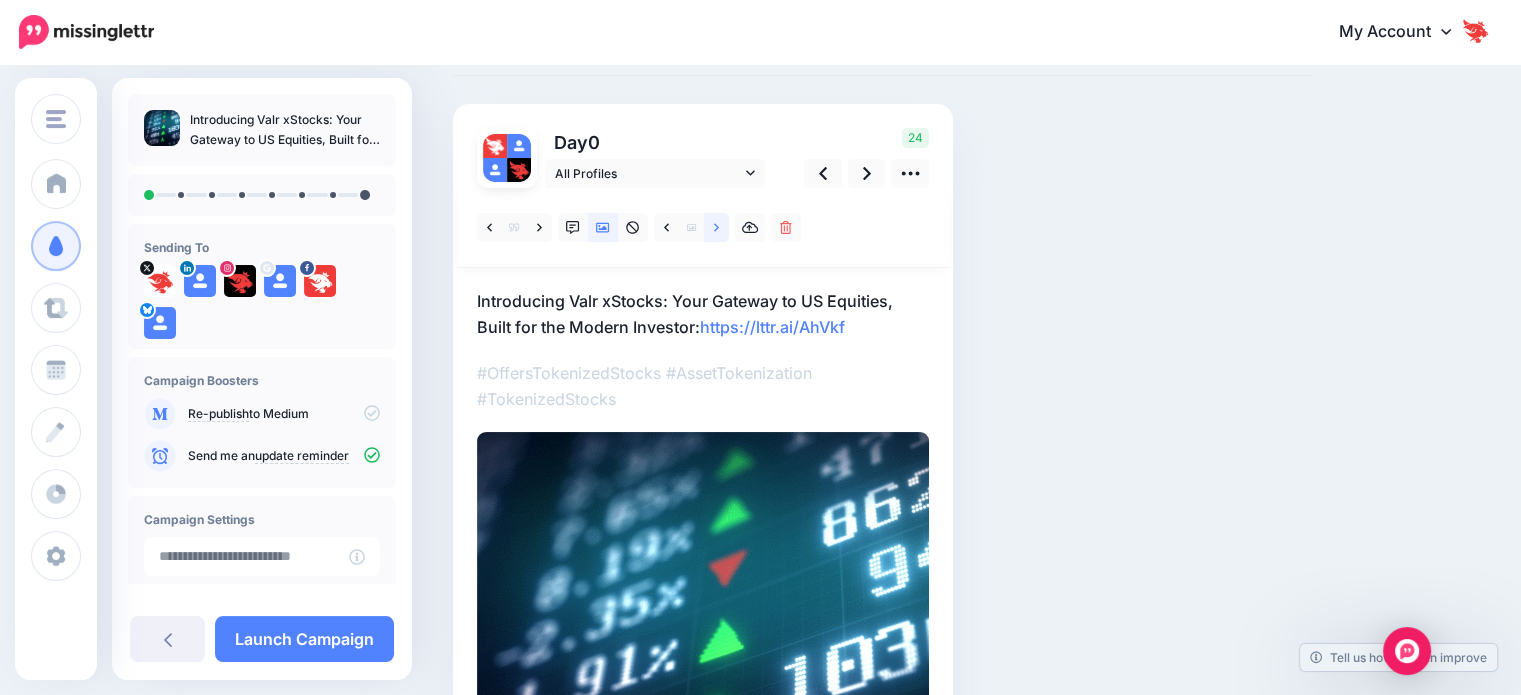 click at bounding box center [716, 227] 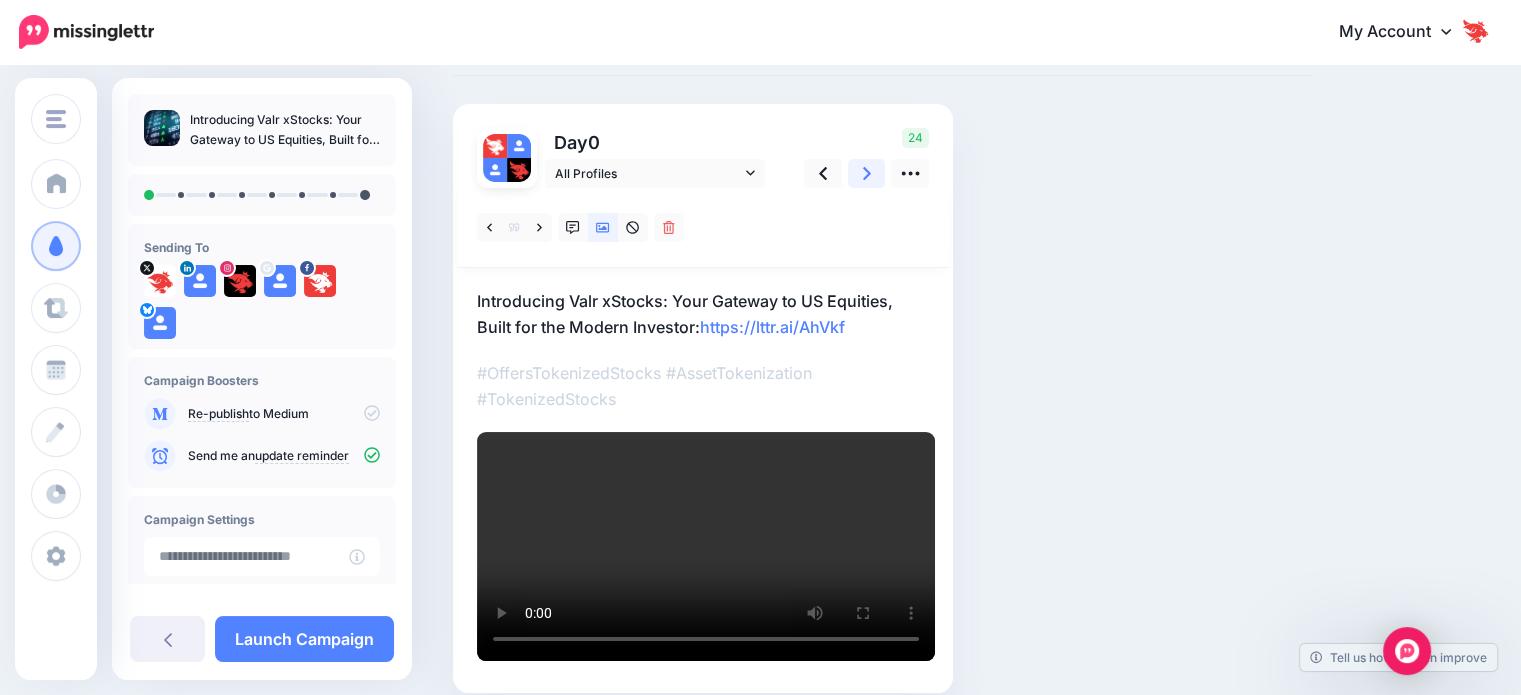 click at bounding box center (867, 173) 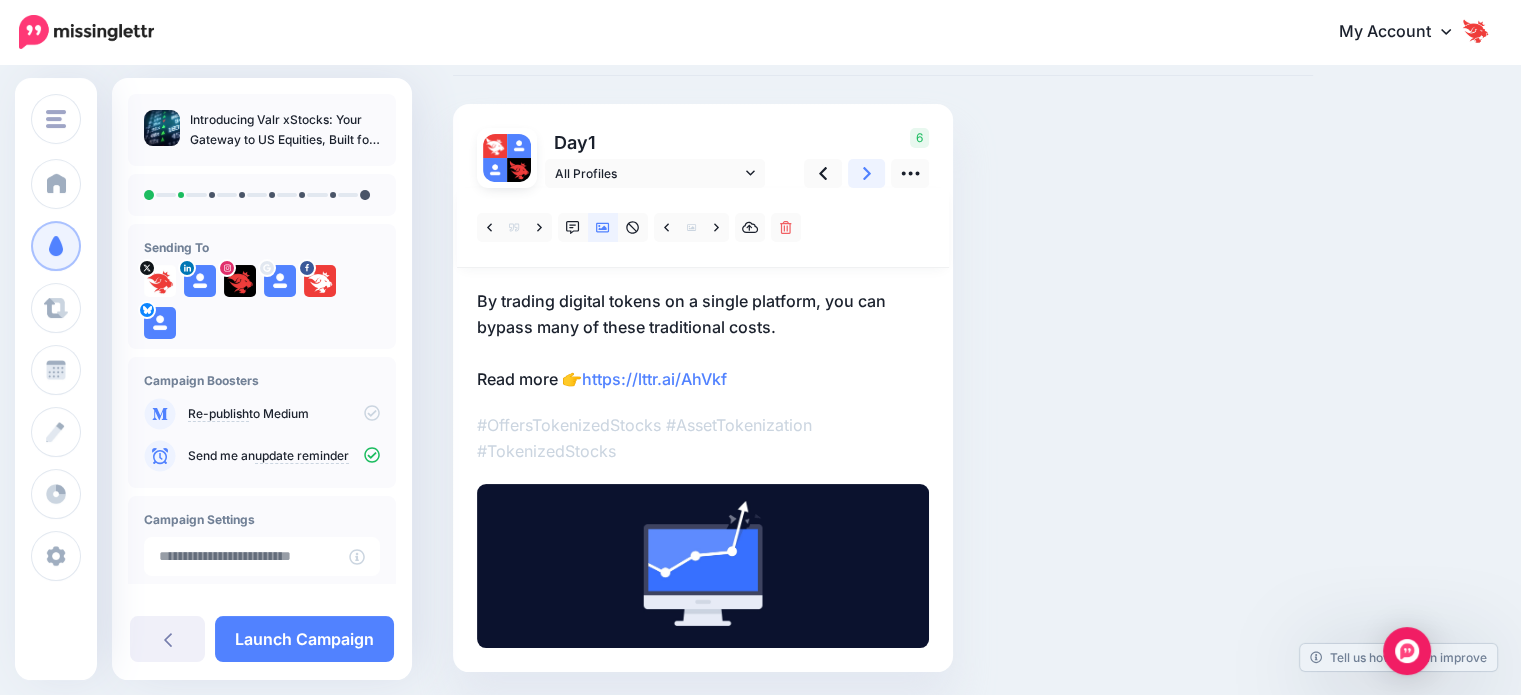 click at bounding box center (867, 173) 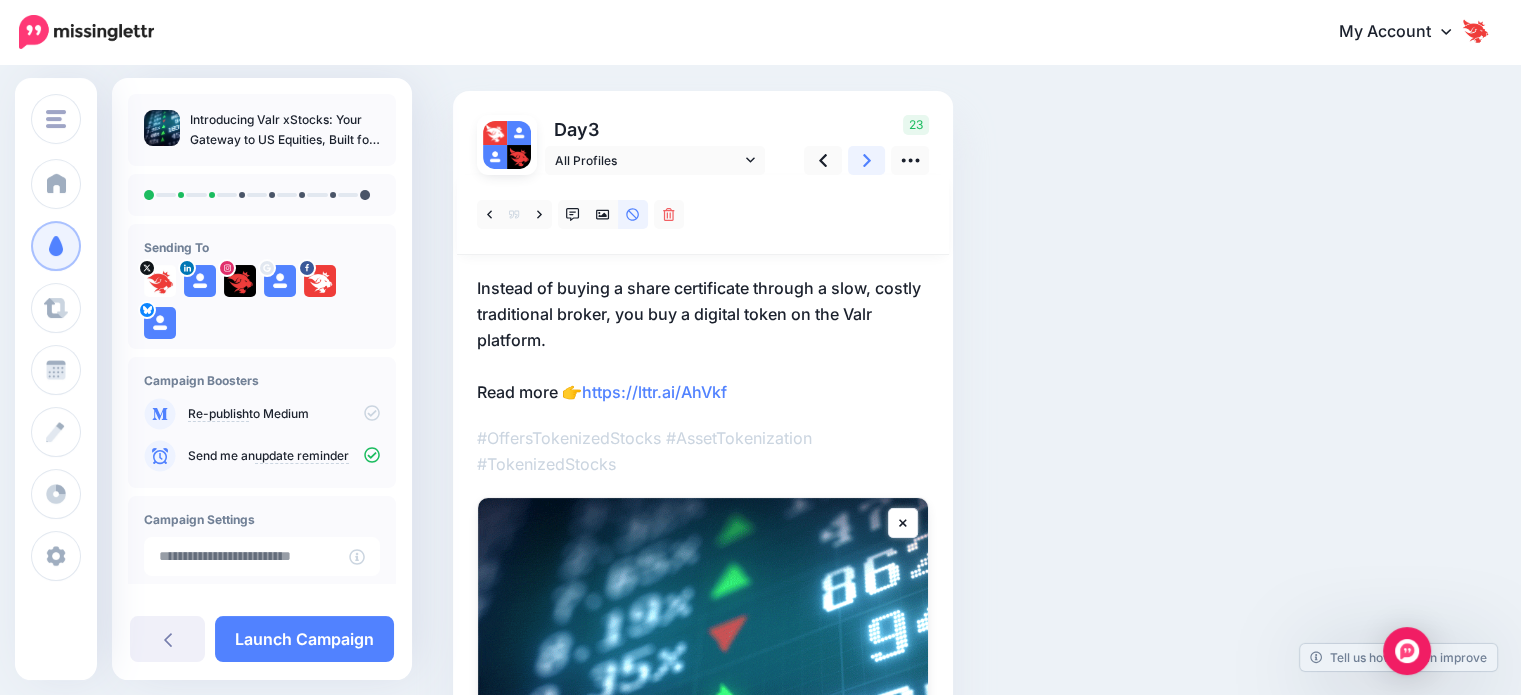 scroll, scrollTop: 100, scrollLeft: 0, axis: vertical 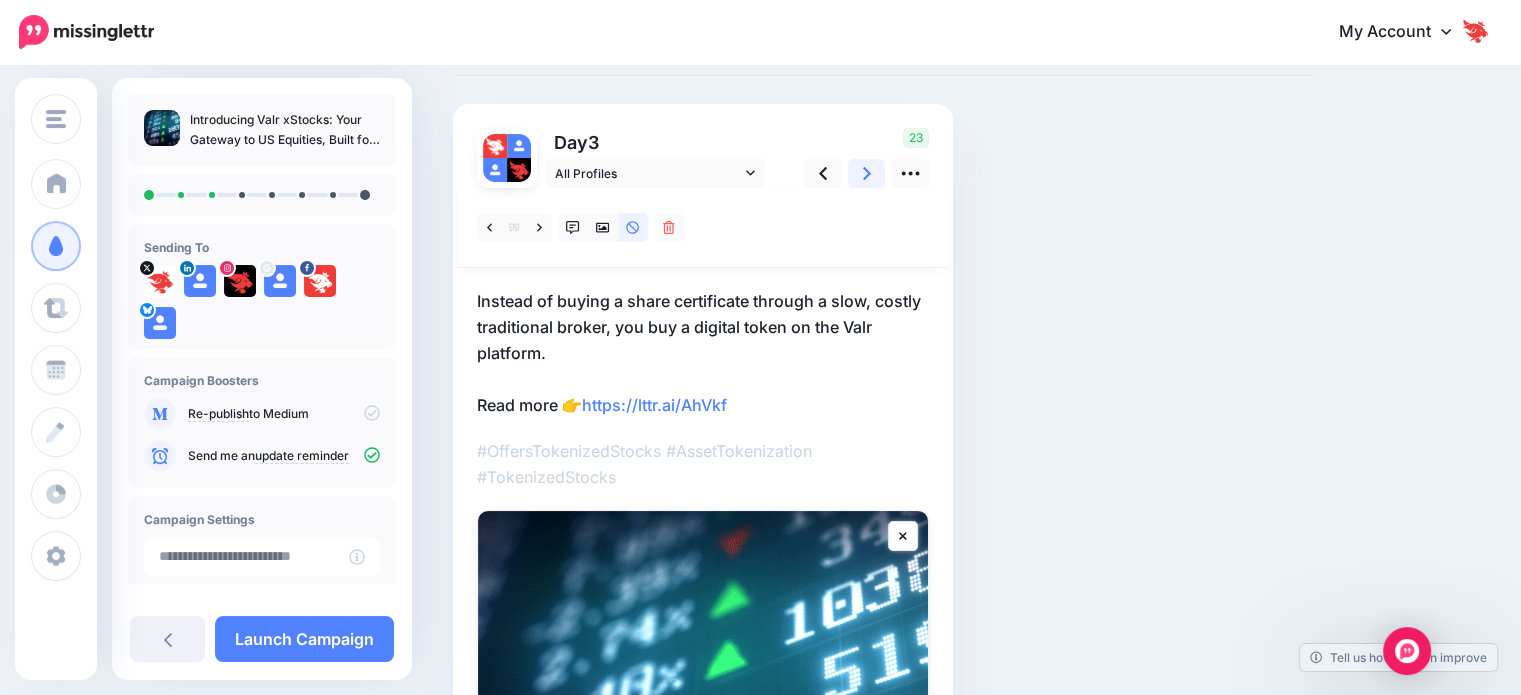 click at bounding box center [867, 173] 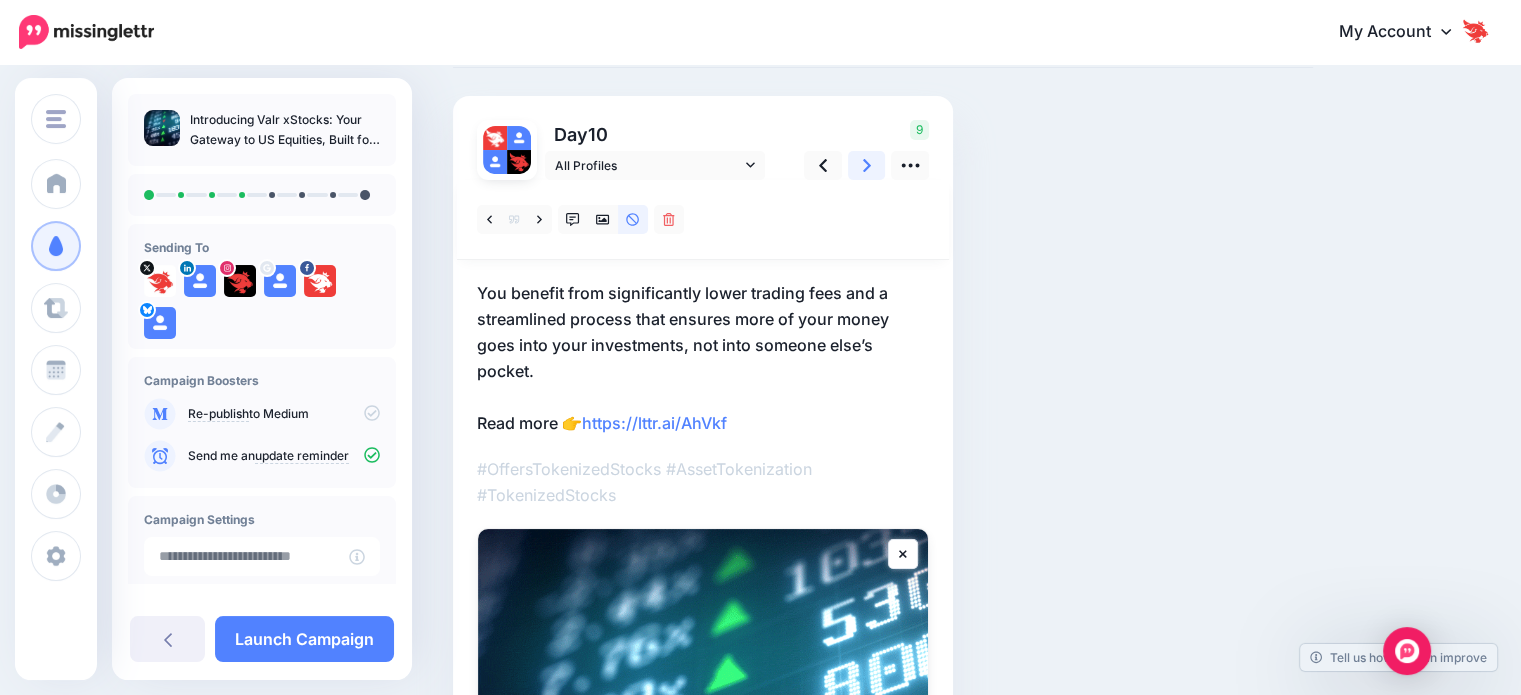 scroll, scrollTop: 100, scrollLeft: 0, axis: vertical 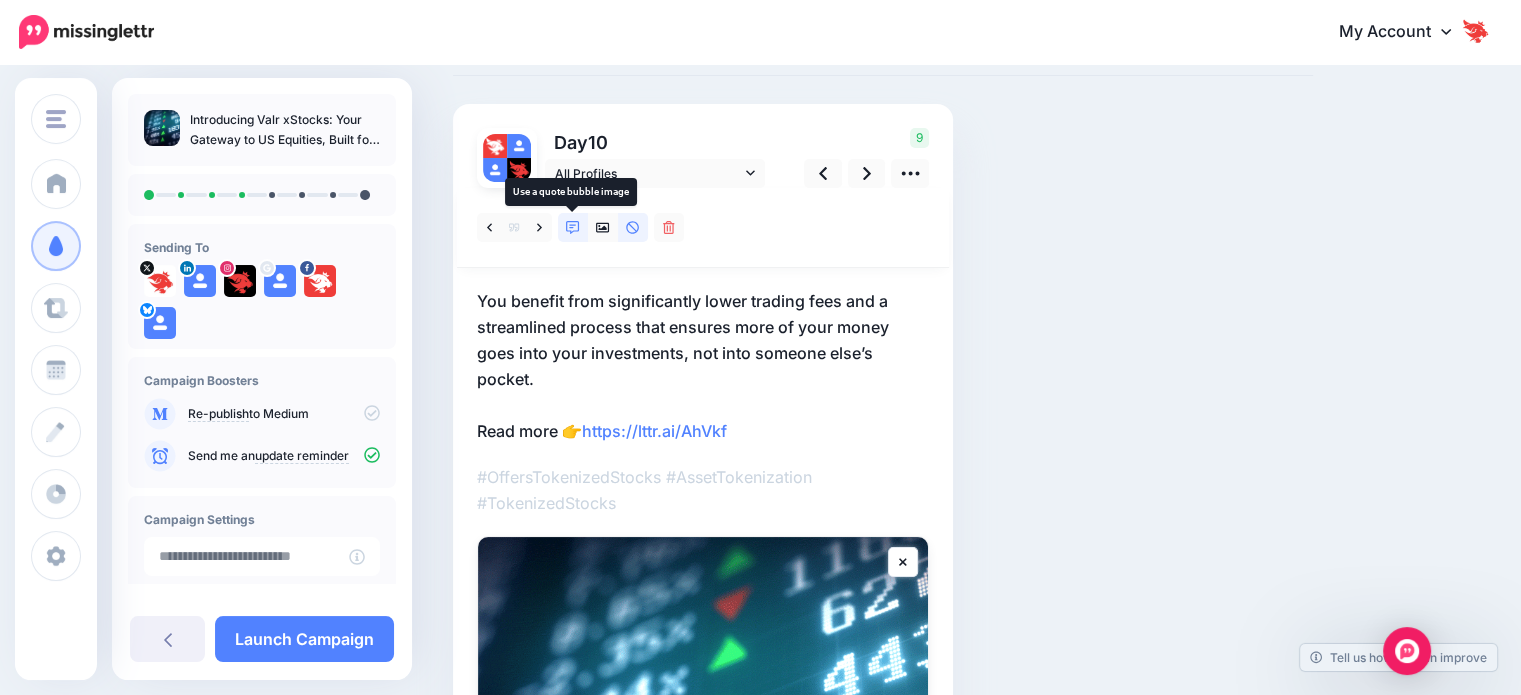 click at bounding box center [573, 227] 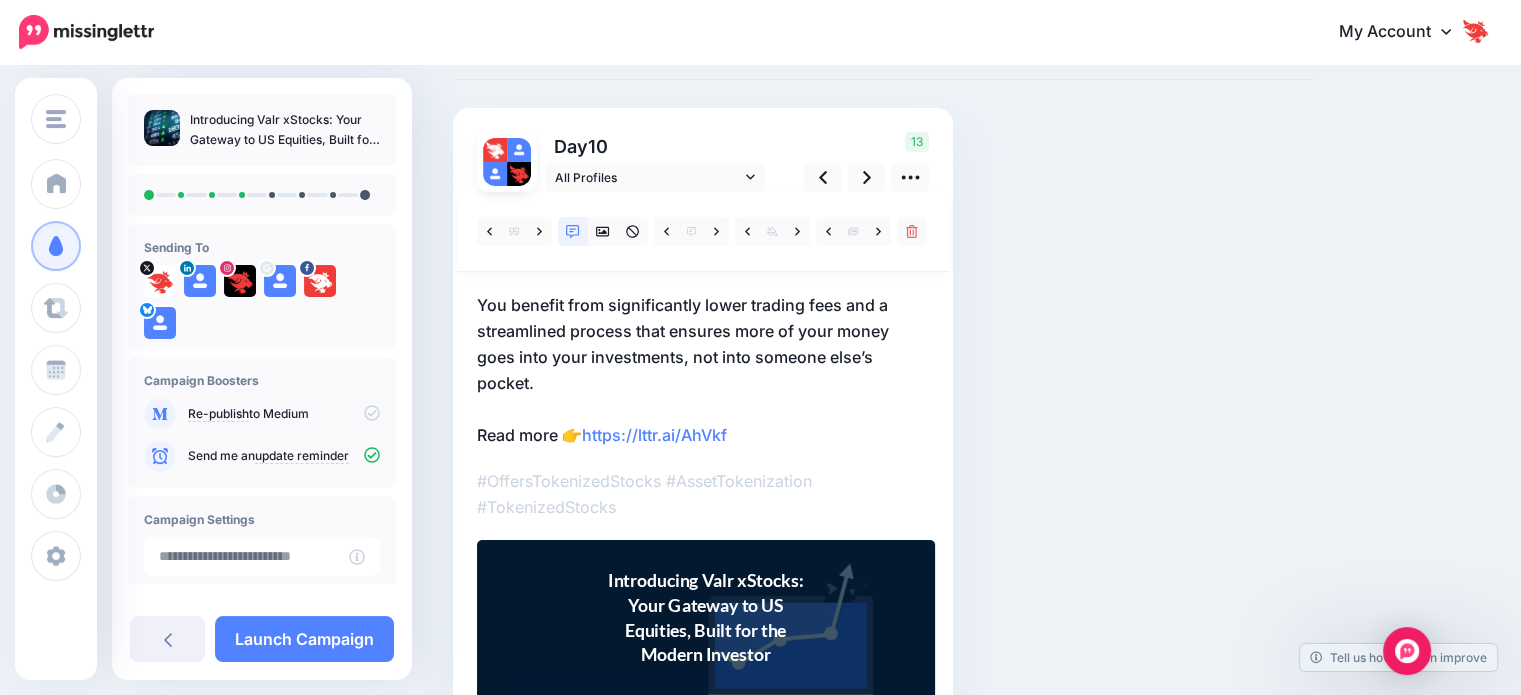 scroll, scrollTop: 84, scrollLeft: 0, axis: vertical 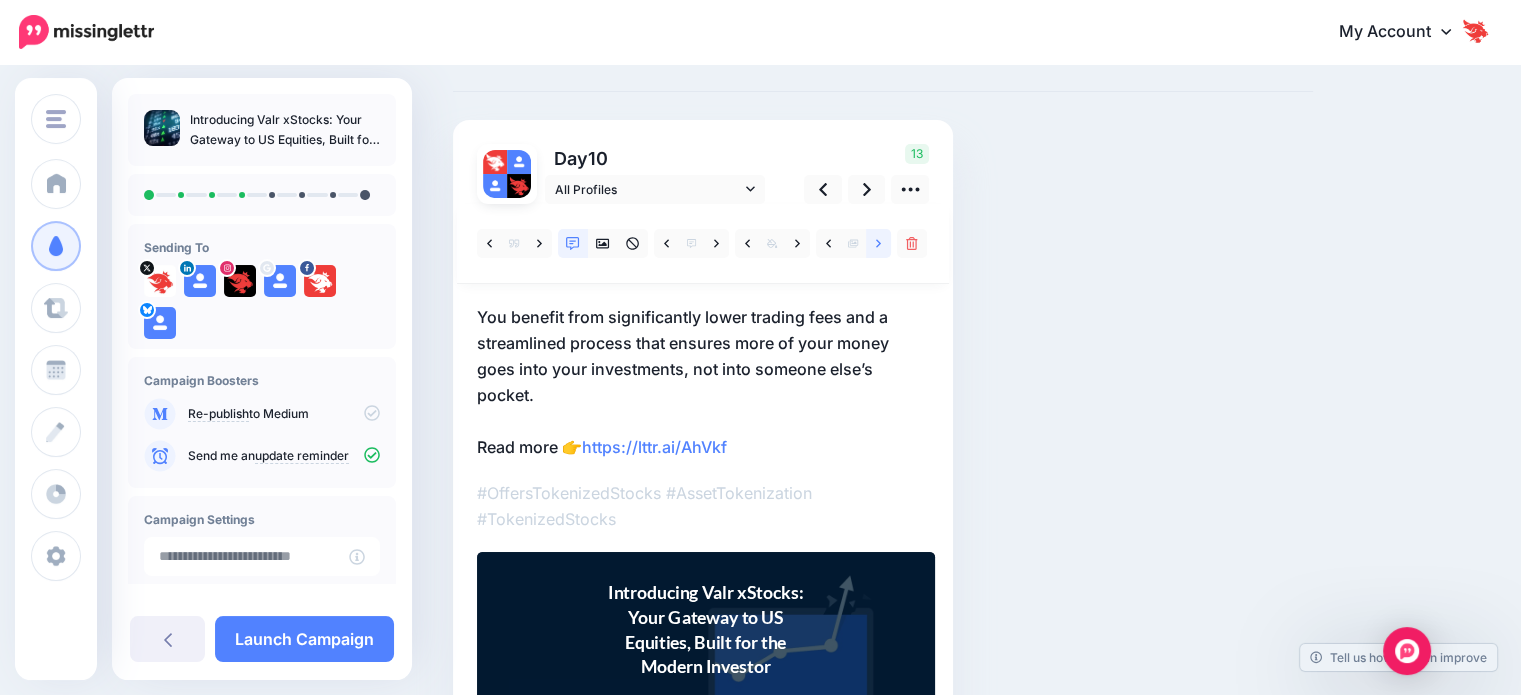 click at bounding box center (878, 243) 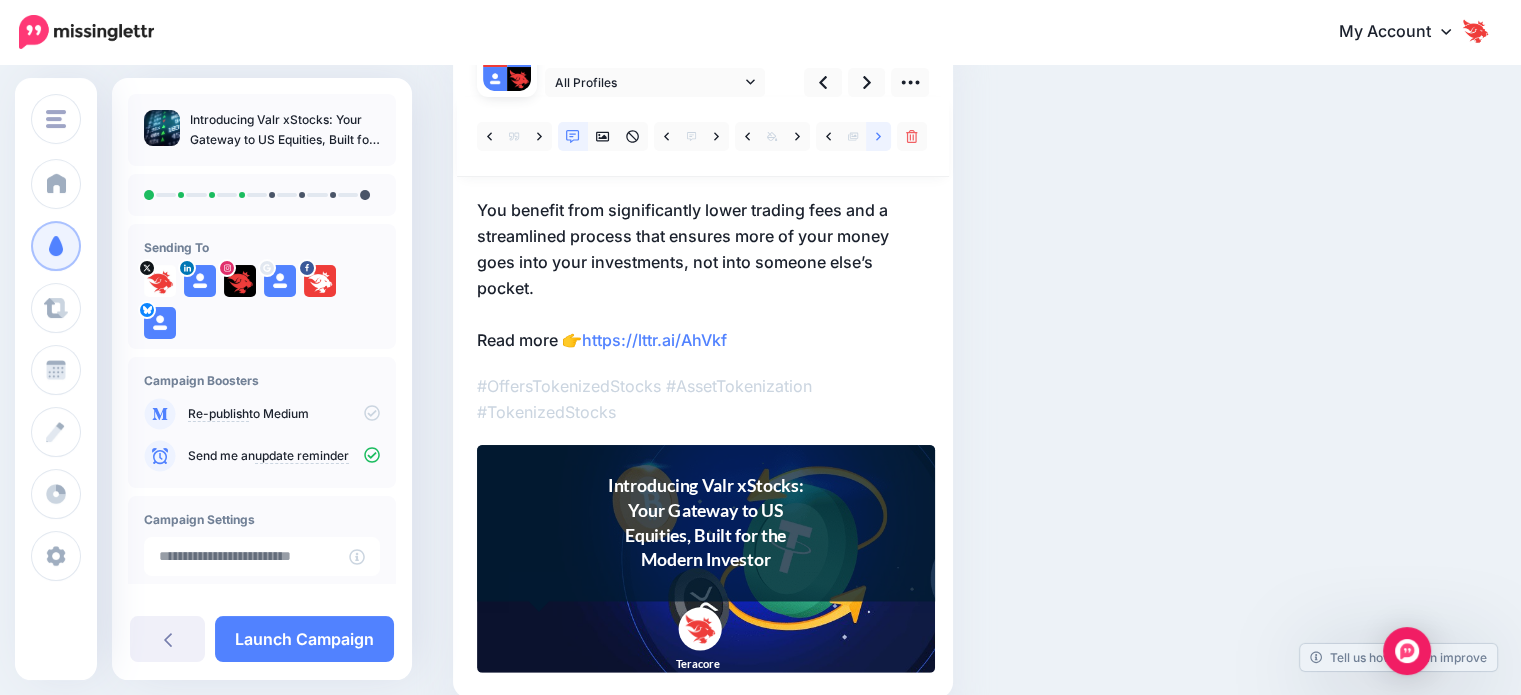 scroll, scrollTop: 184, scrollLeft: 0, axis: vertical 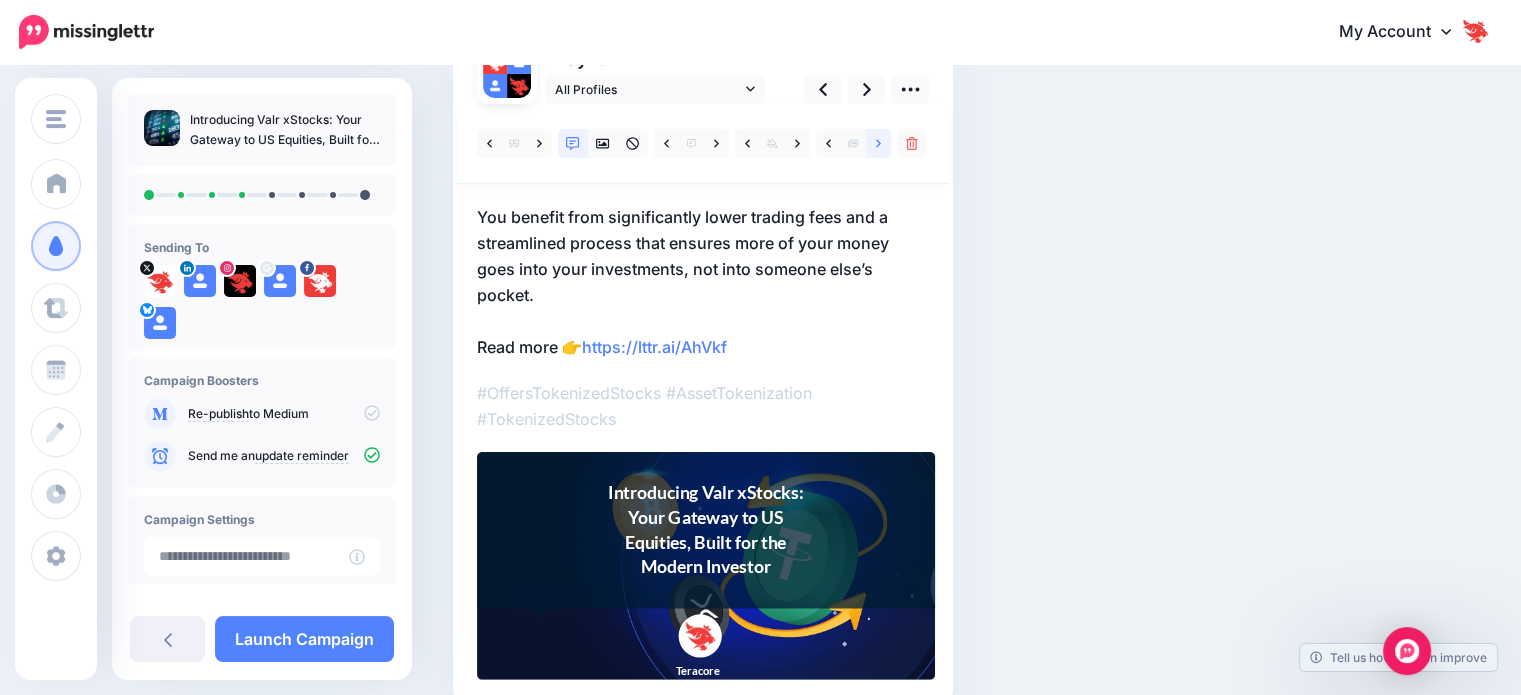 click 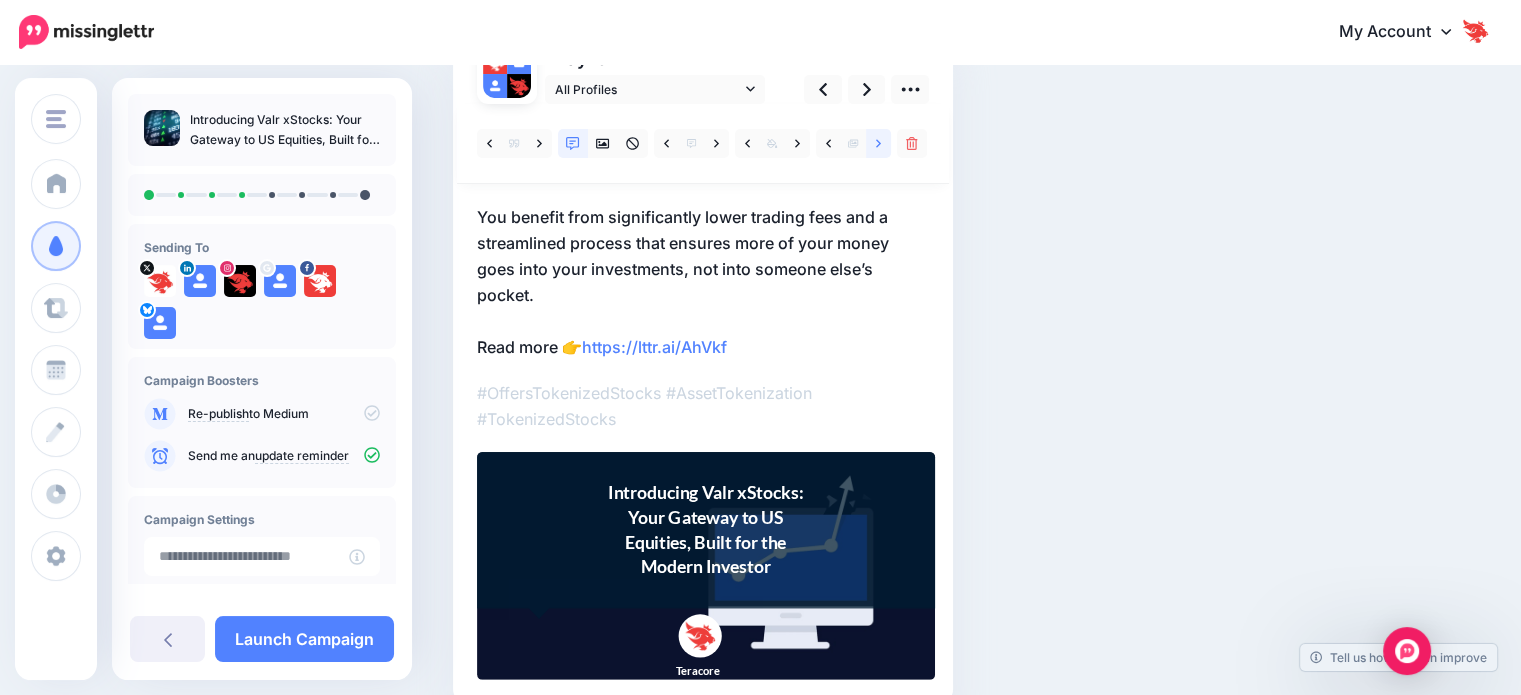 click 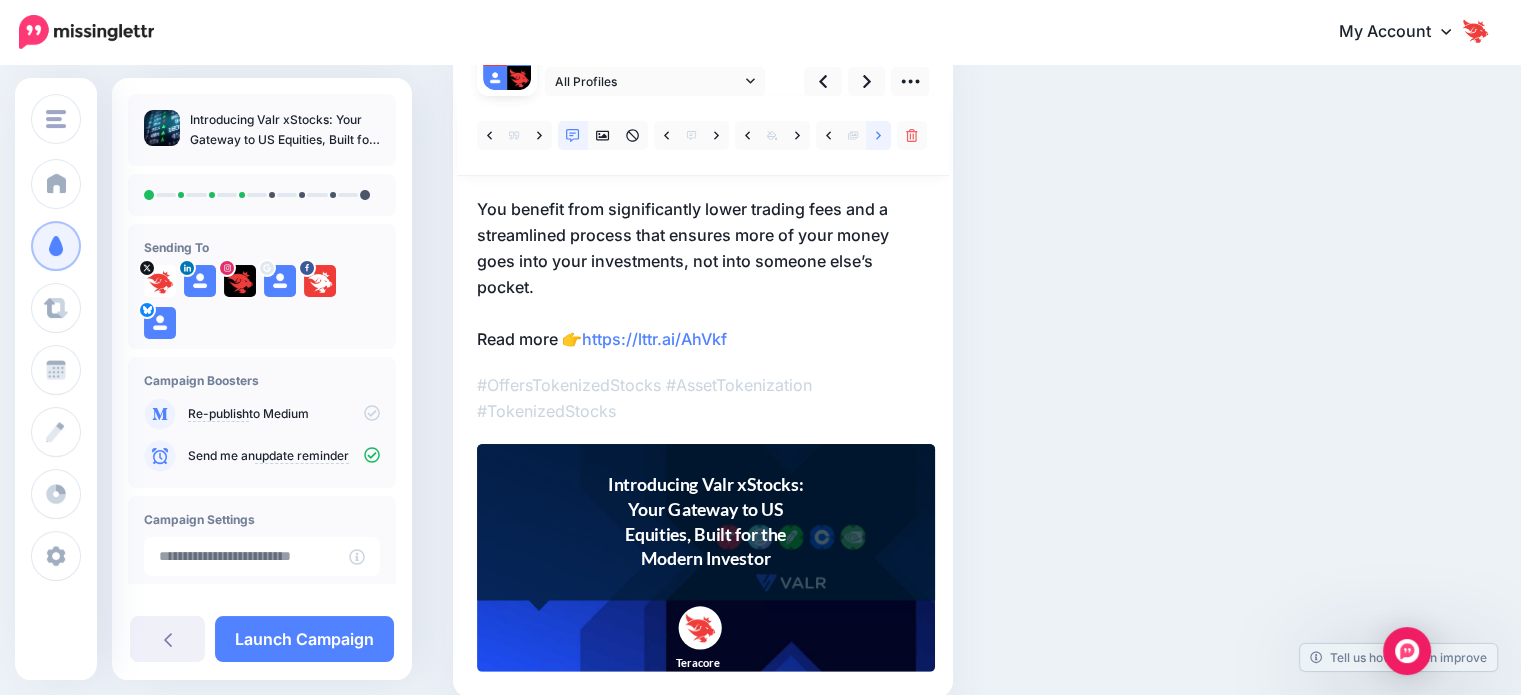 scroll, scrollTop: 184, scrollLeft: 0, axis: vertical 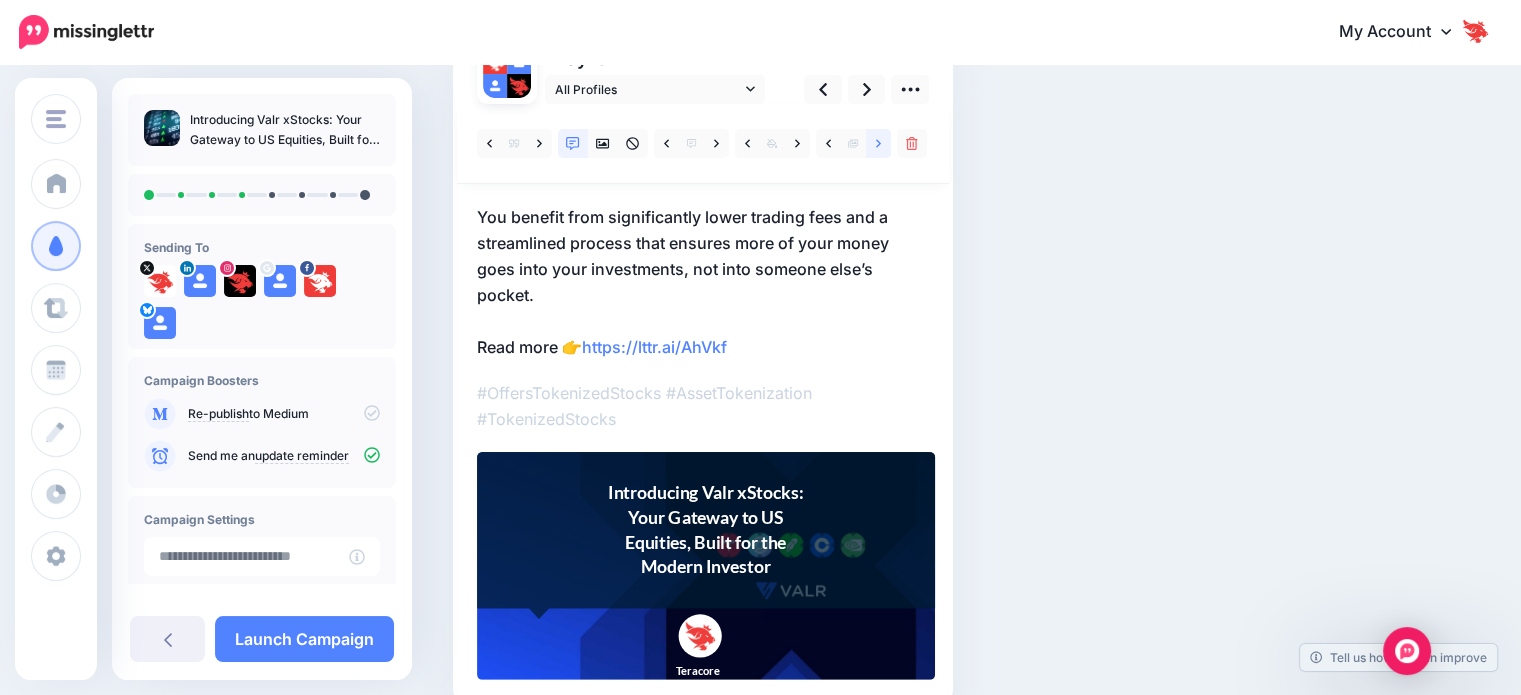 click 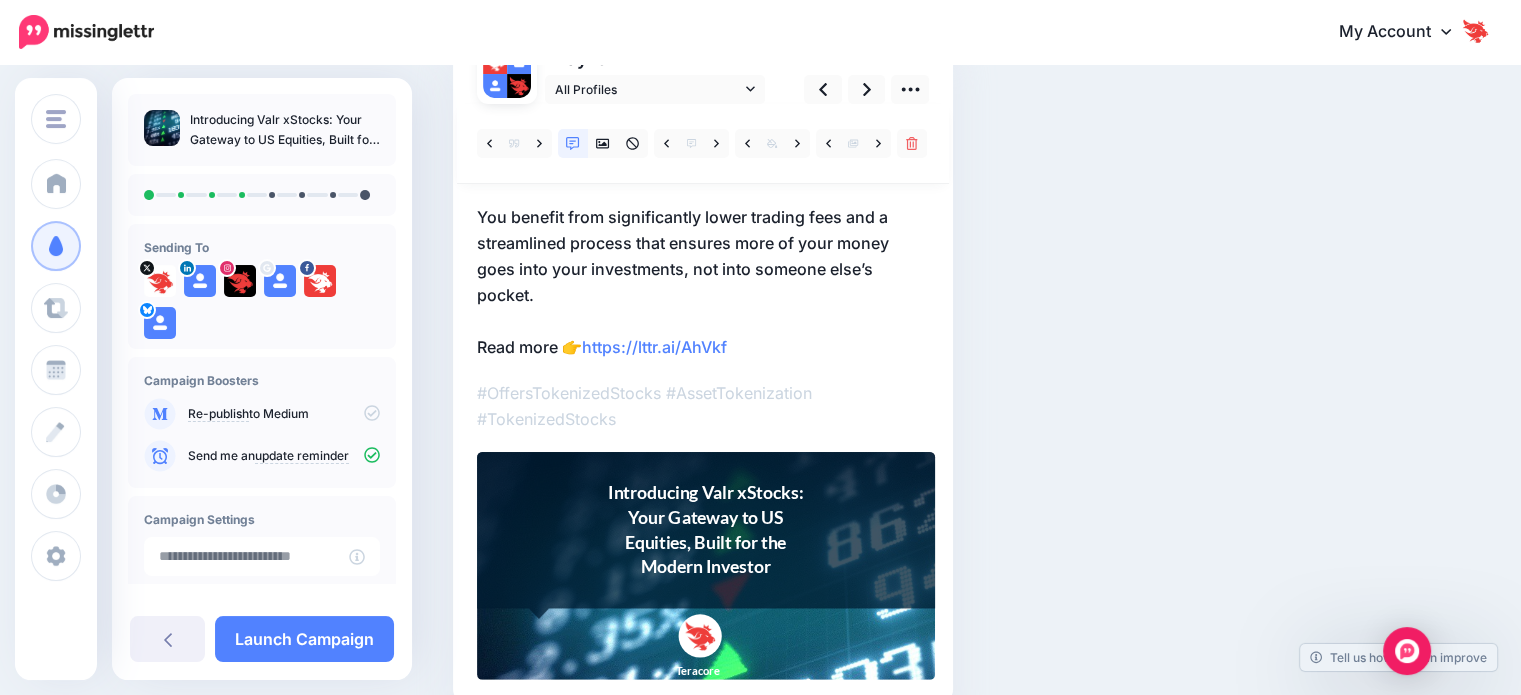 click at bounding box center [703, 144] 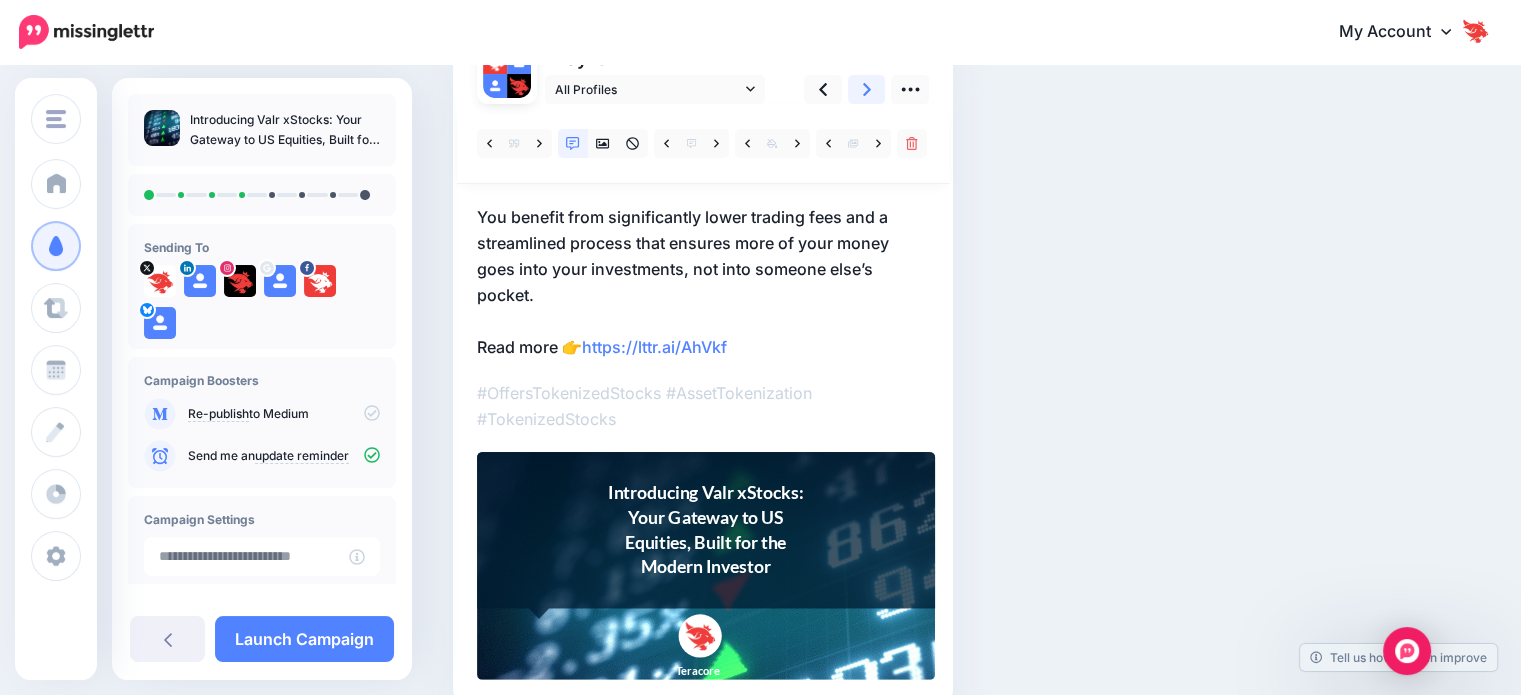 click at bounding box center (867, 89) 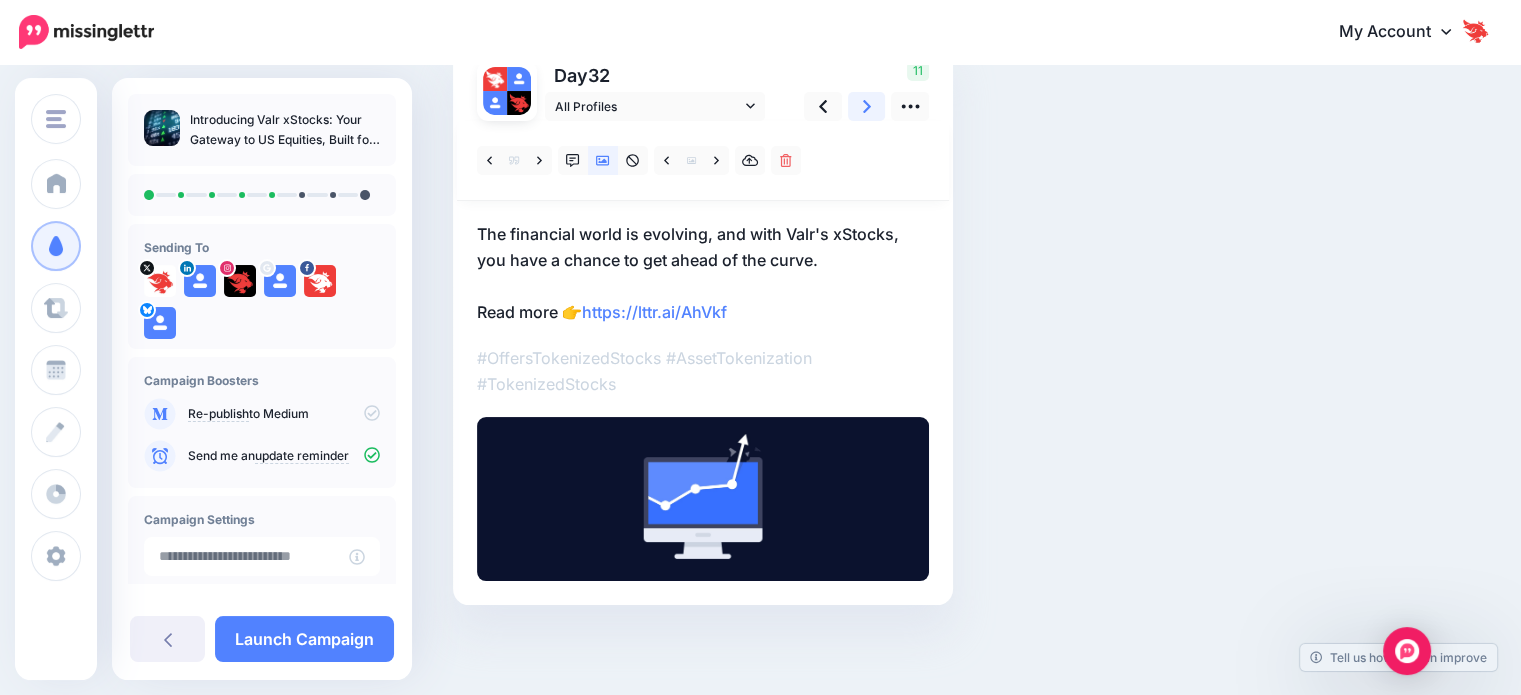 scroll, scrollTop: 166, scrollLeft: 0, axis: vertical 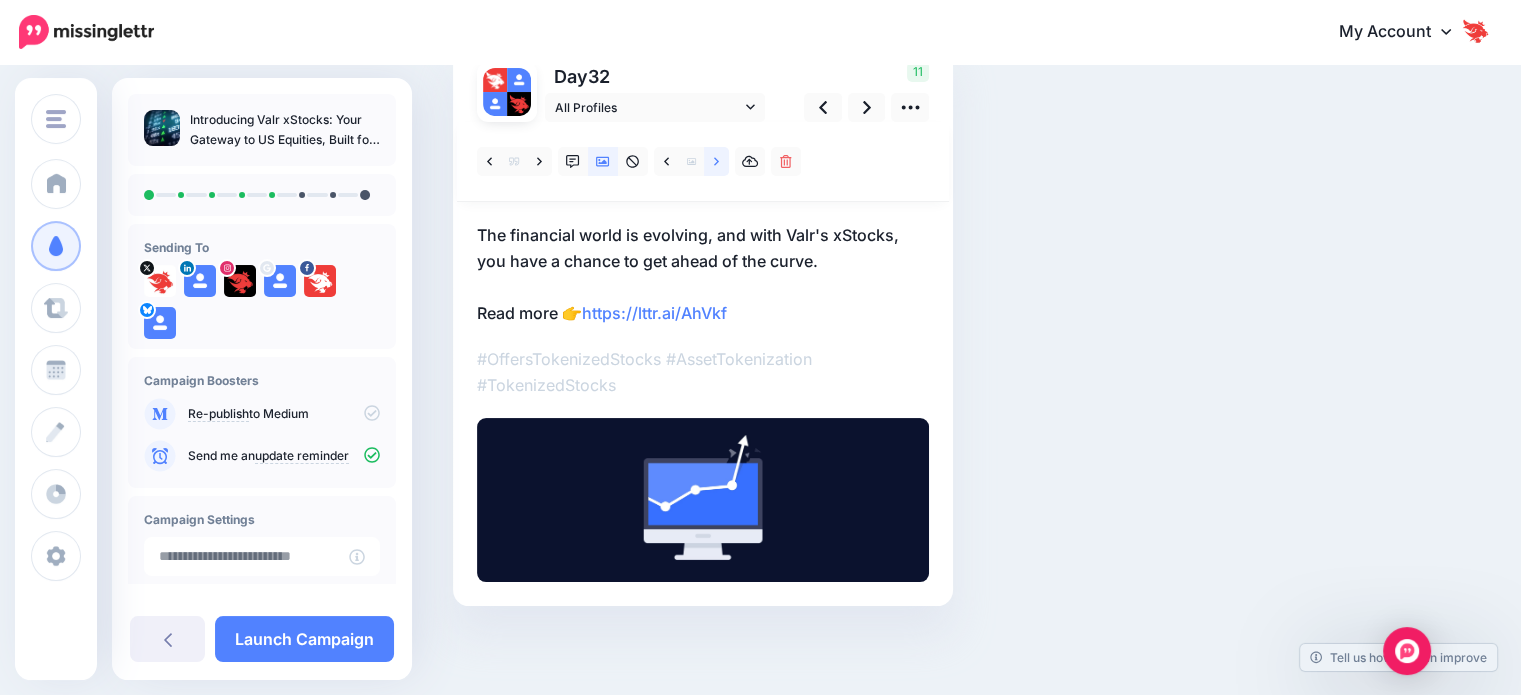 click at bounding box center [716, 161] 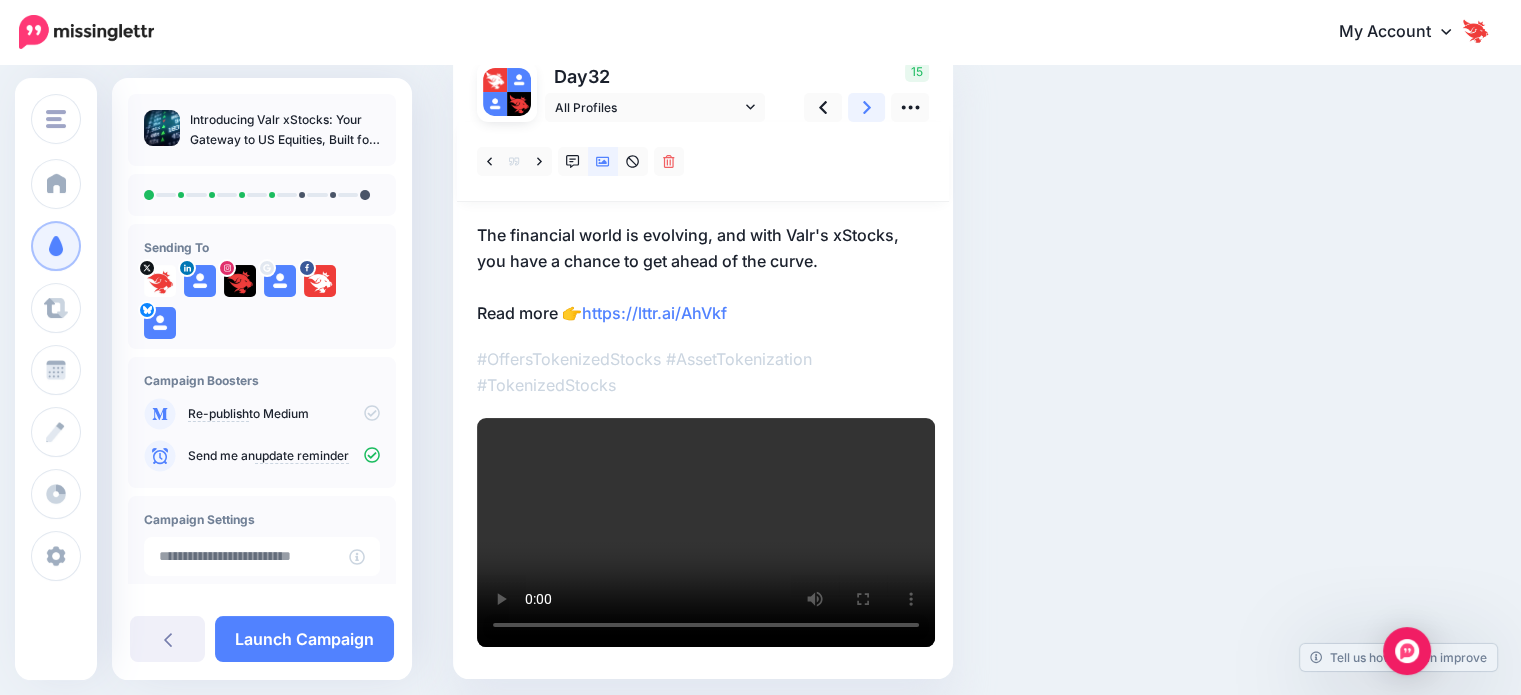 click 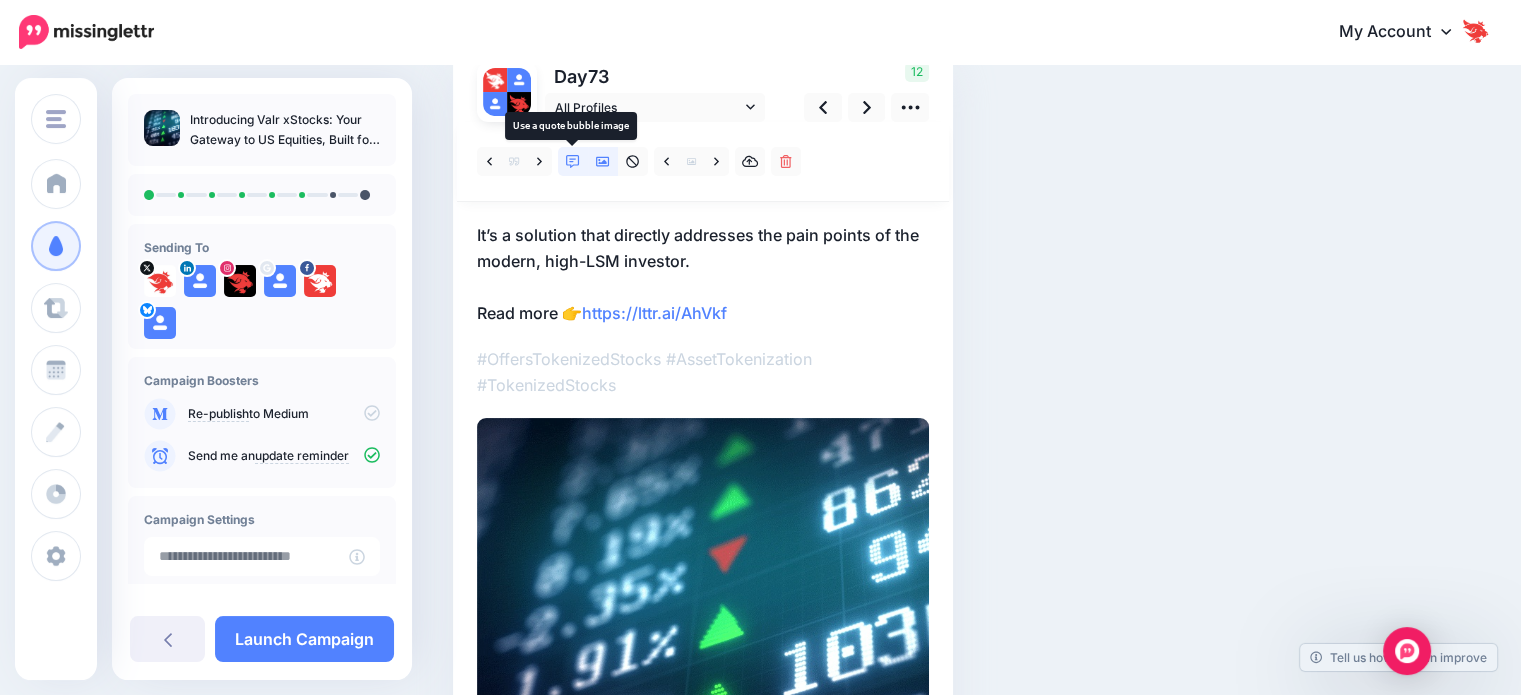 click at bounding box center [573, 161] 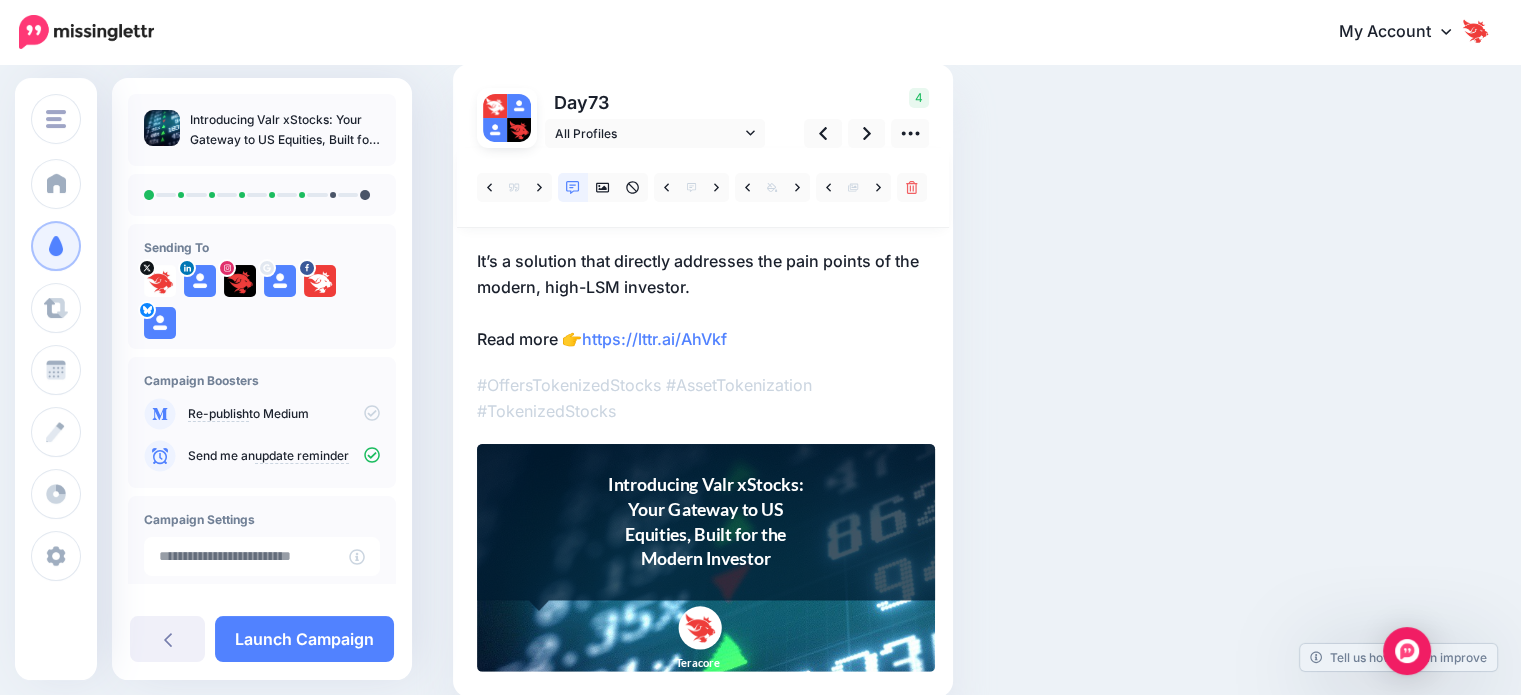 scroll, scrollTop: 132, scrollLeft: 0, axis: vertical 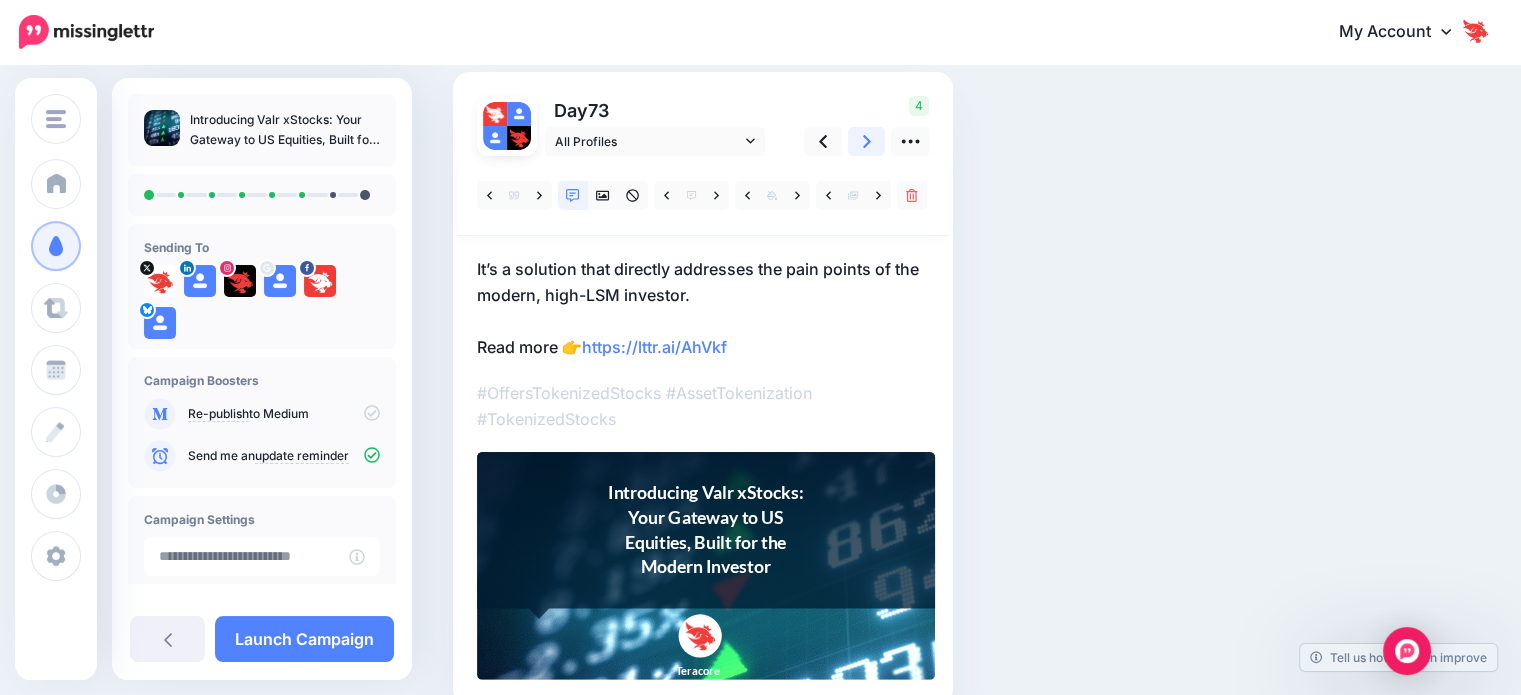 click 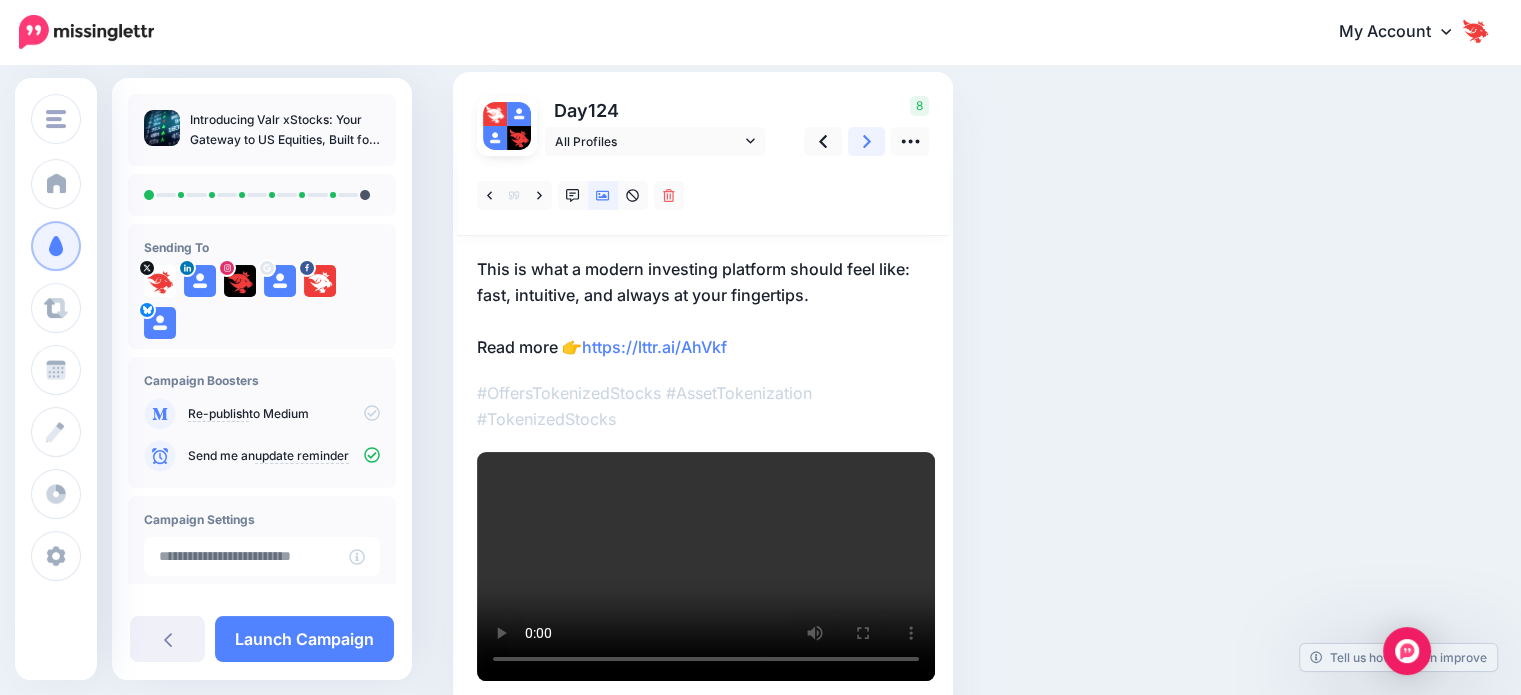 click 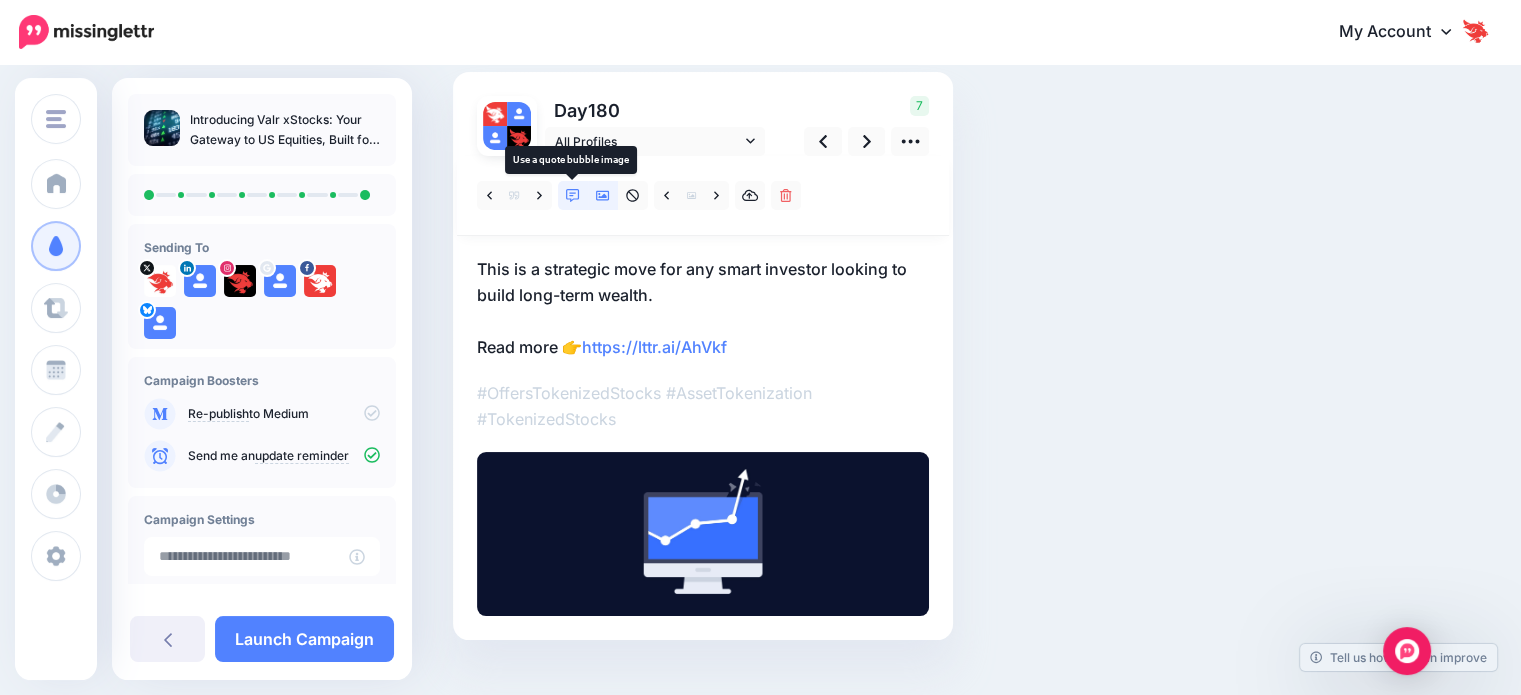 click 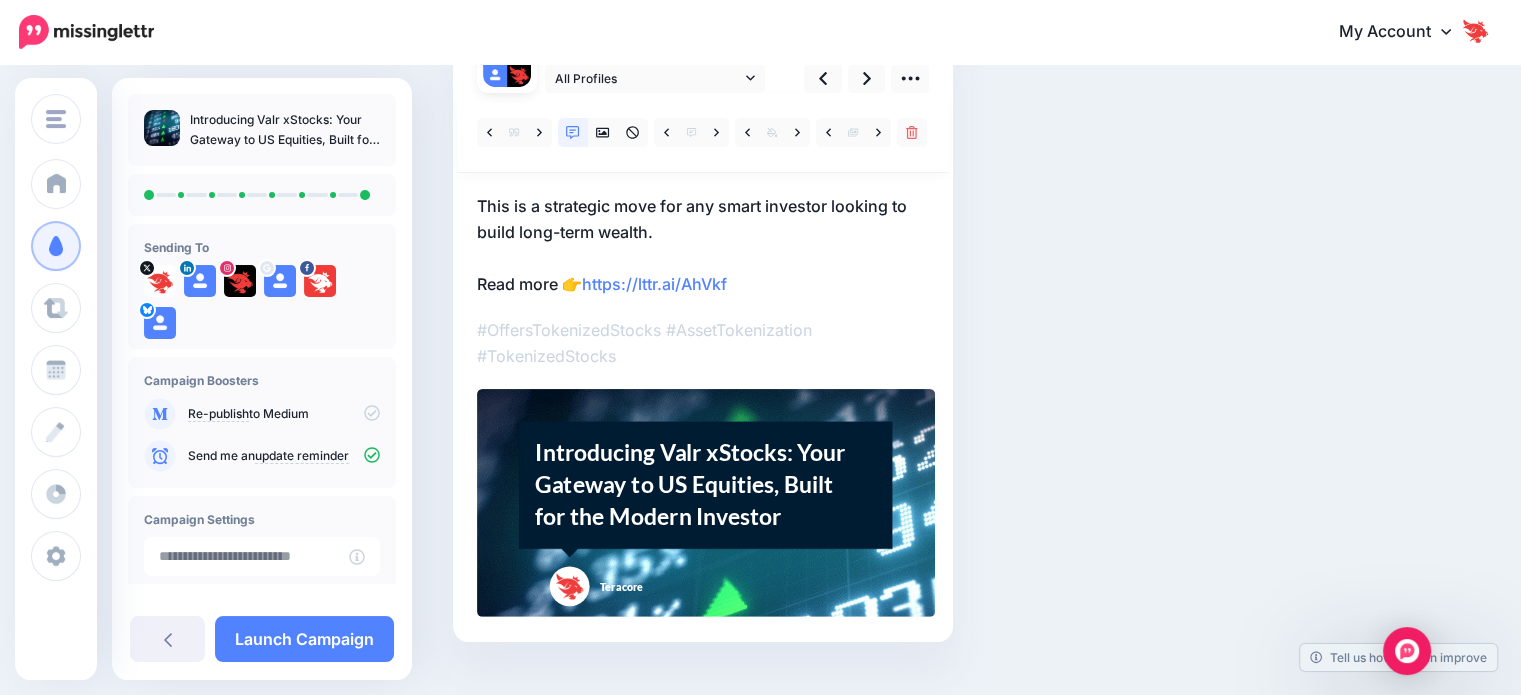 scroll, scrollTop: 132, scrollLeft: 0, axis: vertical 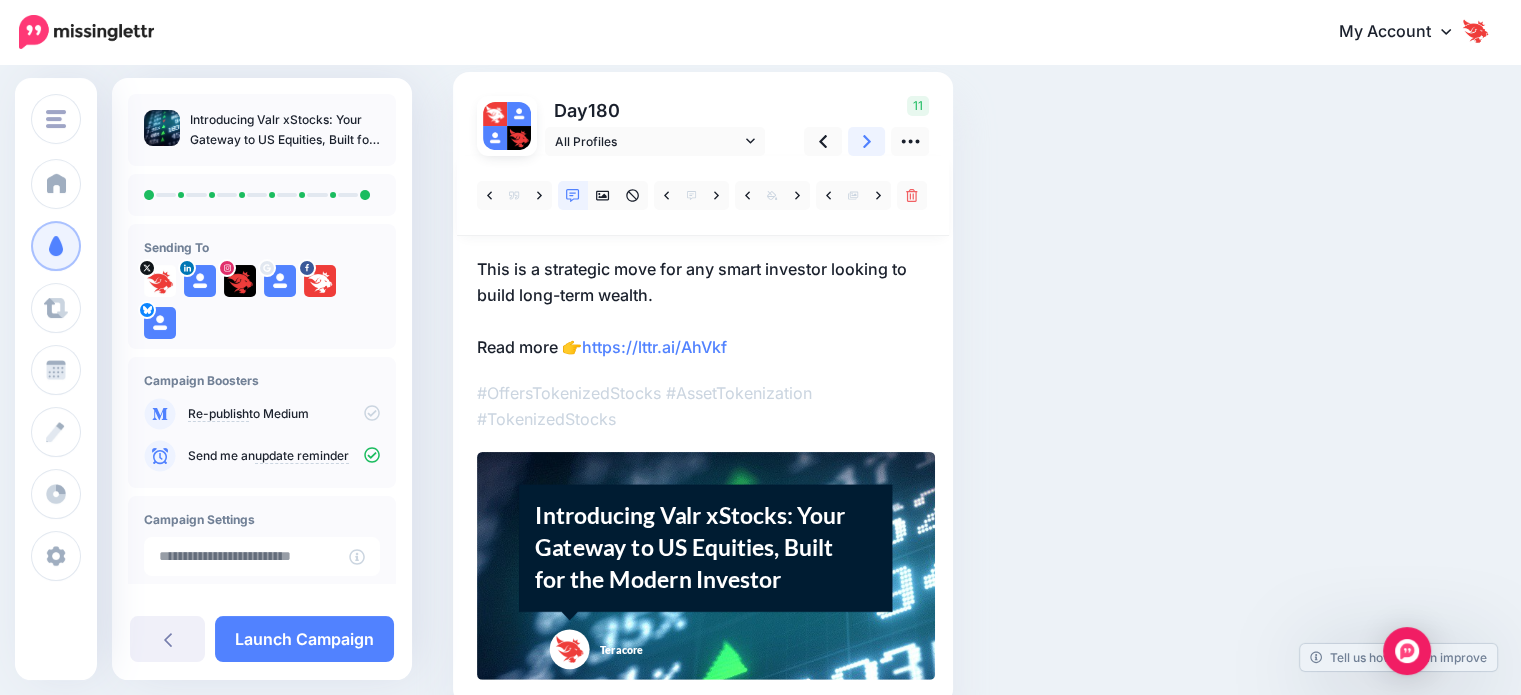 click at bounding box center (867, 141) 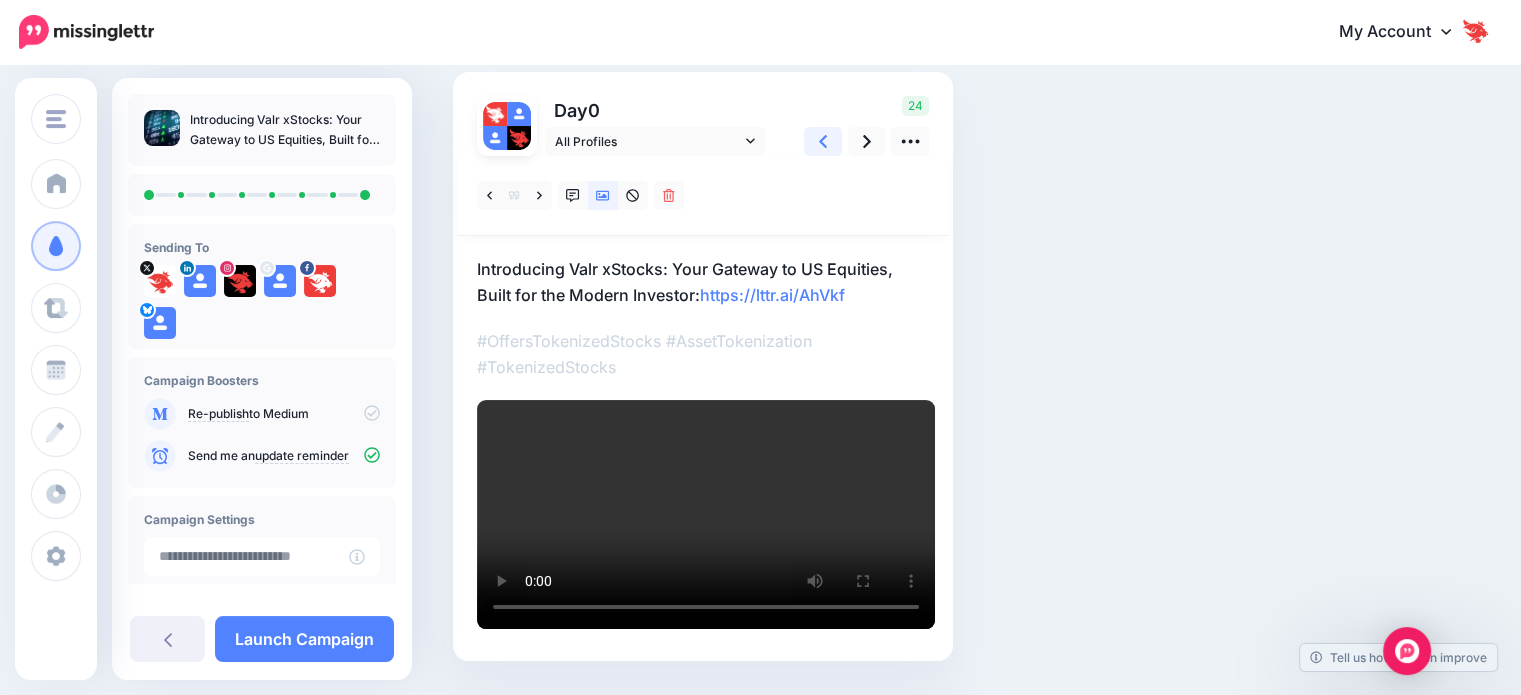 click at bounding box center [823, 141] 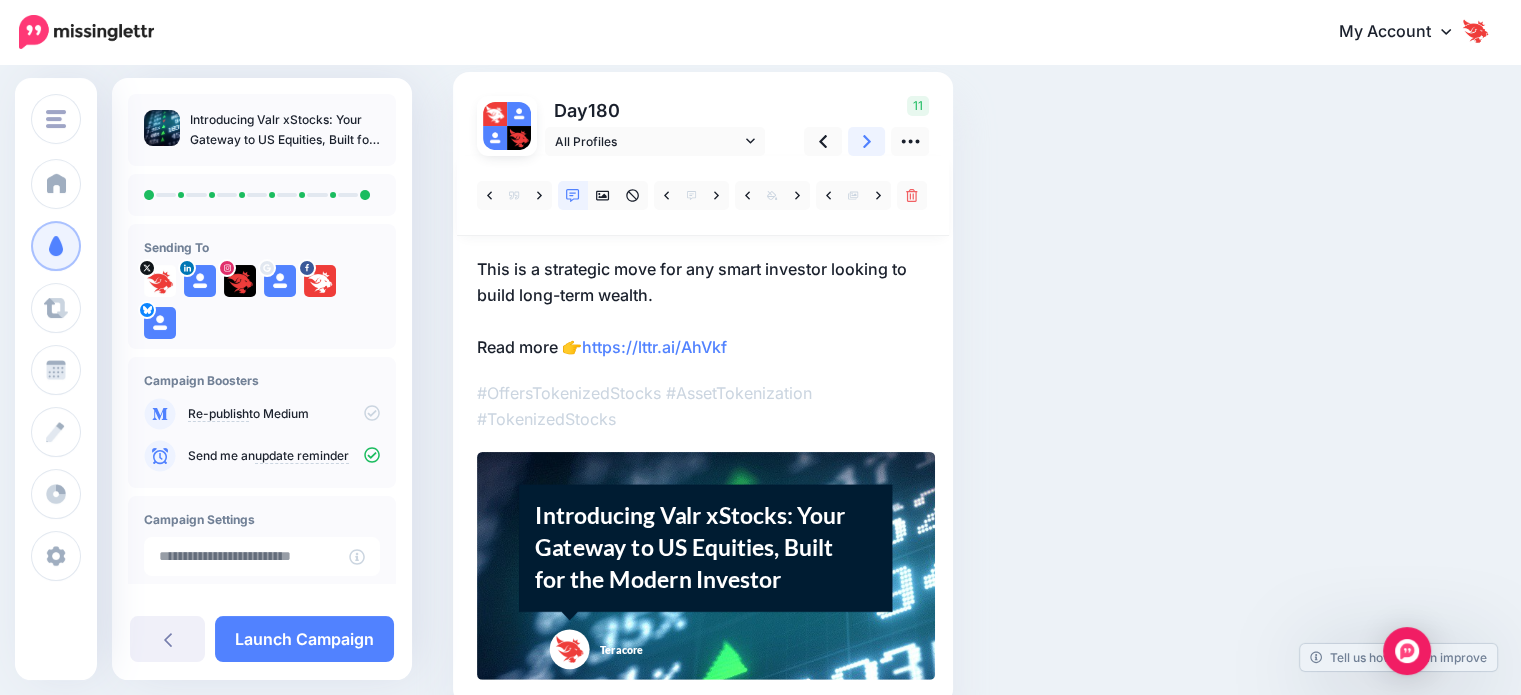 click at bounding box center (867, 141) 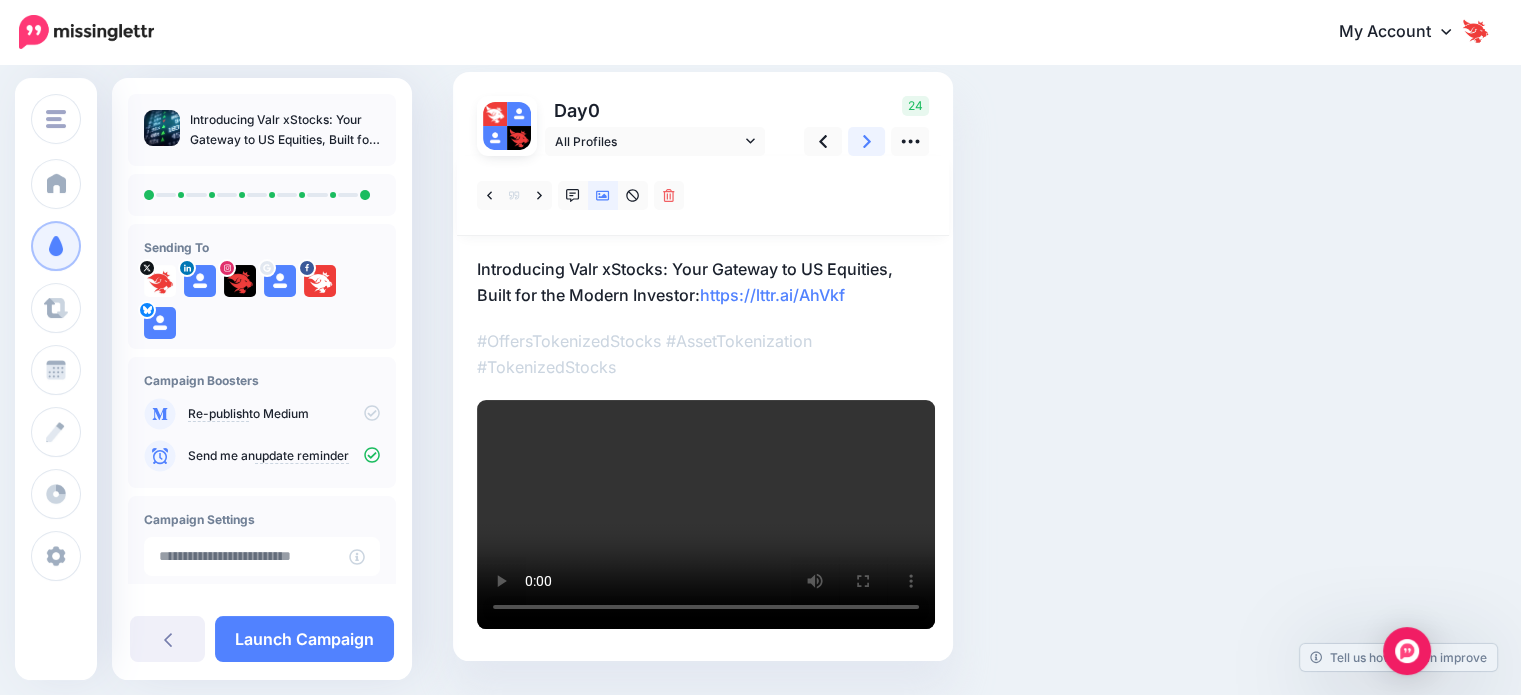 click at bounding box center [867, 141] 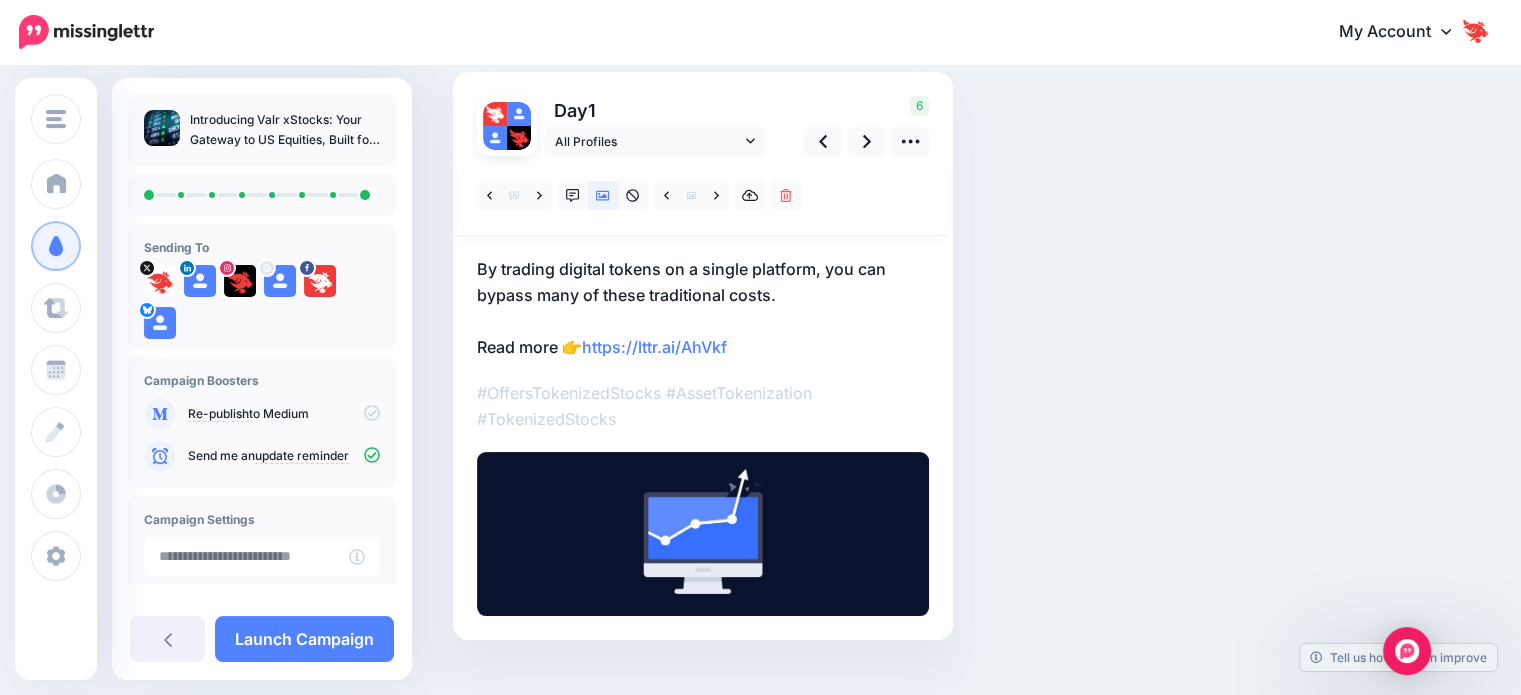 click 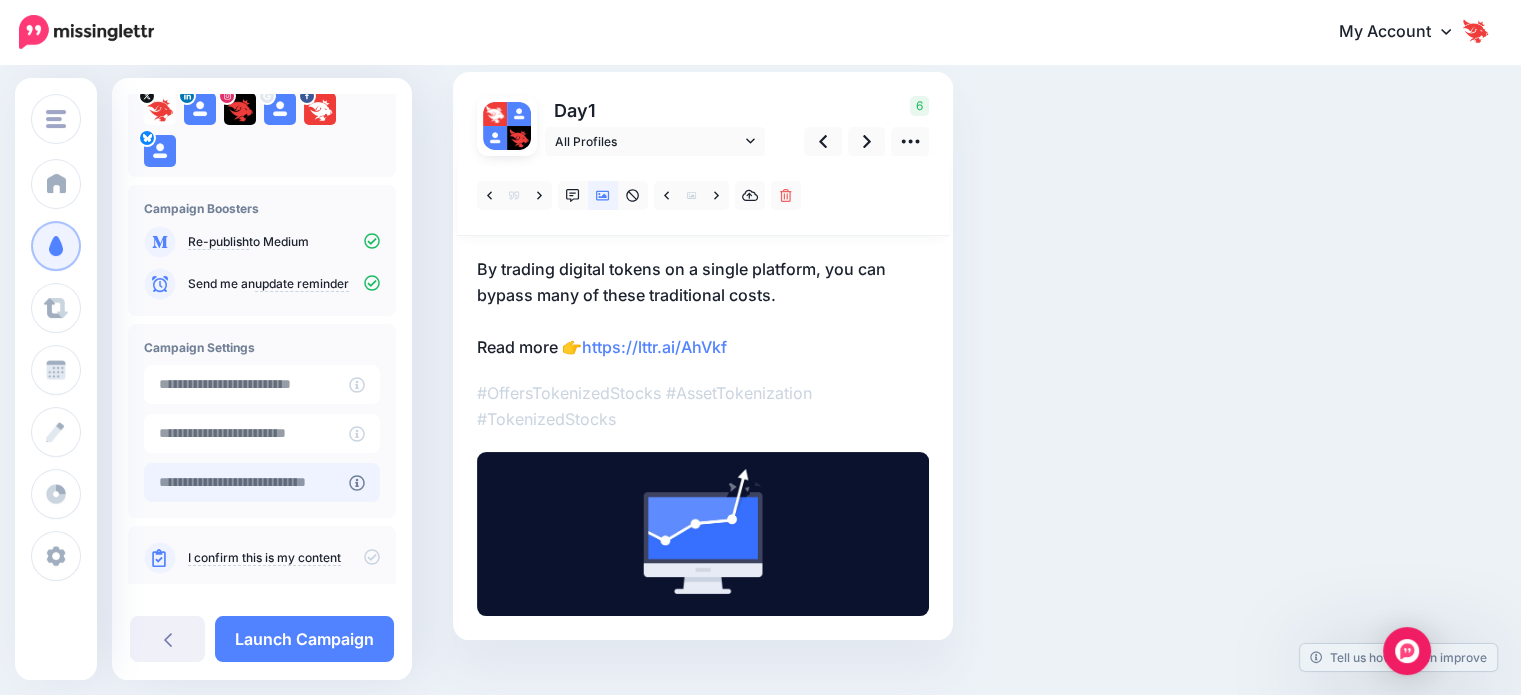 scroll, scrollTop: 200, scrollLeft: 0, axis: vertical 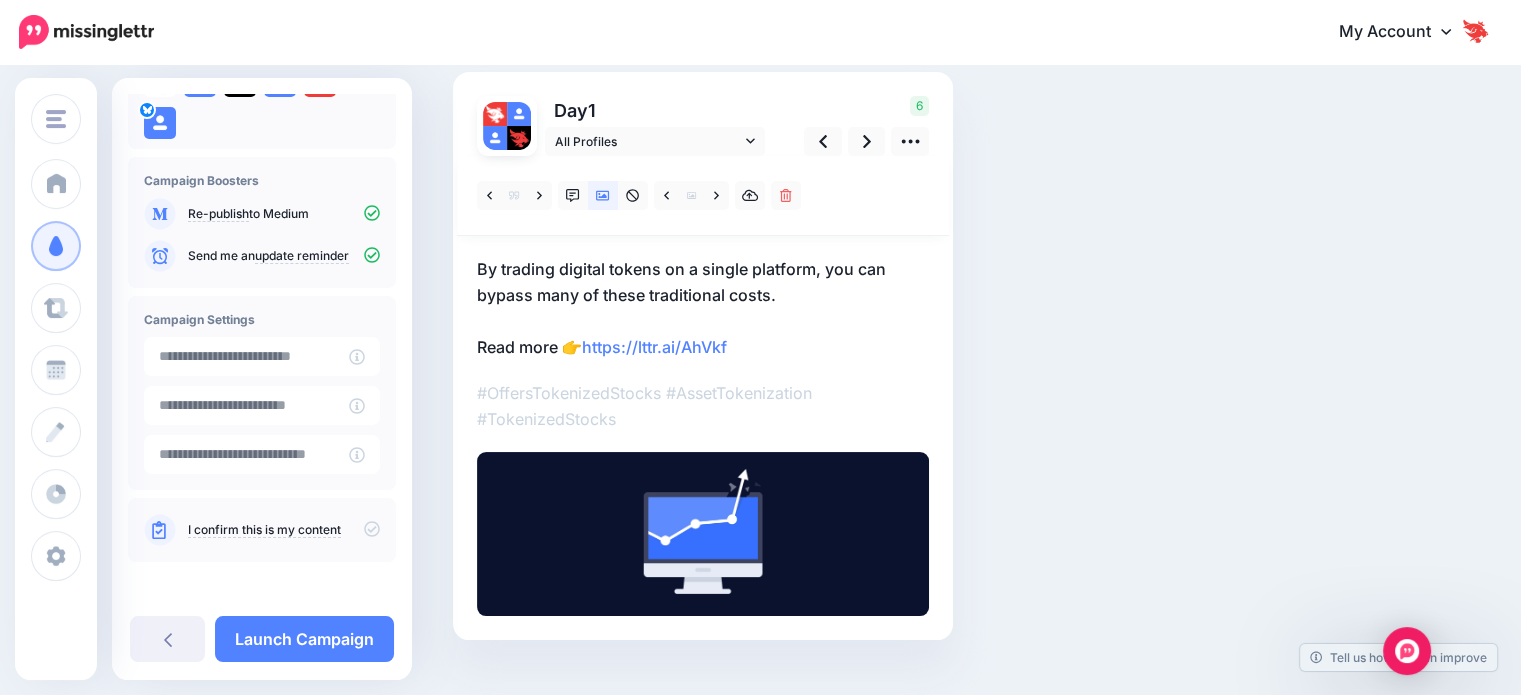 click 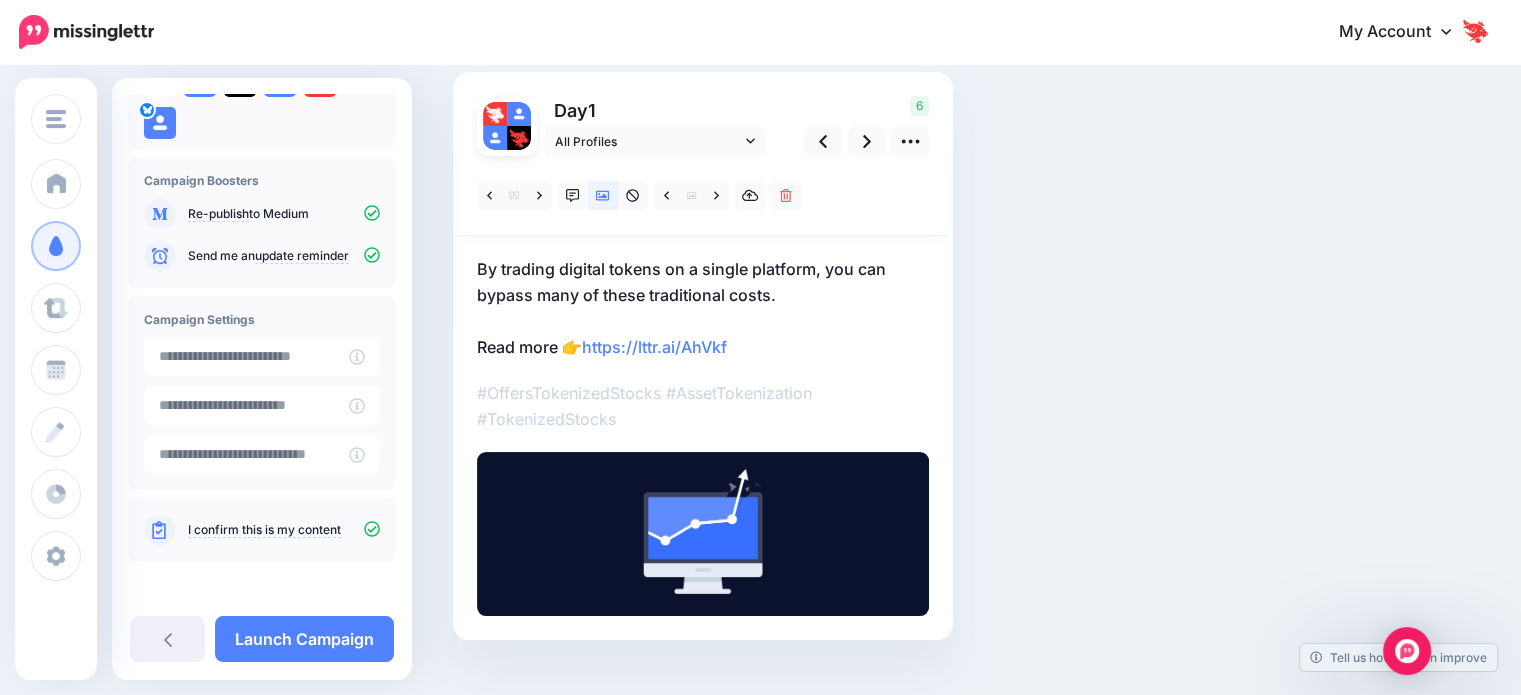 scroll, scrollTop: 201, scrollLeft: 0, axis: vertical 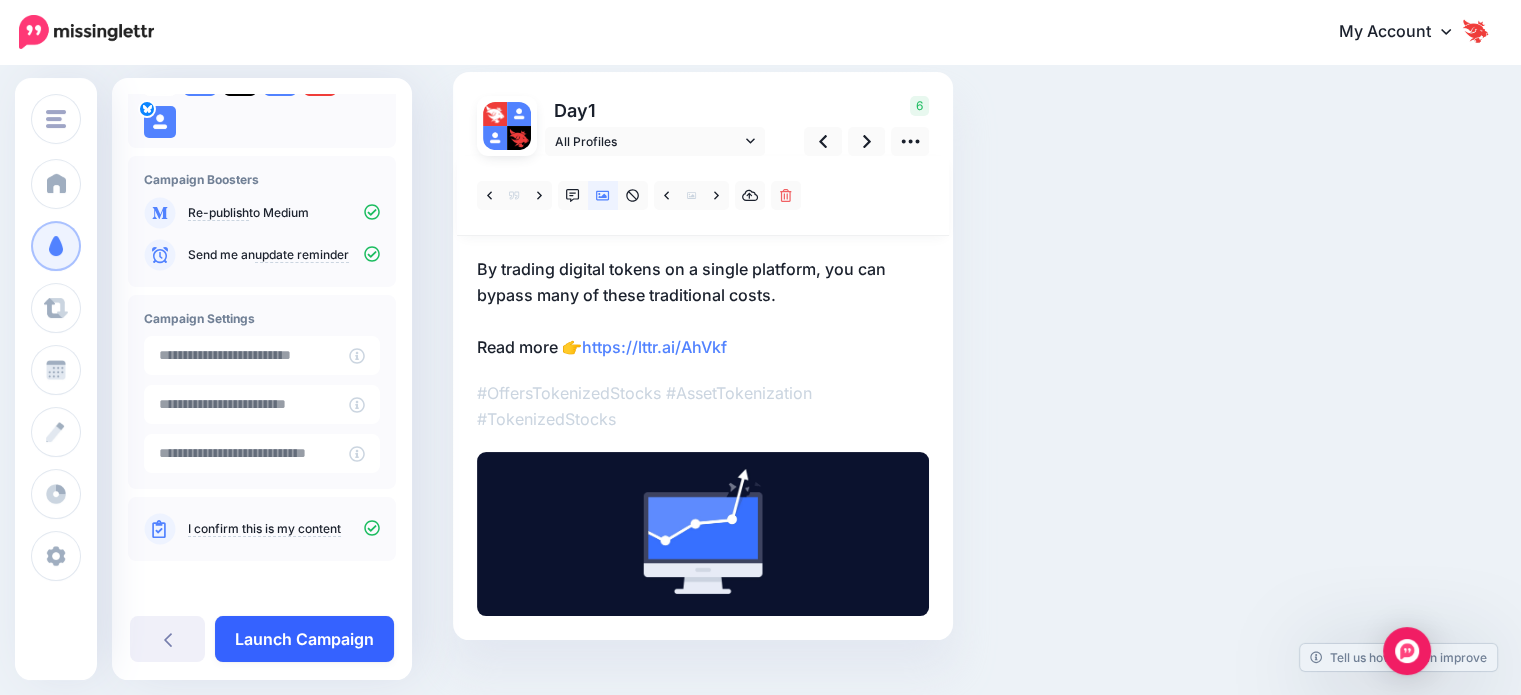 click on "Launch Campaign" at bounding box center (304, 639) 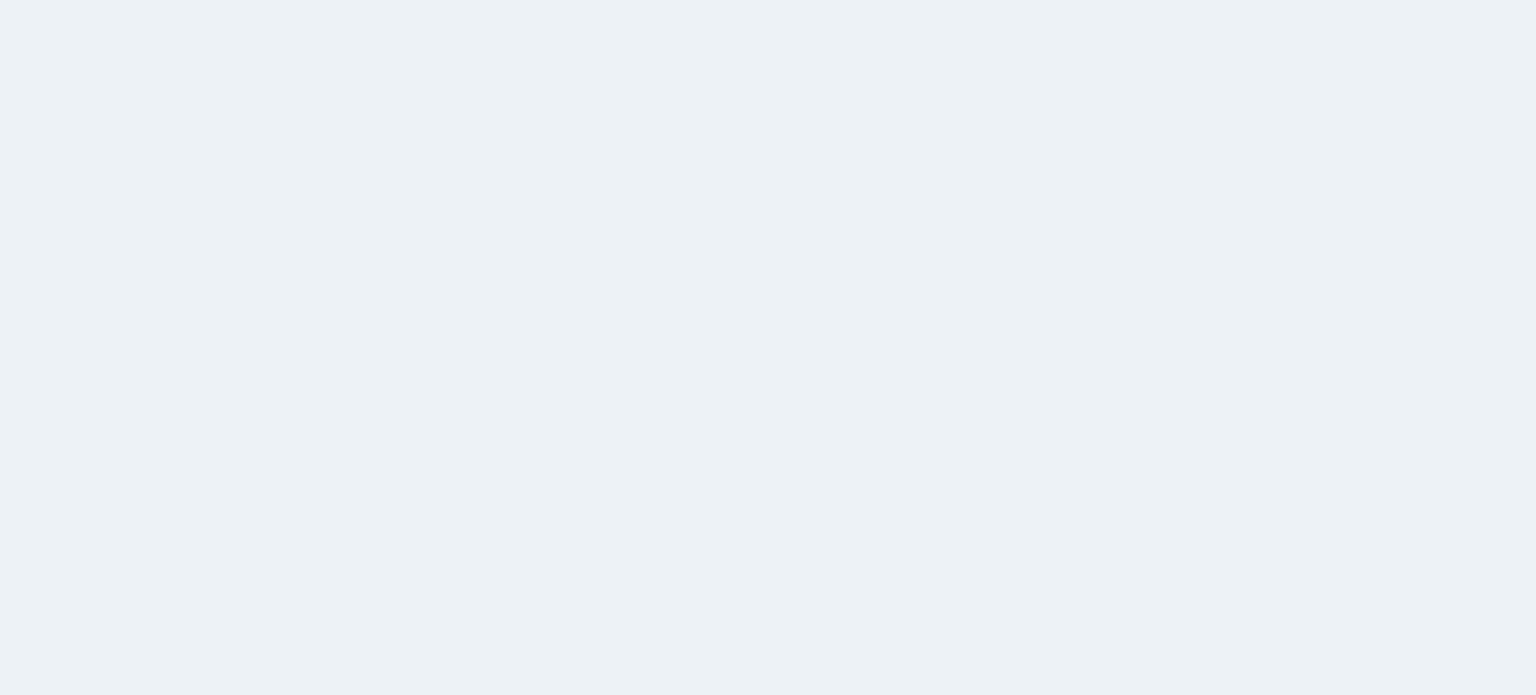 scroll, scrollTop: 0, scrollLeft: 0, axis: both 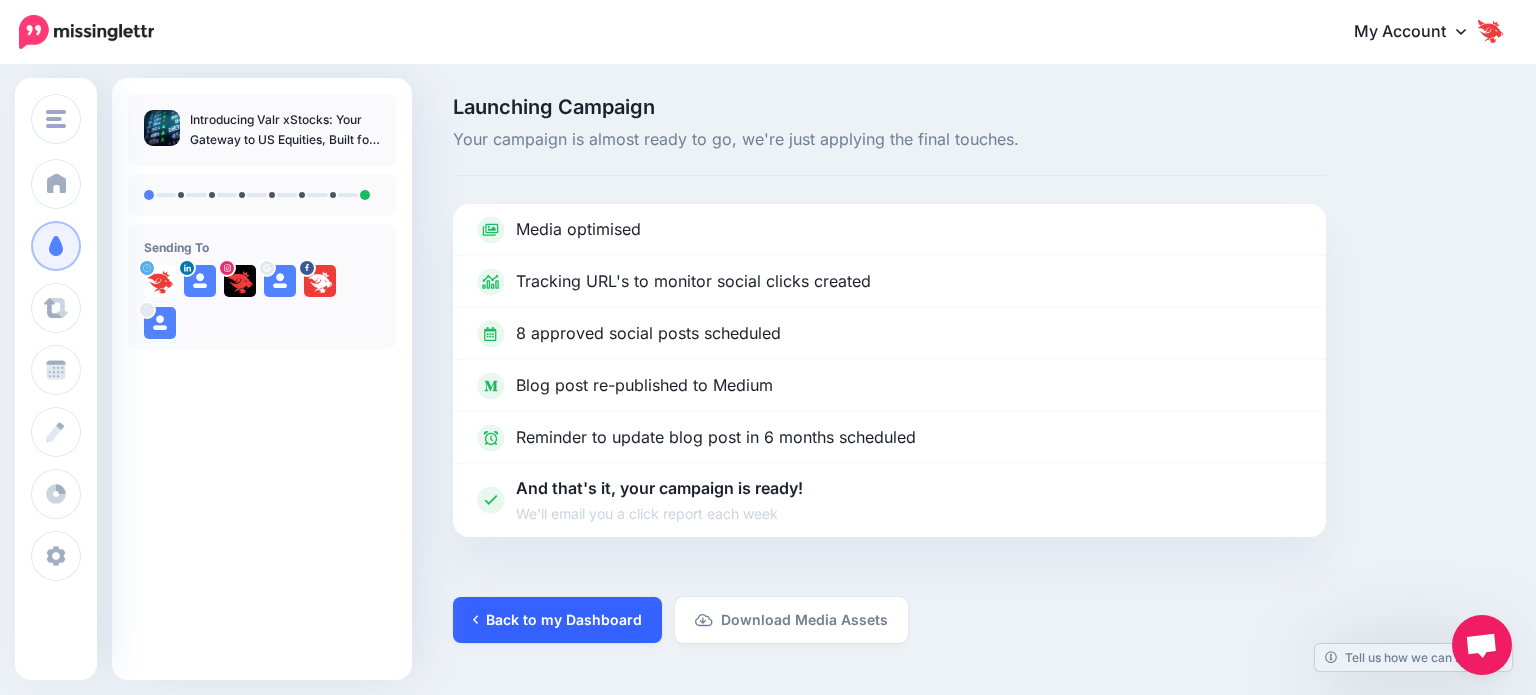 click on "Back to my Dashboard" at bounding box center (557, 620) 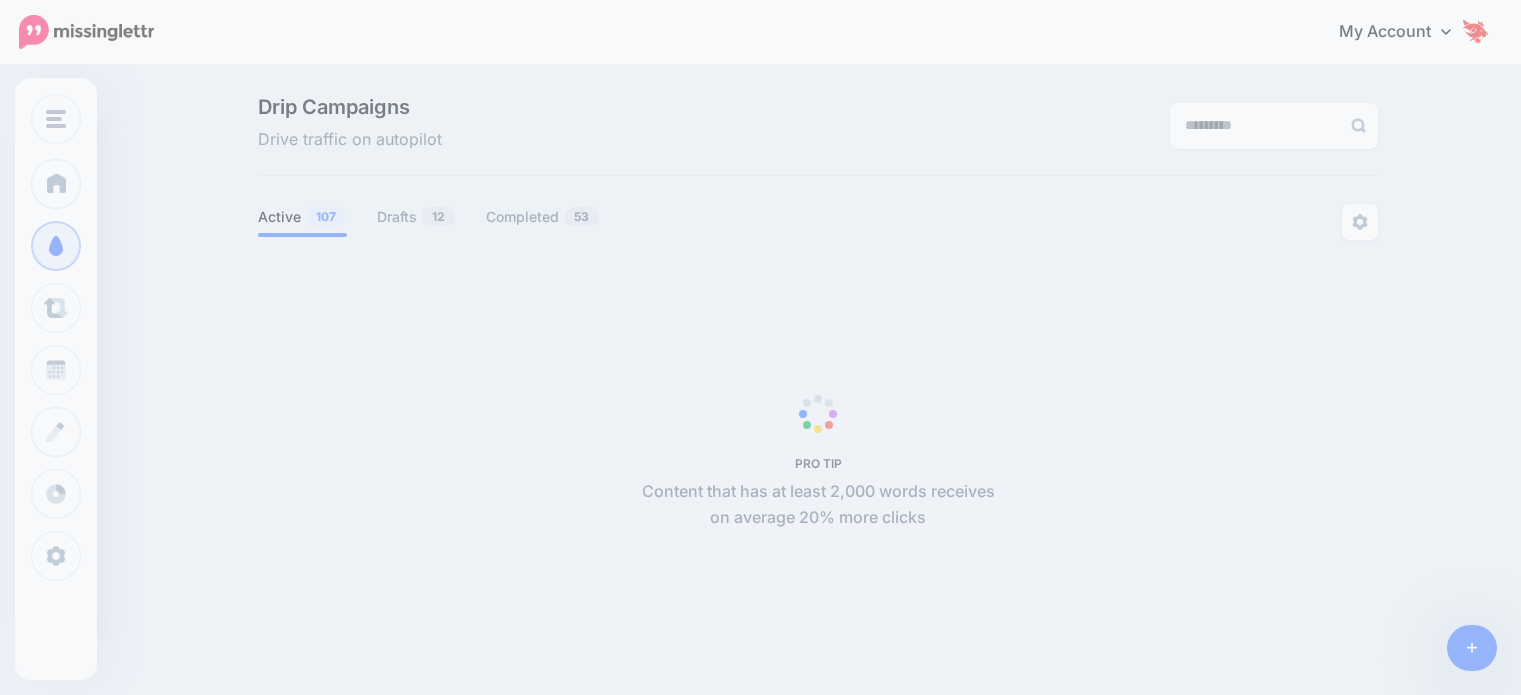 scroll, scrollTop: 0, scrollLeft: 0, axis: both 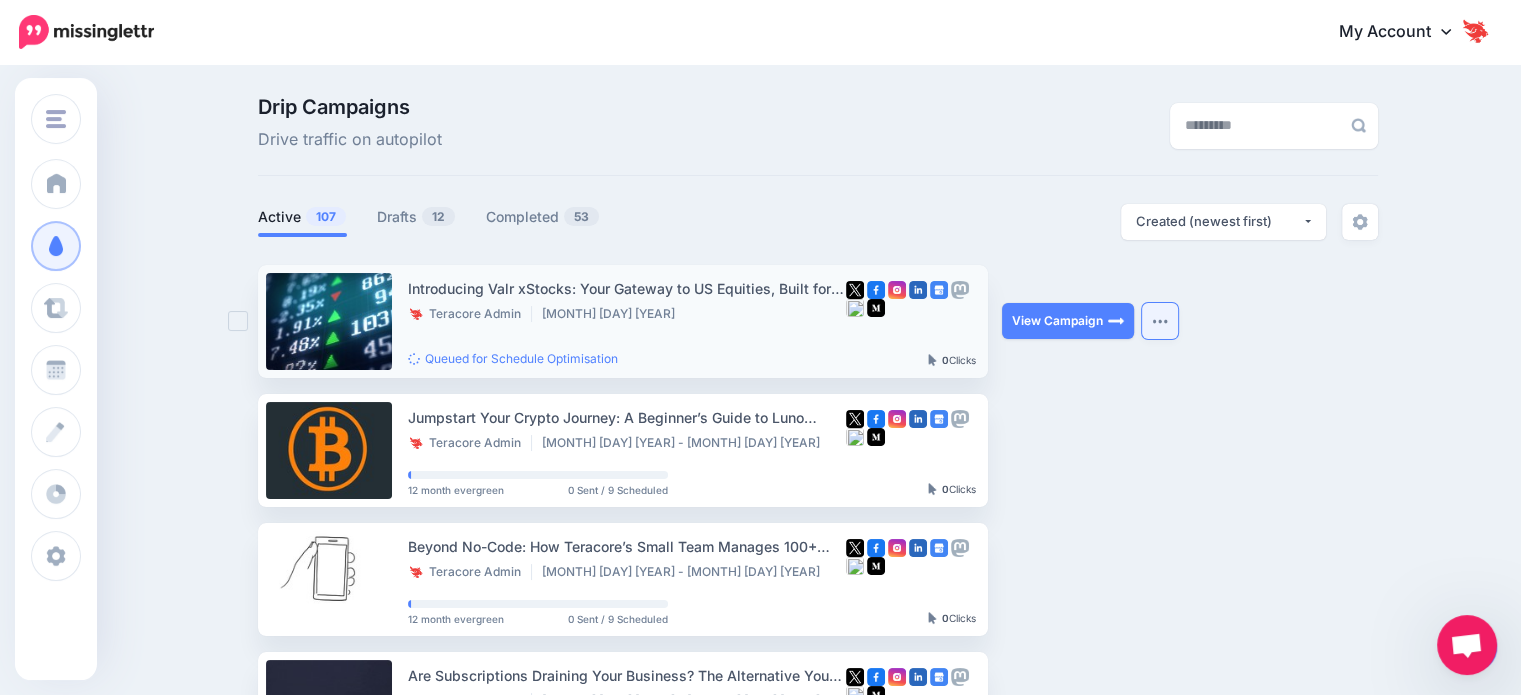 click at bounding box center [1160, 321] 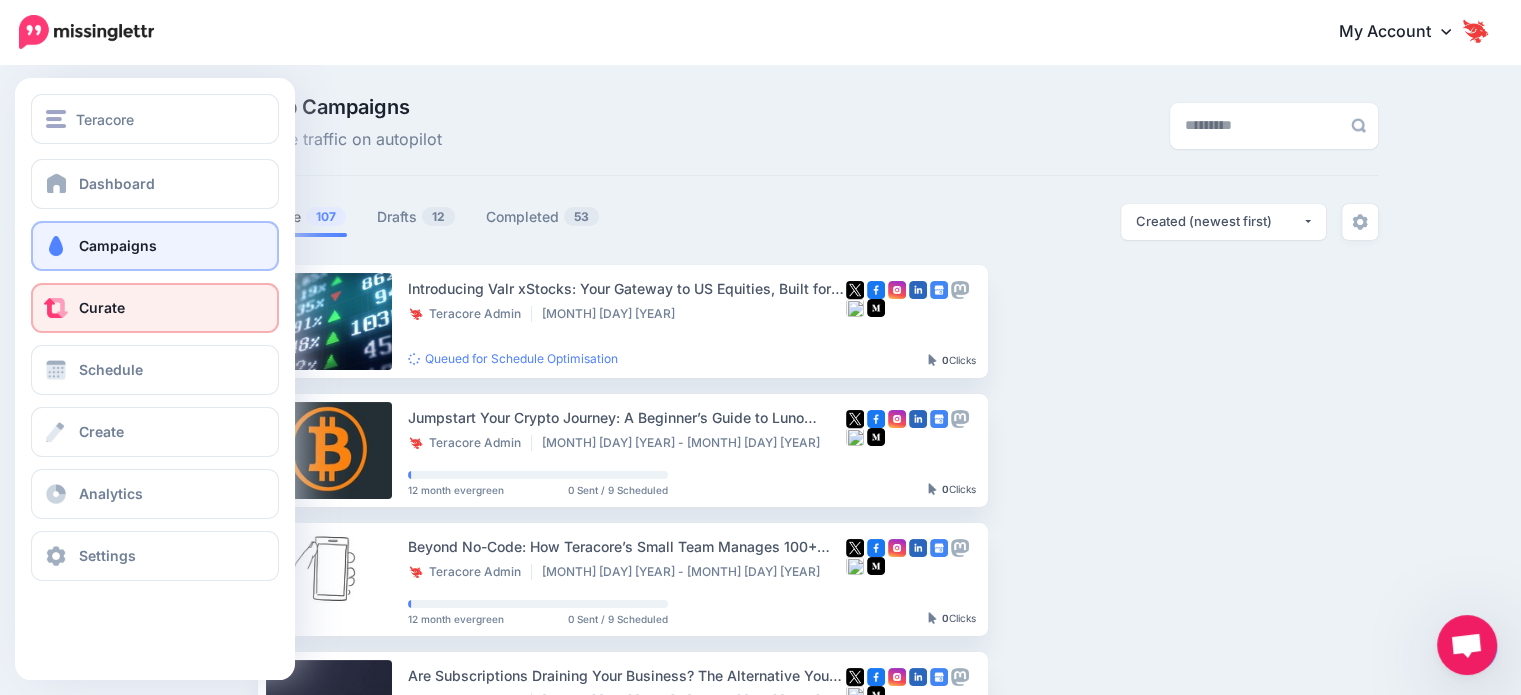 click on "Curate" at bounding box center [155, 308] 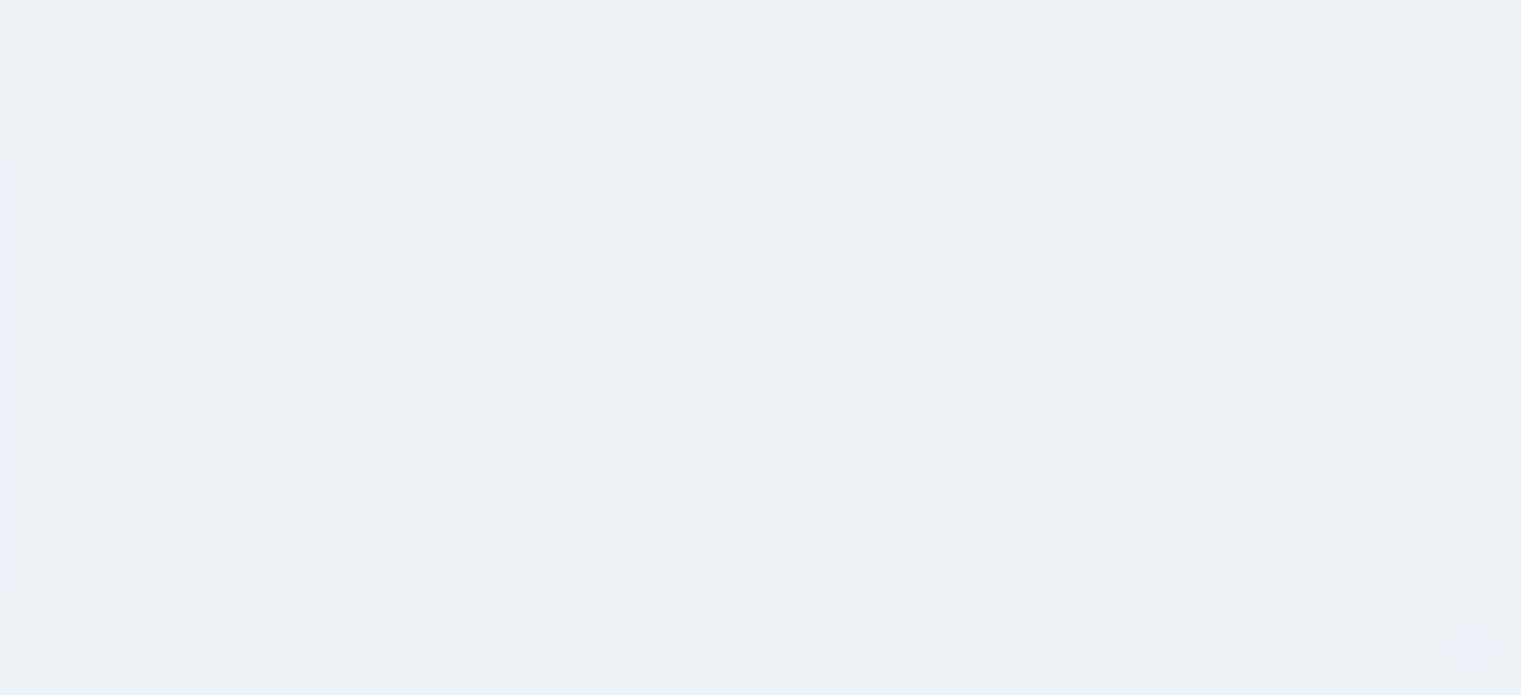 scroll, scrollTop: 0, scrollLeft: 0, axis: both 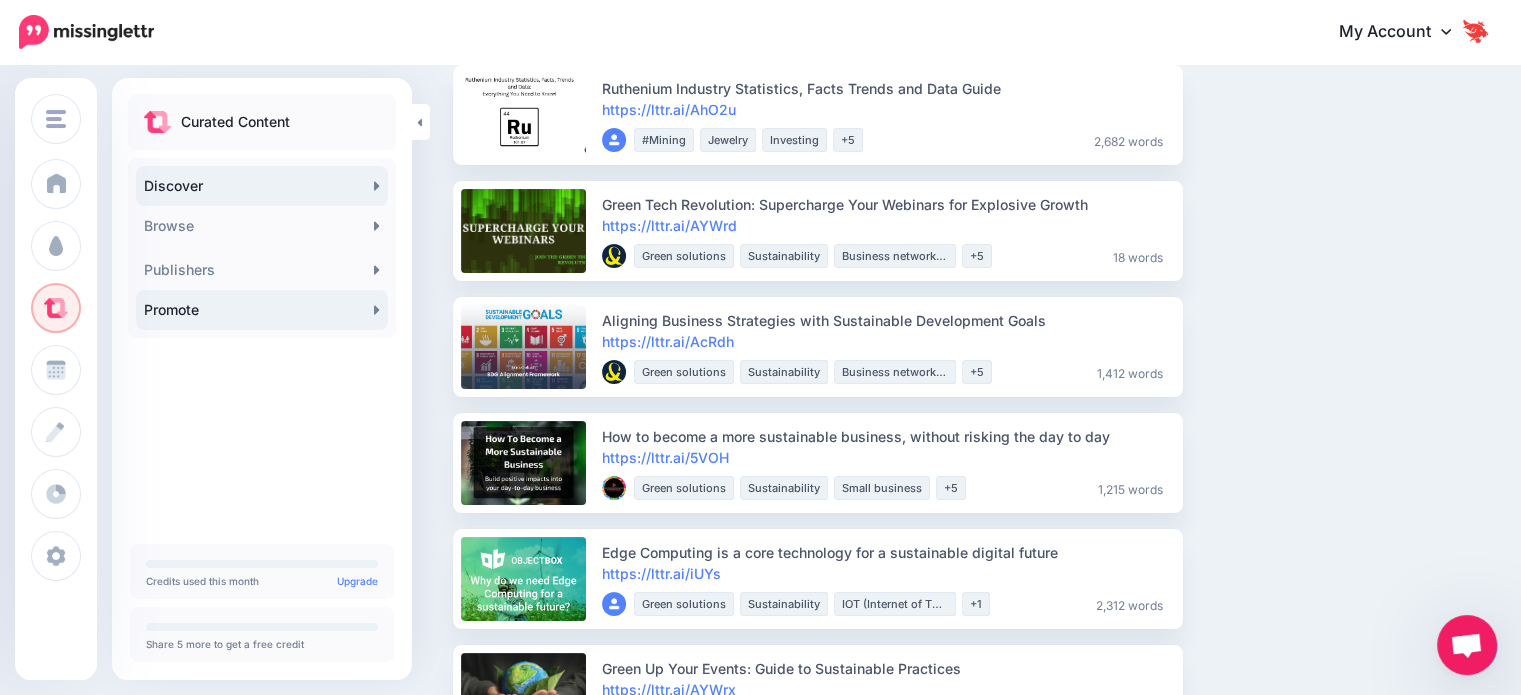 click on "Promote" at bounding box center (262, 310) 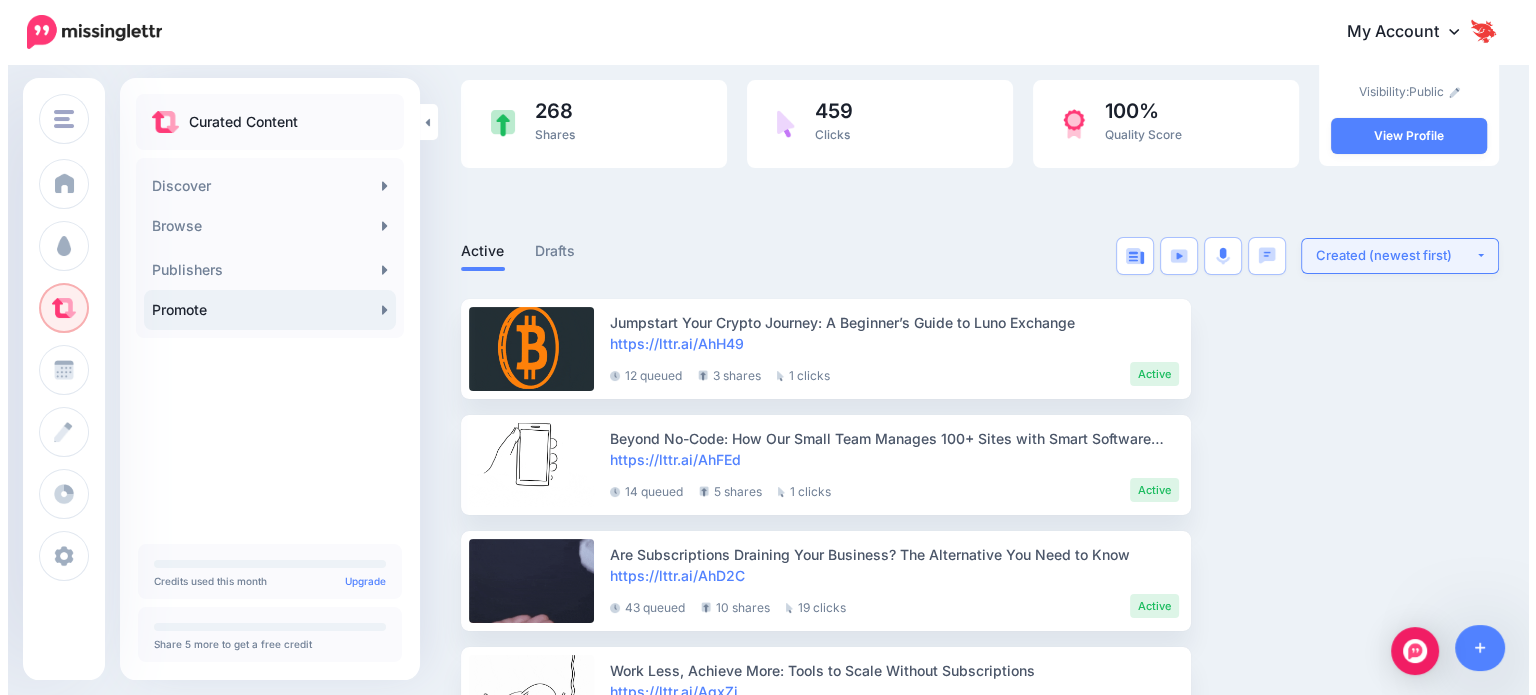 scroll, scrollTop: 300, scrollLeft: 0, axis: vertical 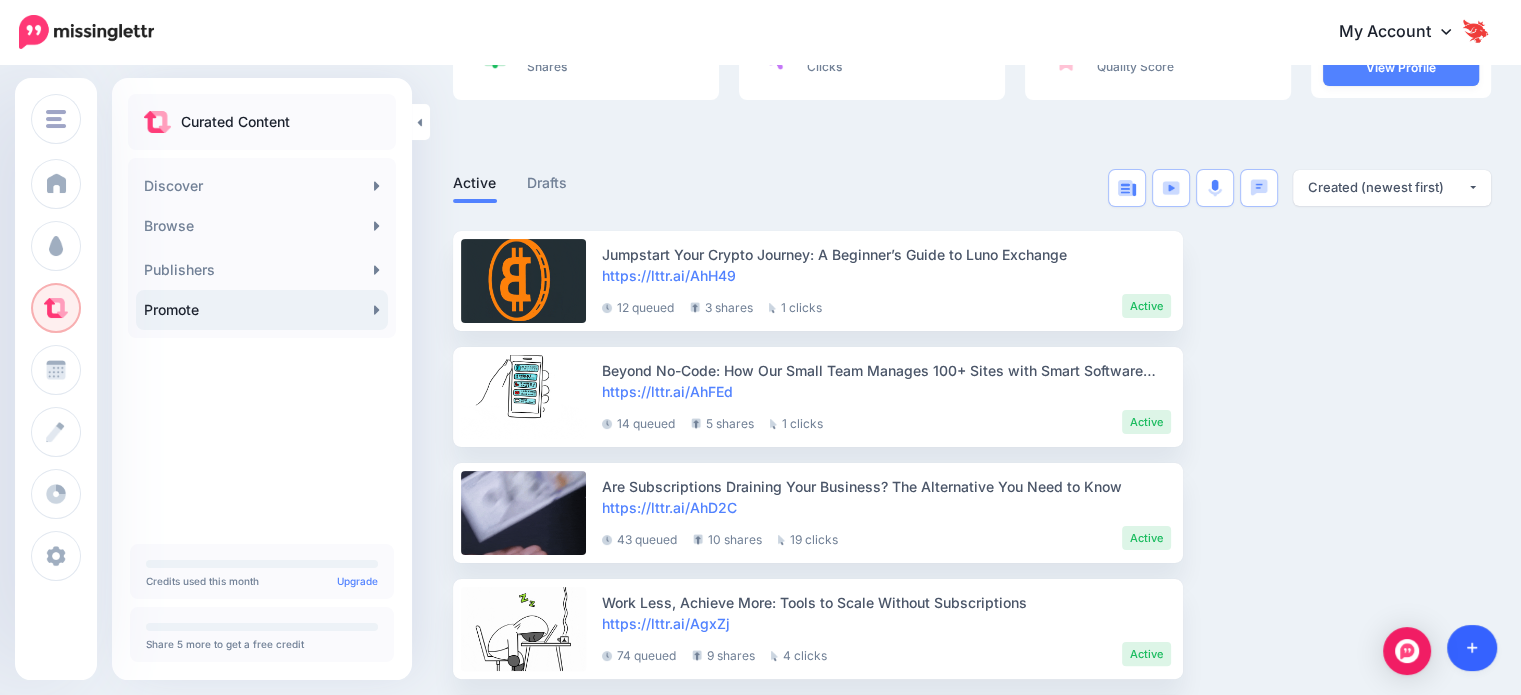 click at bounding box center [1472, 648] 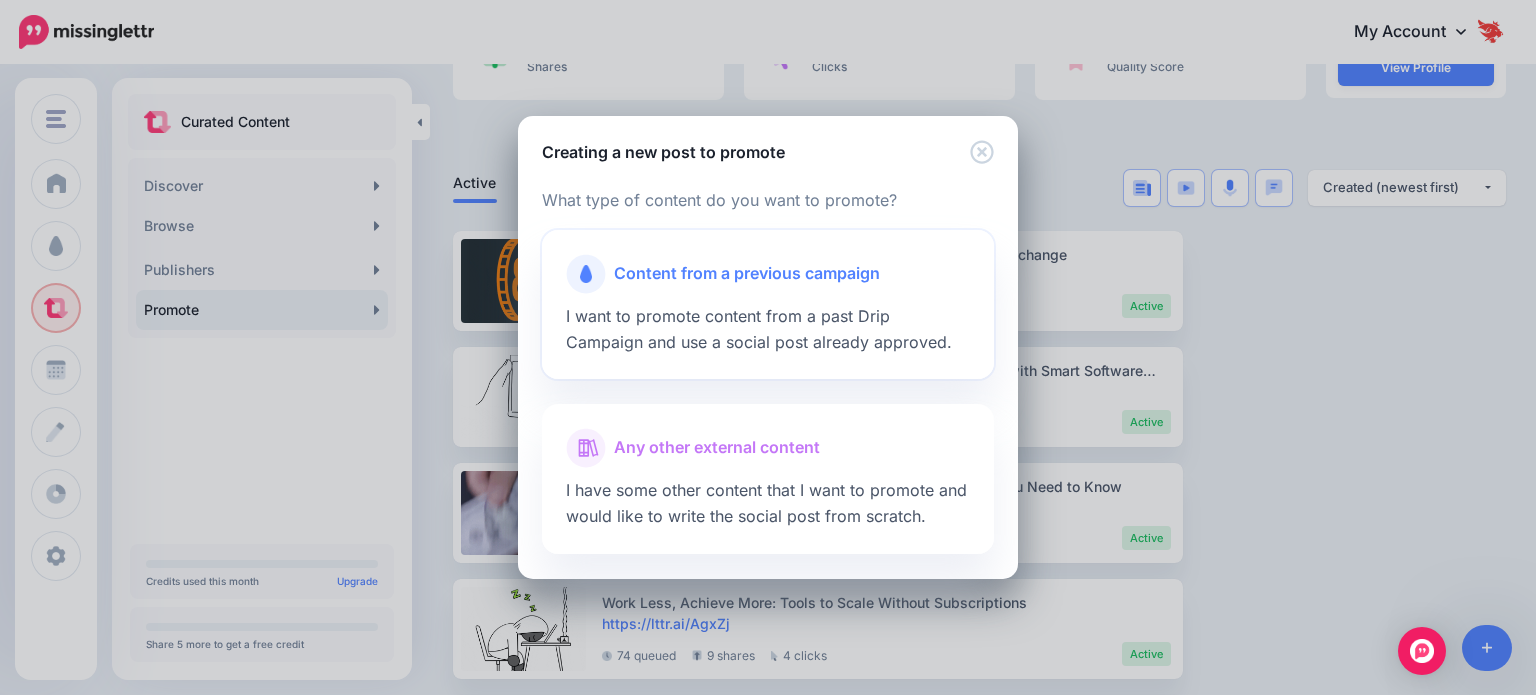 click on "I want to promote content from a past Drip Campaign and use a social post already approved." at bounding box center (759, 329) 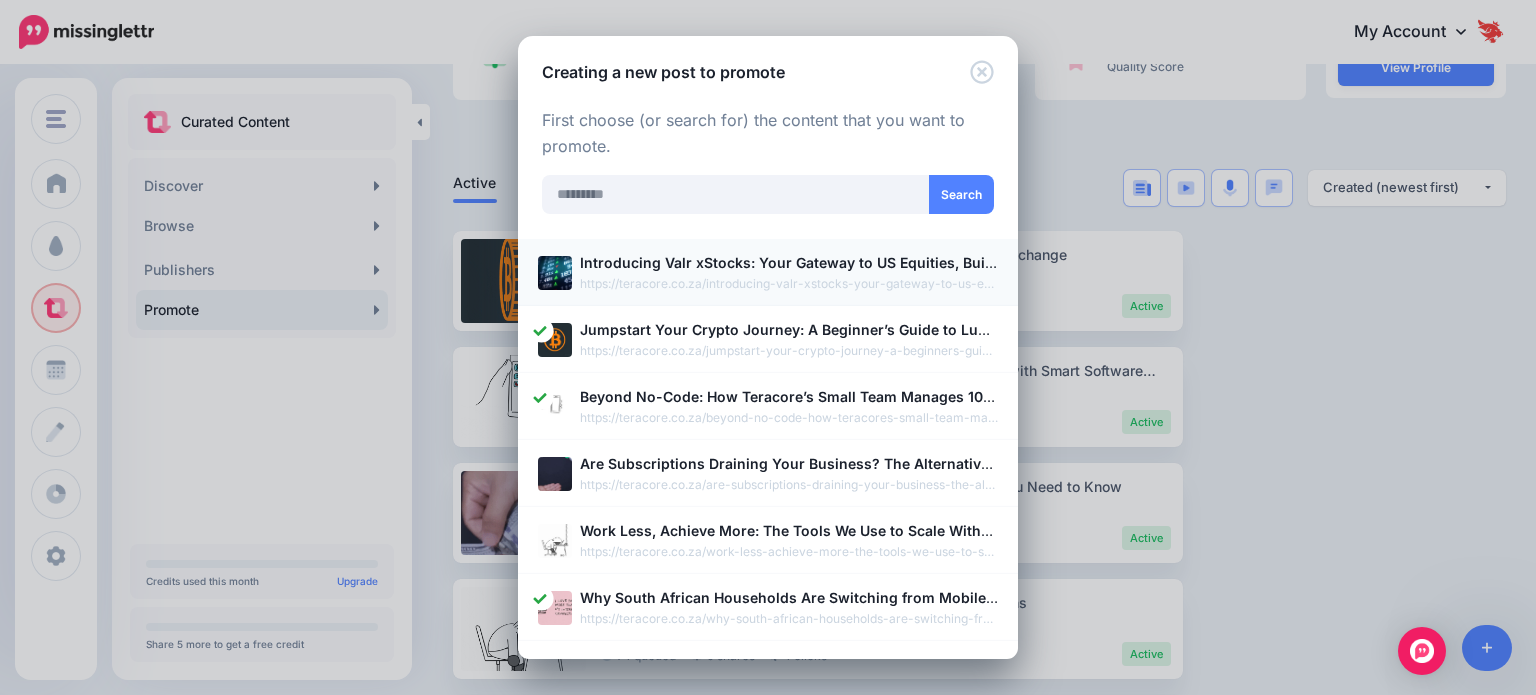 click on "Introducing Valr xStocks: Your Gateway to US Equities, Built for the Modern Investor" at bounding box center (871, 262) 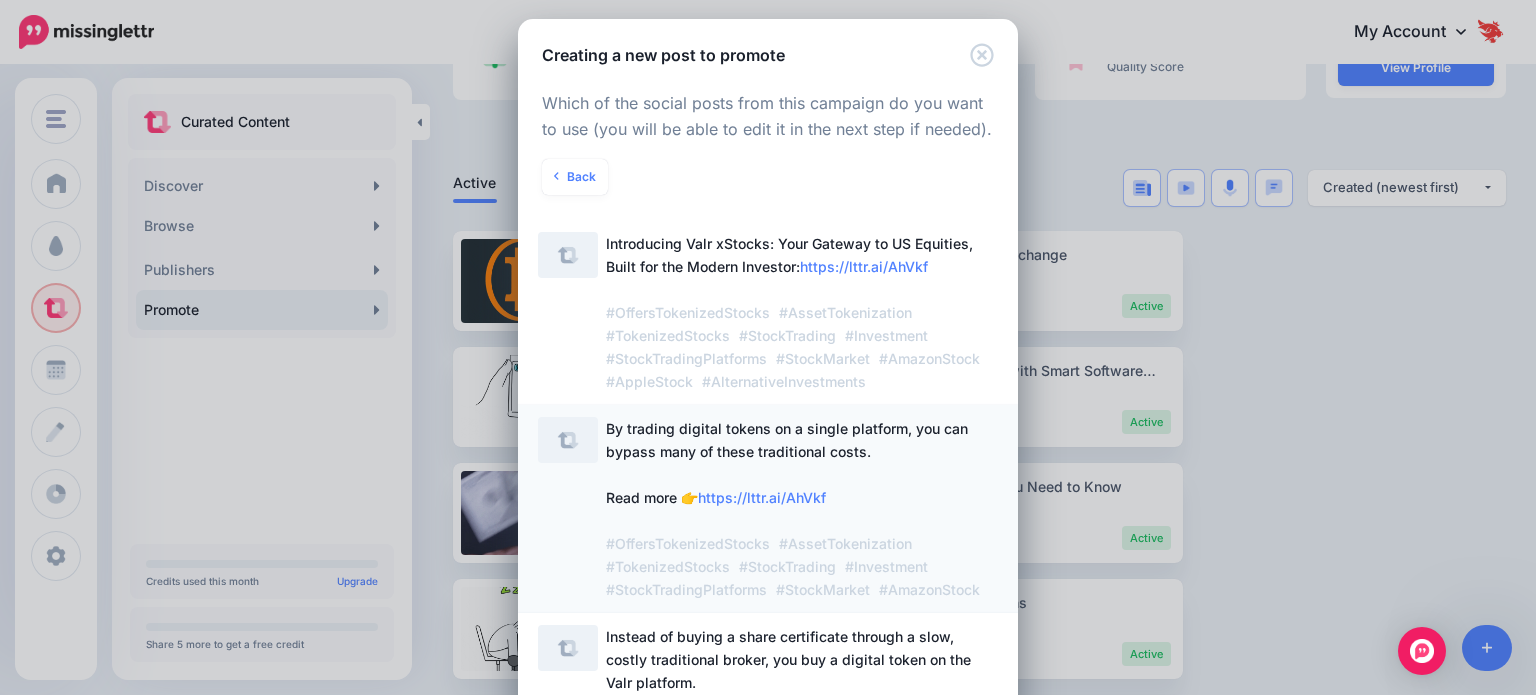 scroll, scrollTop: 0, scrollLeft: 0, axis: both 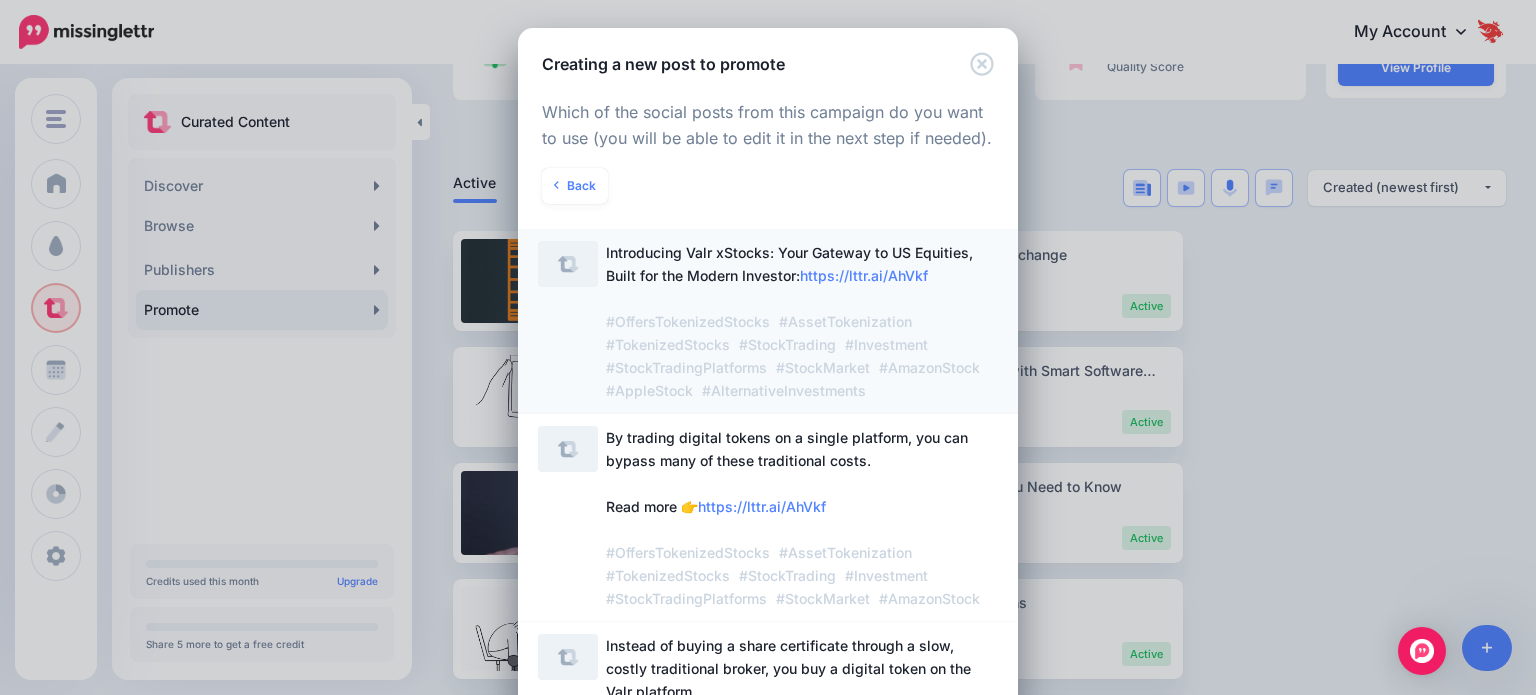 click on "Introducing Valr xStocks: Your Gateway to US Equities, Built for the Modern Investor:  https://lttr.ai/AhVkf #OffersTokenizedStocks   #AssetTokenization   #TokenizedStocks   #StockTrading   #Investment   #StockTradingPlatforms   #StockMarket   #AmazonStock   #AppleStock   #AlternativeInvestments" at bounding box center [802, 321] 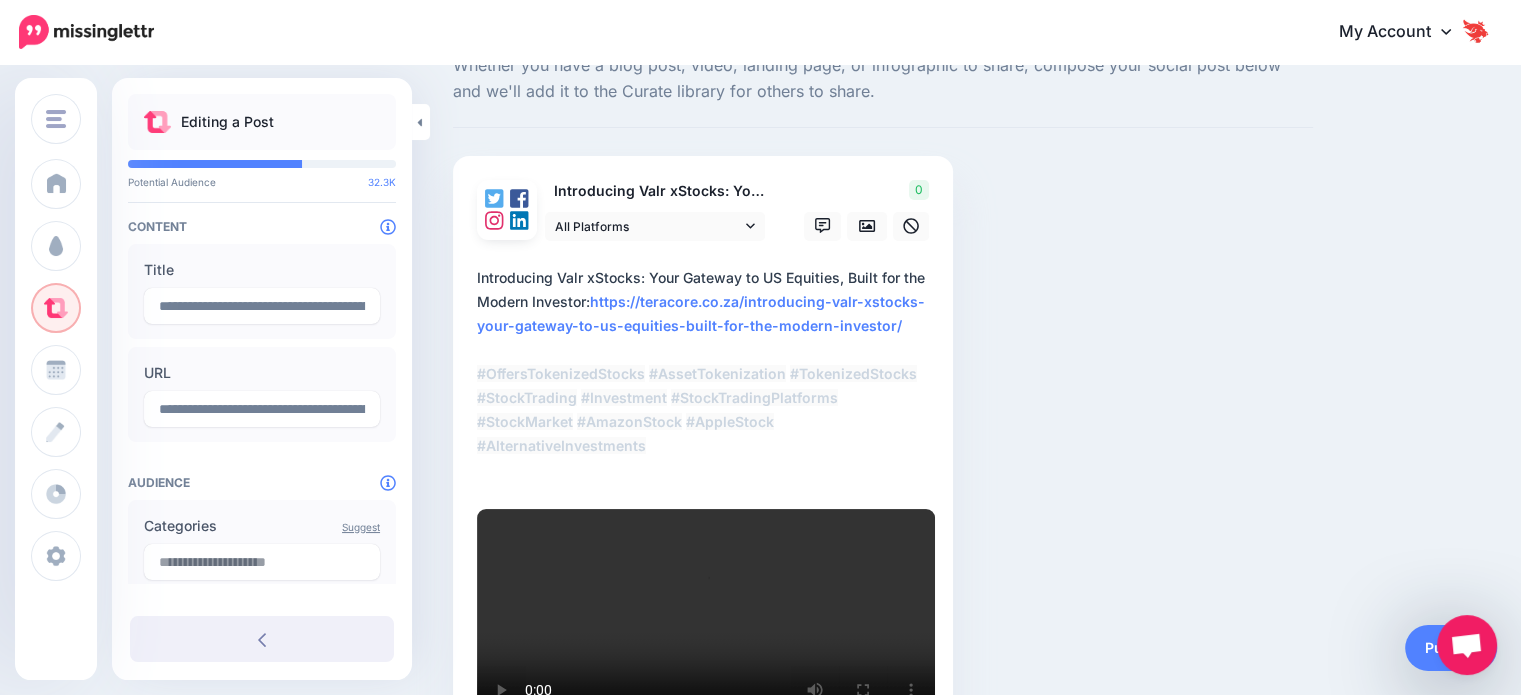 scroll, scrollTop: 67, scrollLeft: 0, axis: vertical 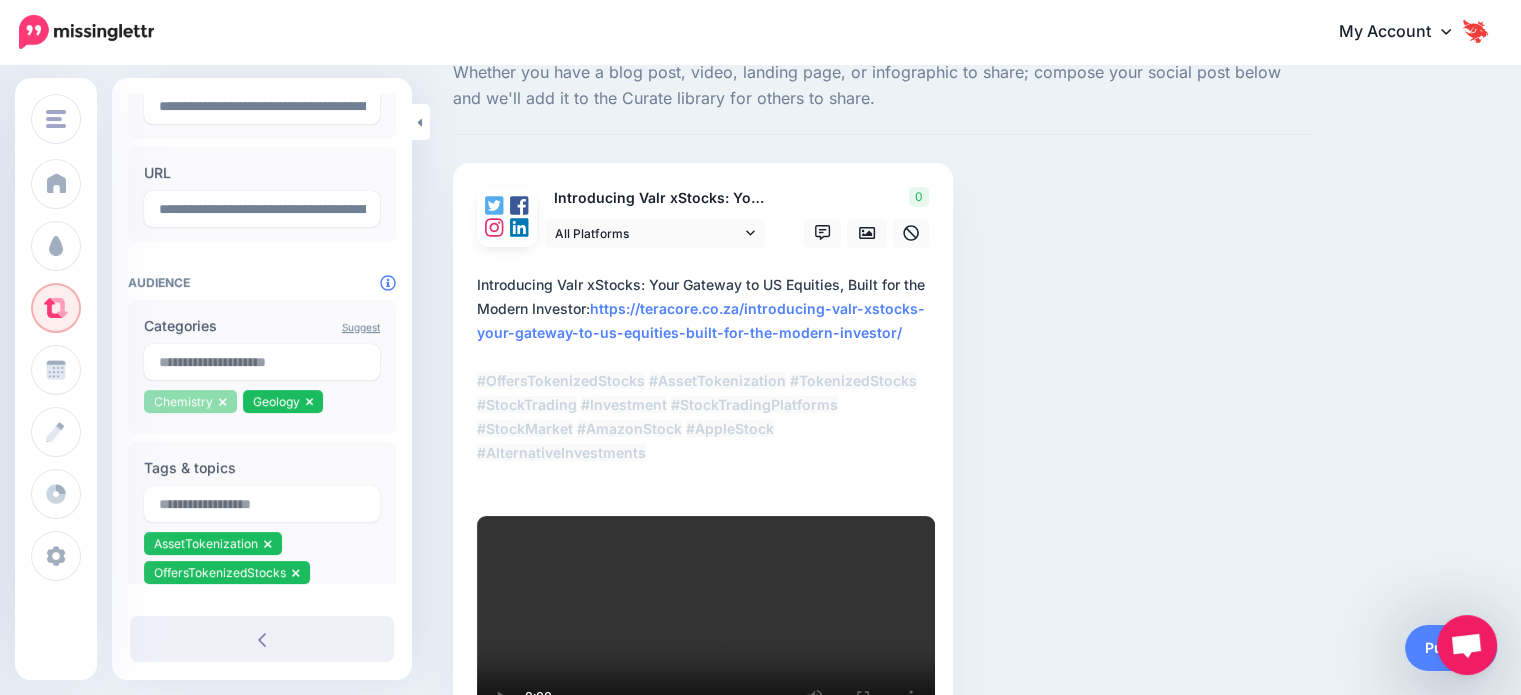 click 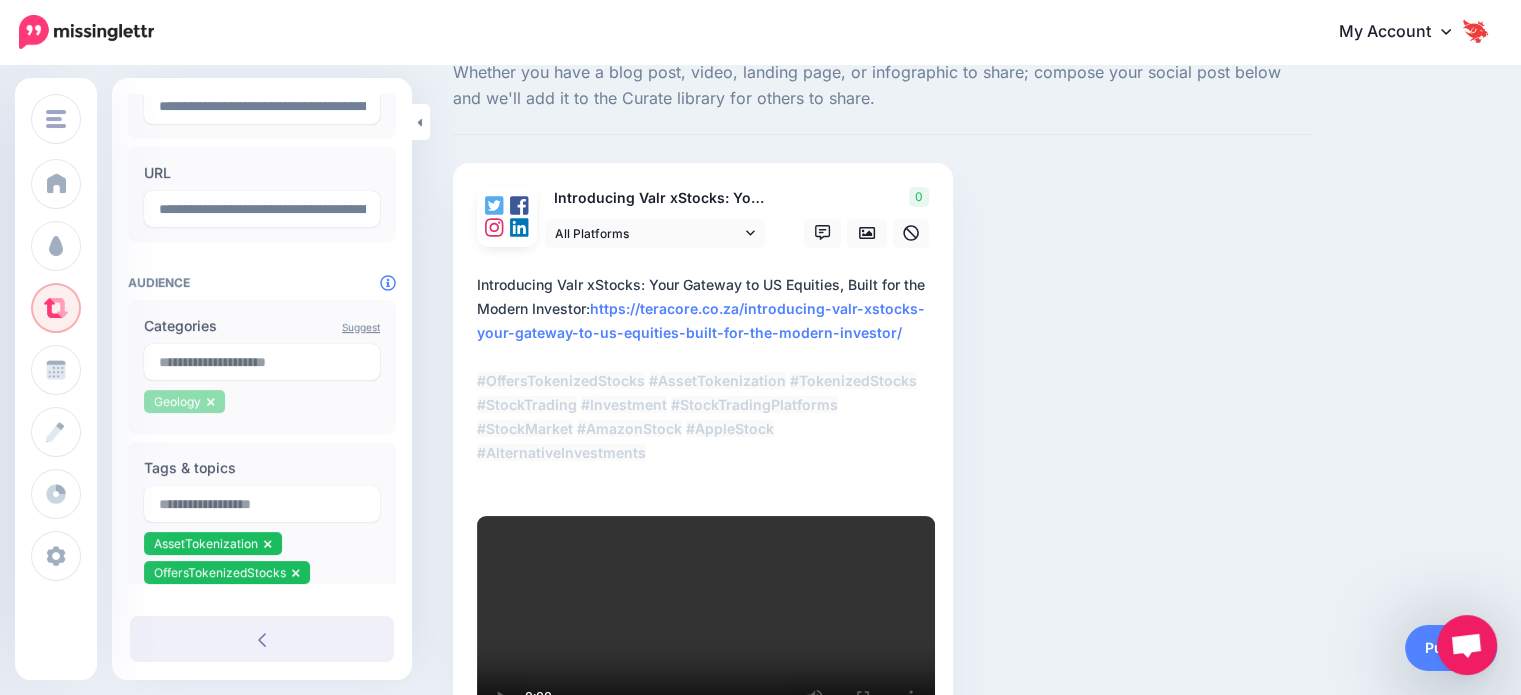 click 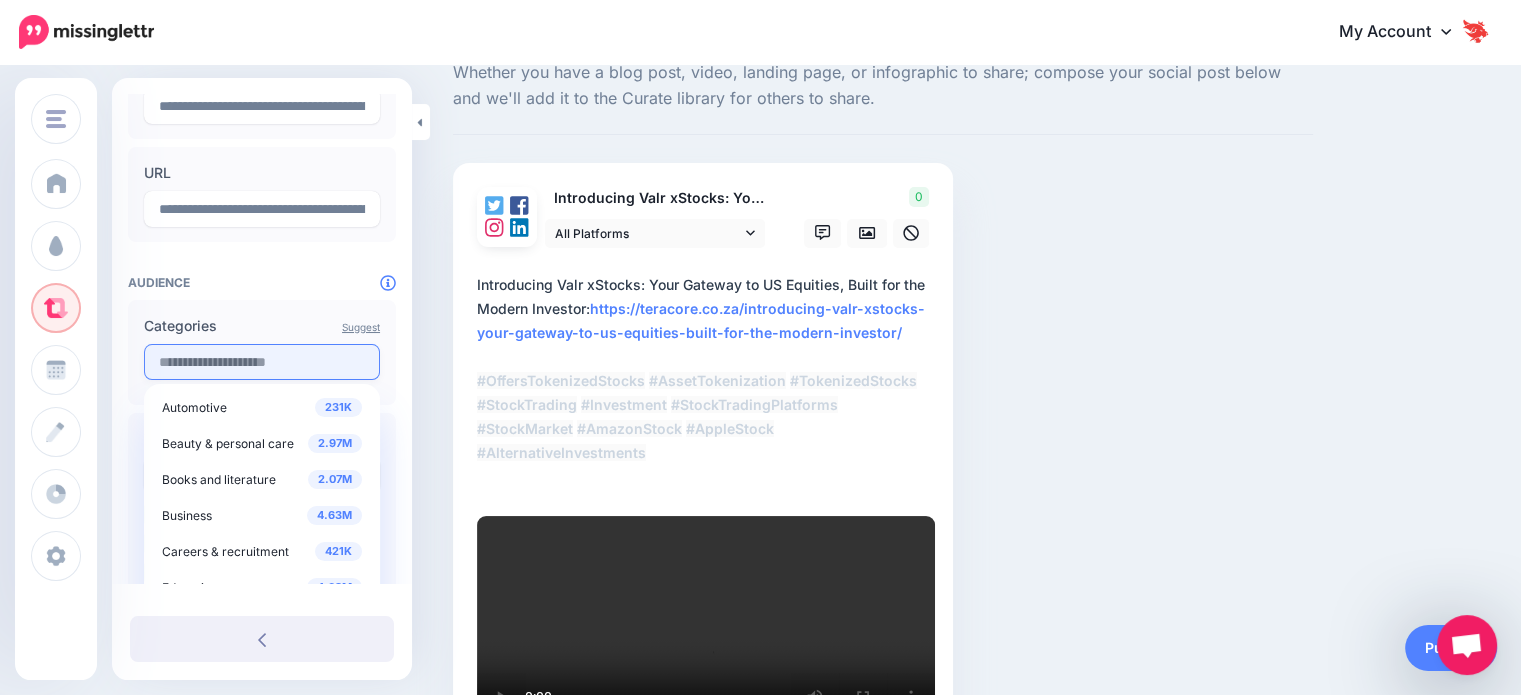 click at bounding box center (262, 362) 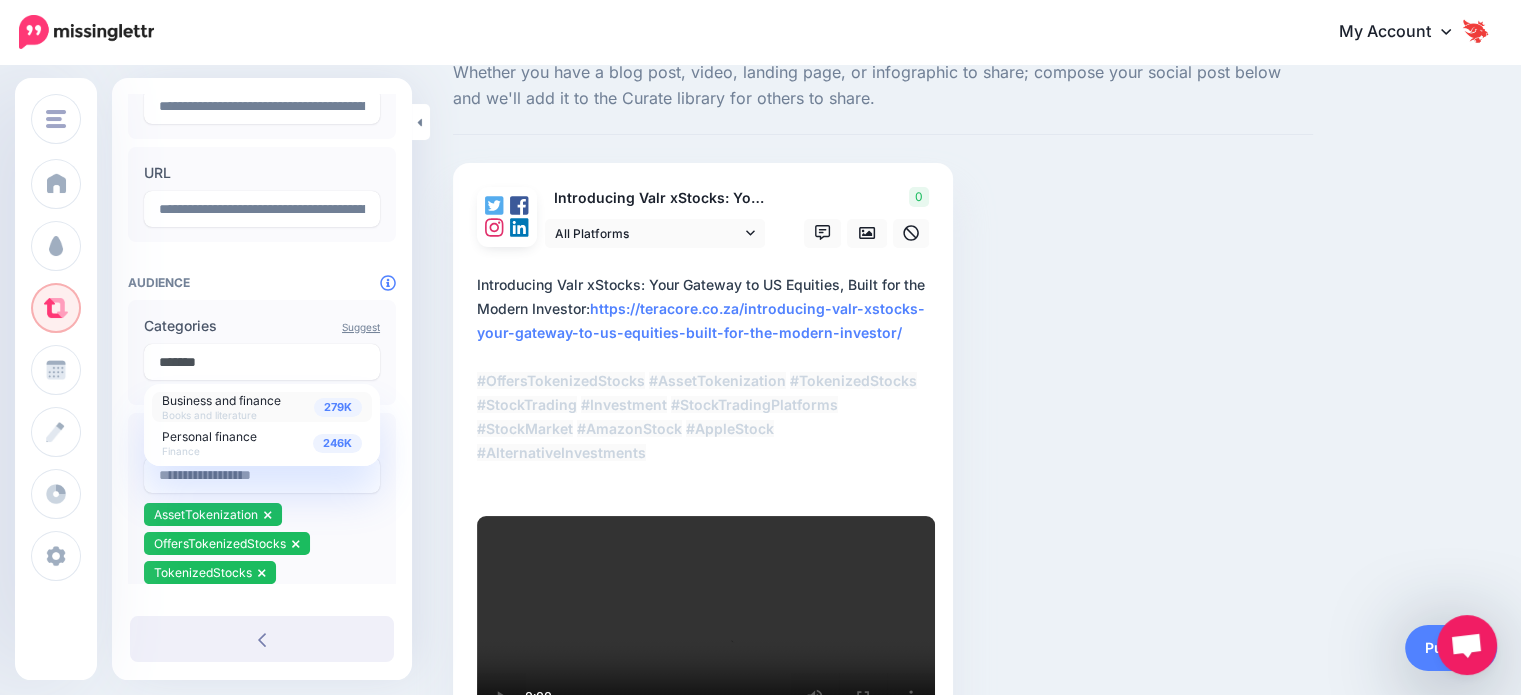 type on "*******" 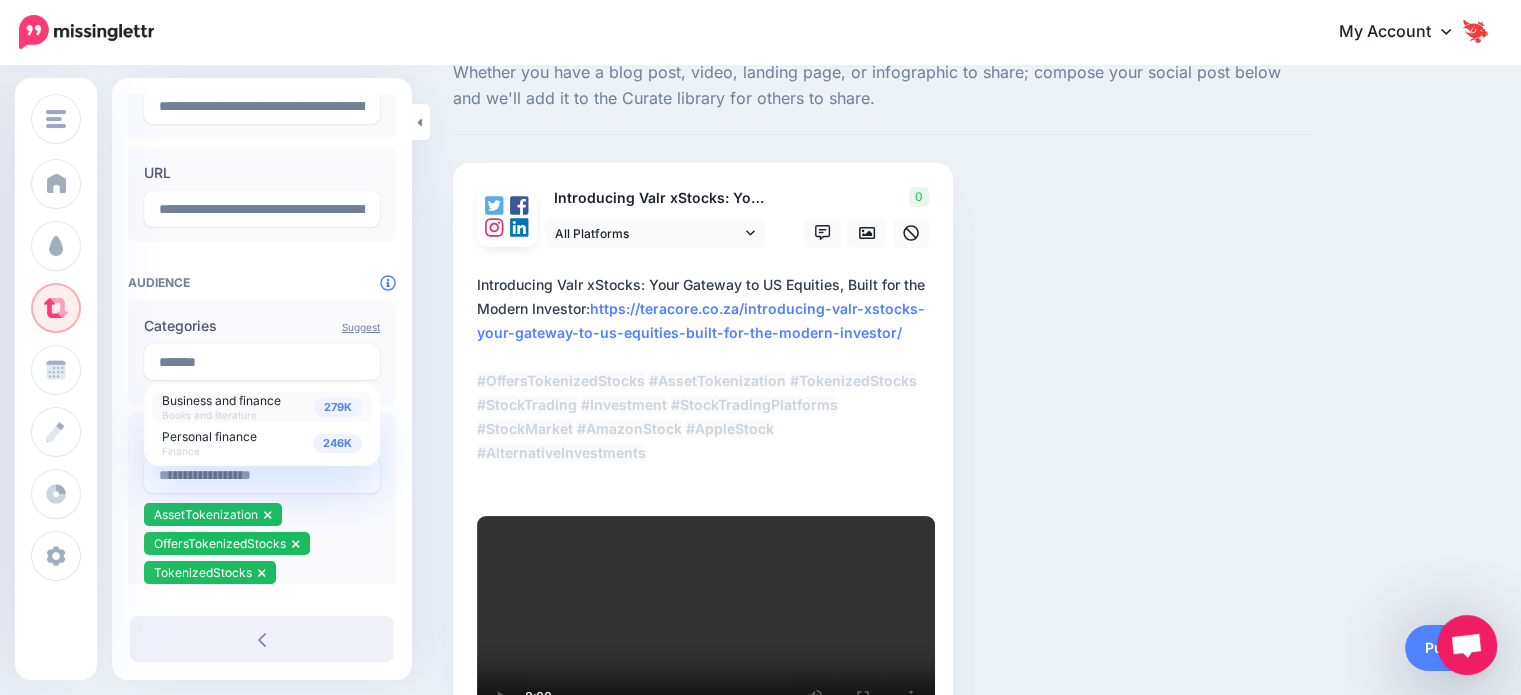 click on "Books and literature" at bounding box center [209, 415] 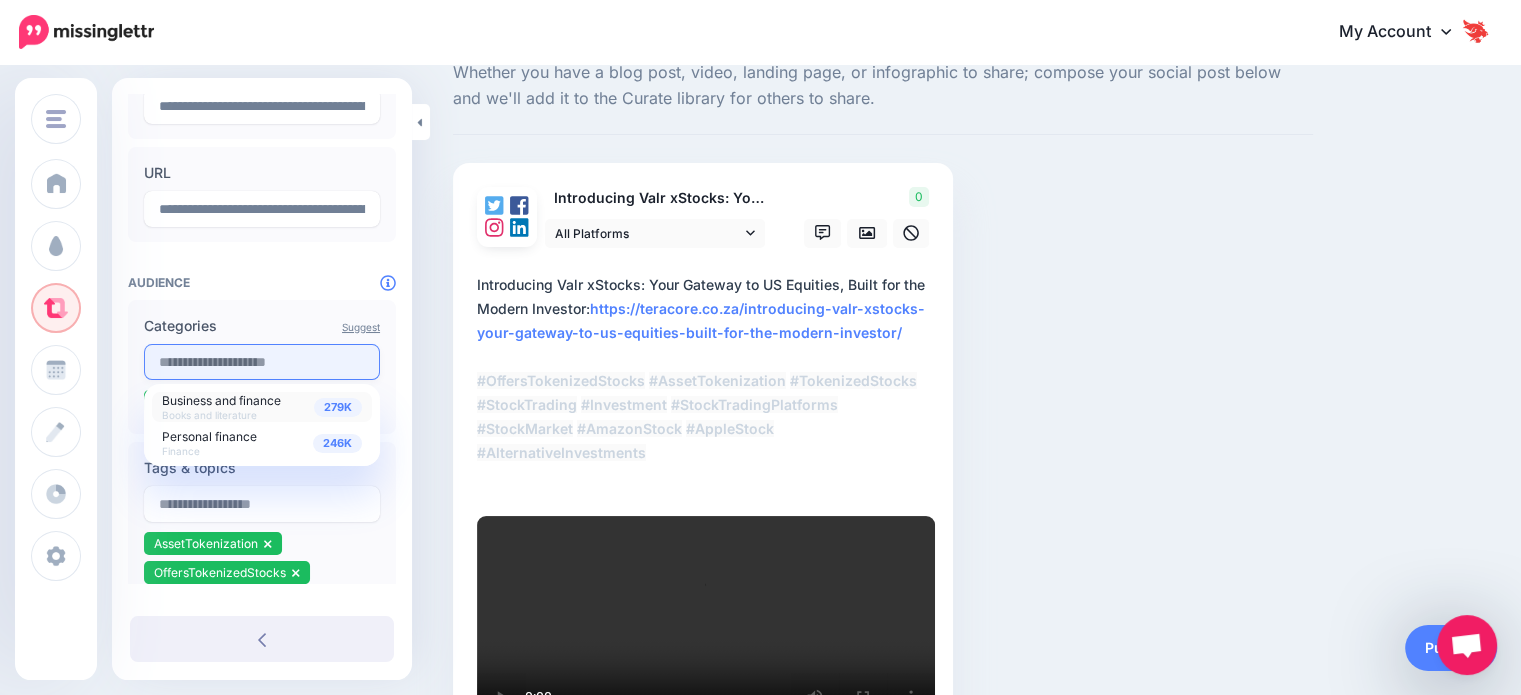 click at bounding box center (262, 362) 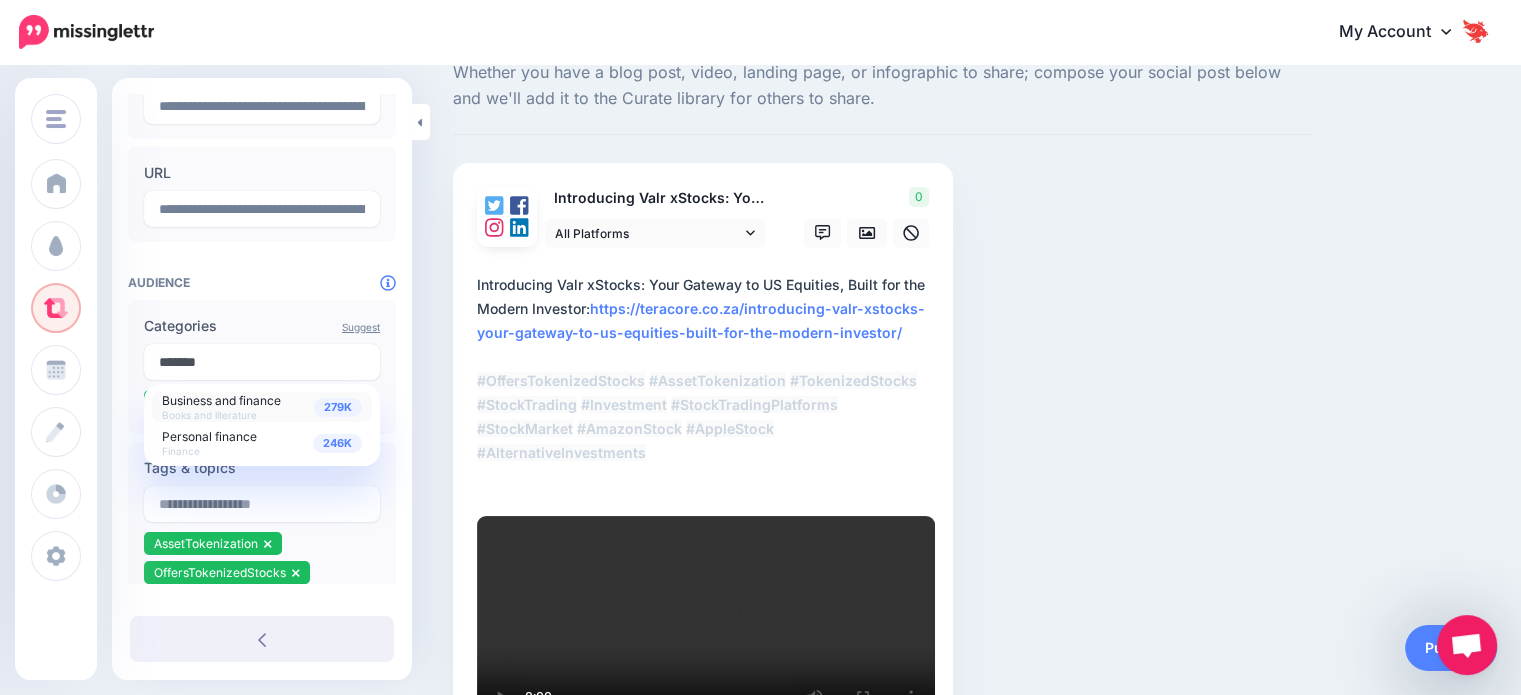 type on "*******" 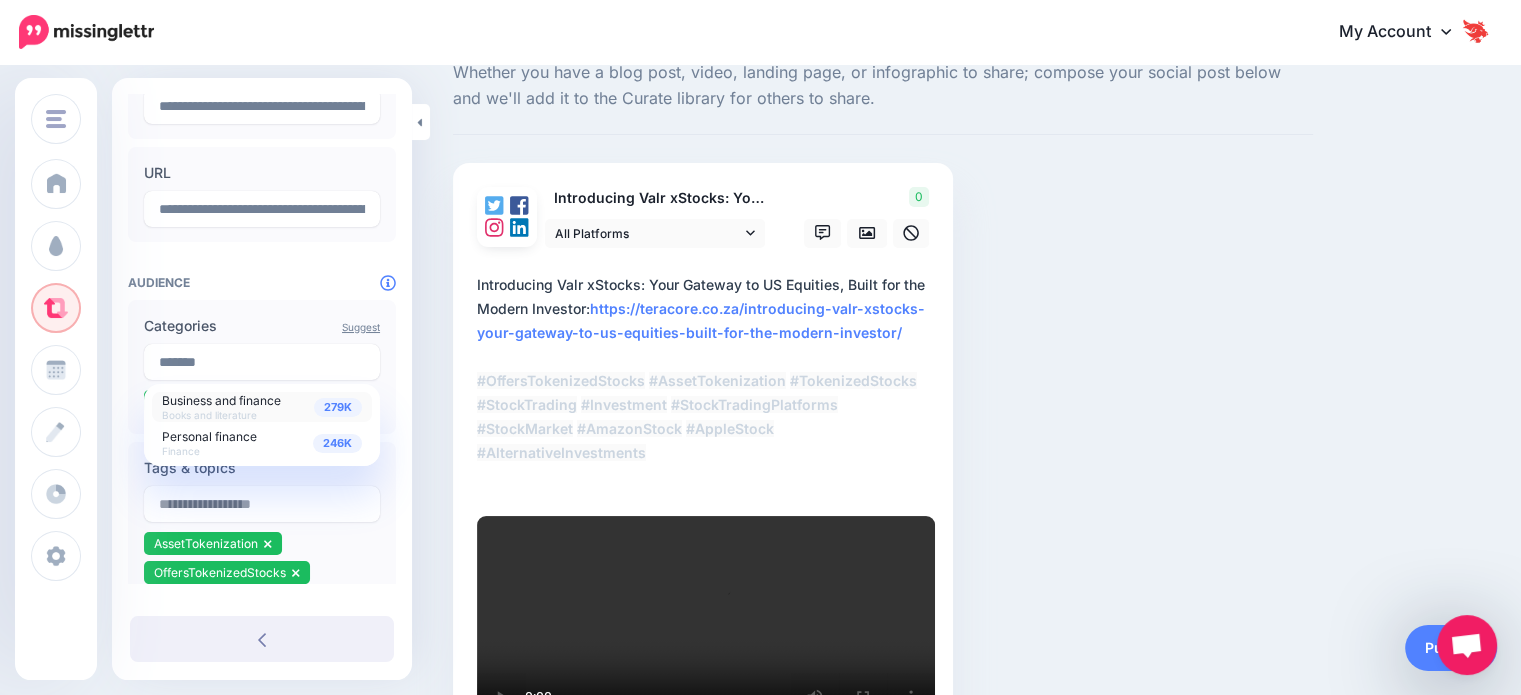 click on "Business and finance" at bounding box center [221, 400] 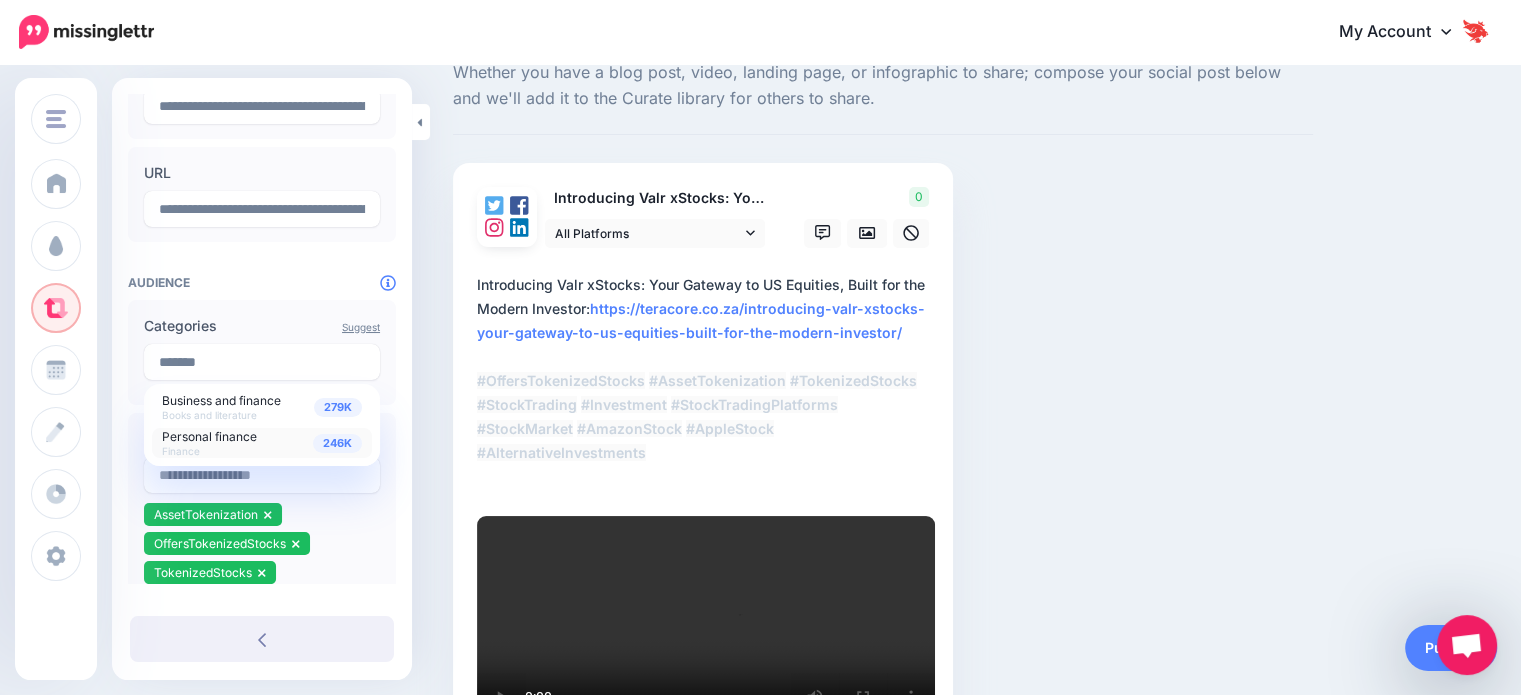 click on "246K
Personal finance
Finance" at bounding box center (262, 443) 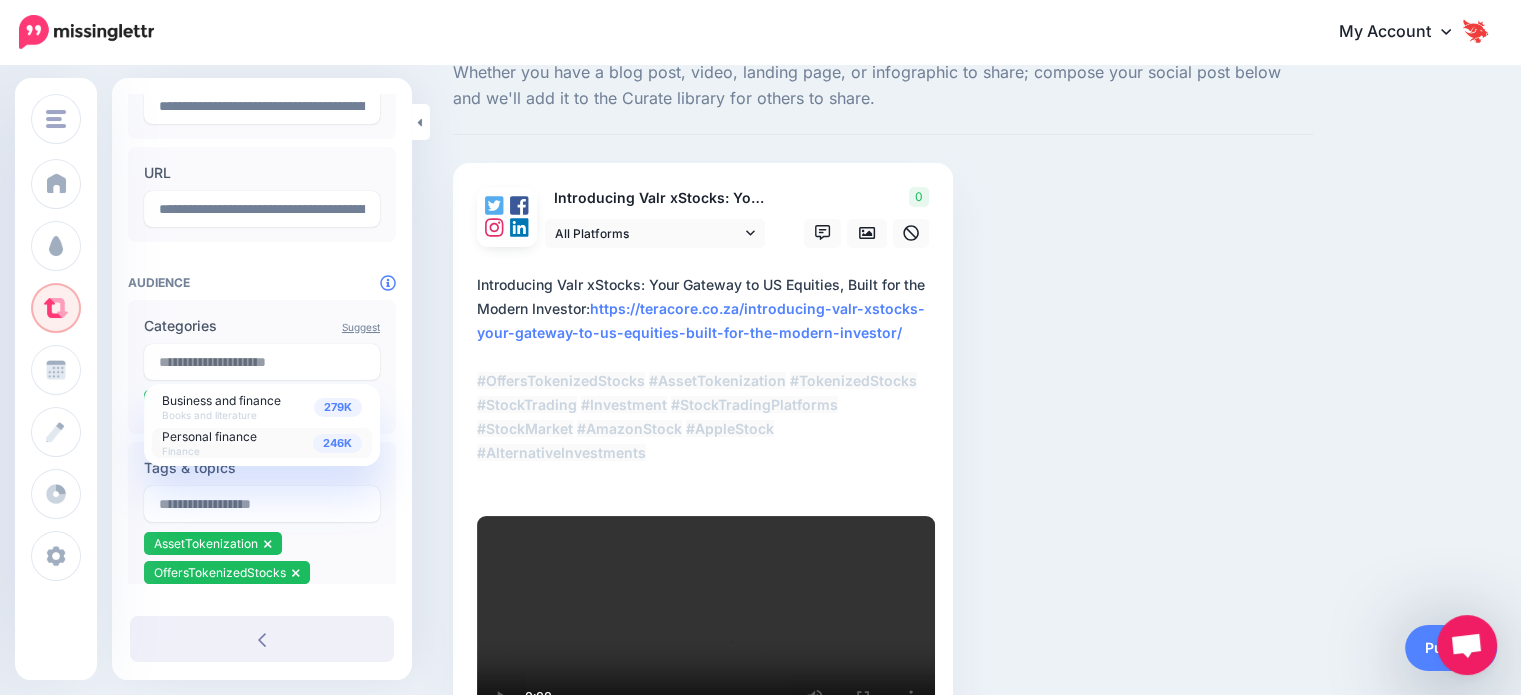 click on "**********" at bounding box center (262, 403) 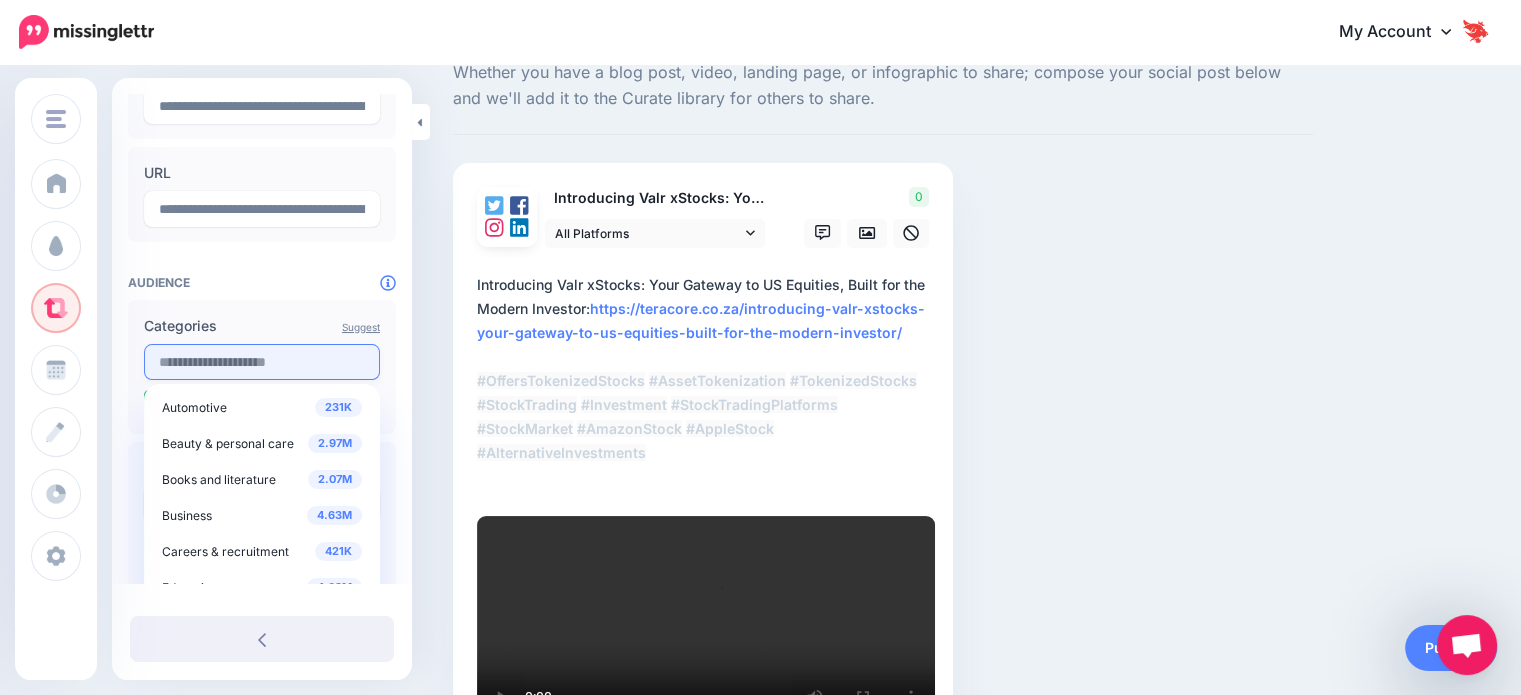 click at bounding box center (262, 362) 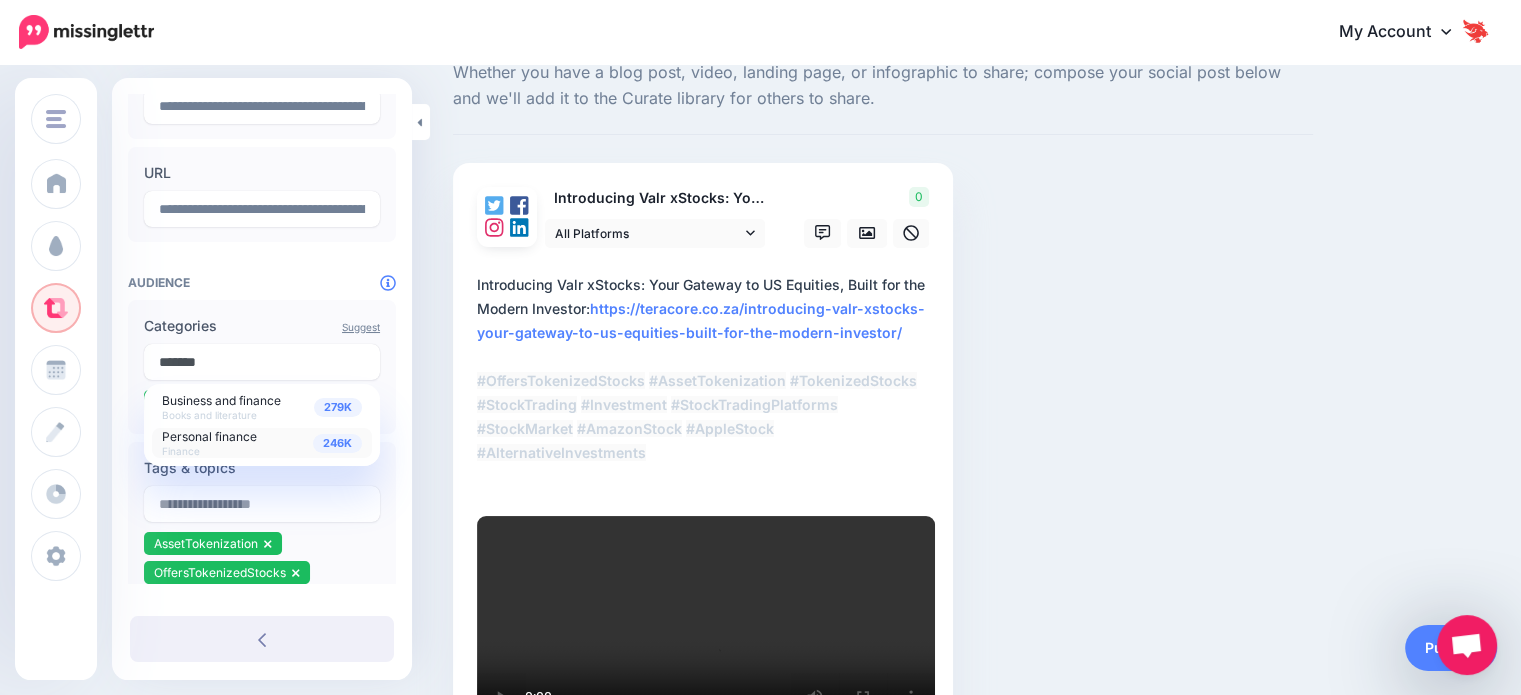 type on "*******" 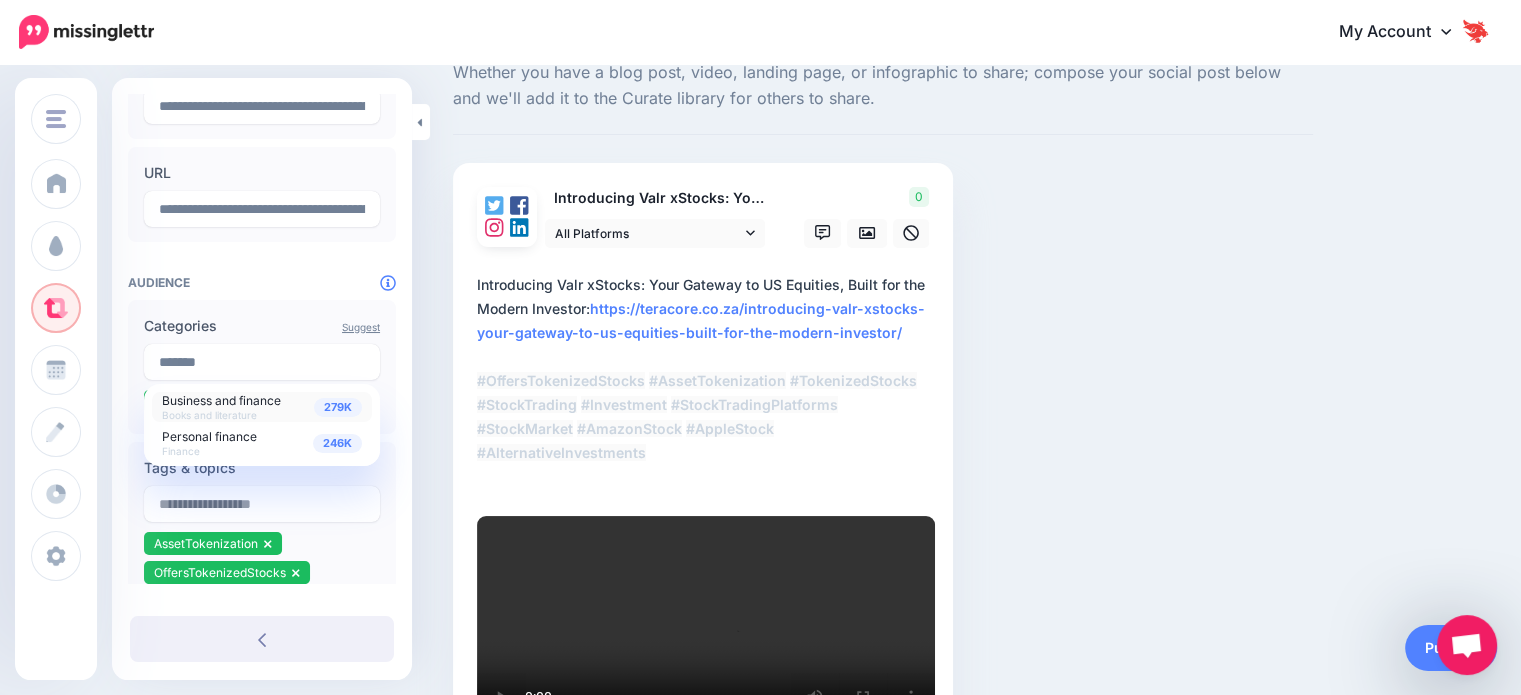 click on "Business and finance
Books and literature" at bounding box center [221, 406] 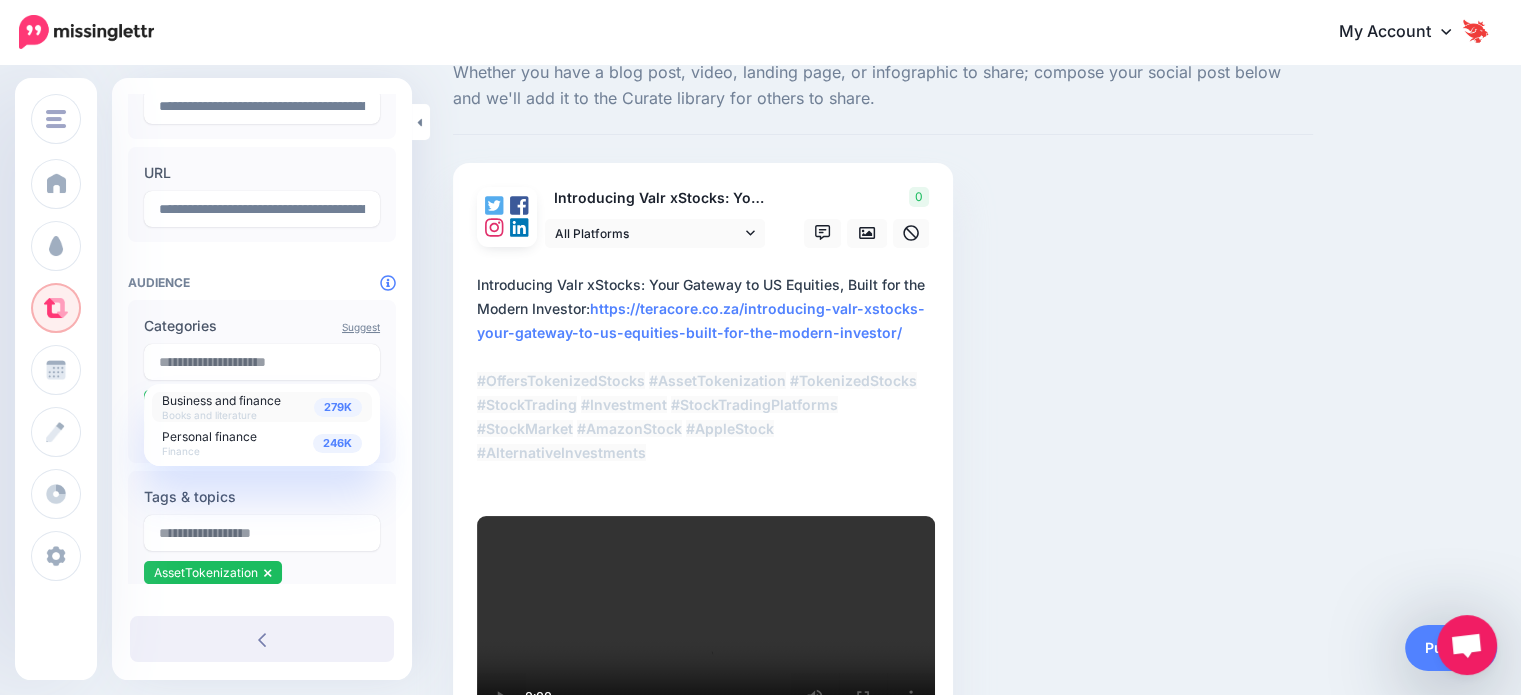 click on "Tags & topics
AssetTokenization
OffersTokenizedStocks
TokenizedStocks" at bounding box center (262, 567) 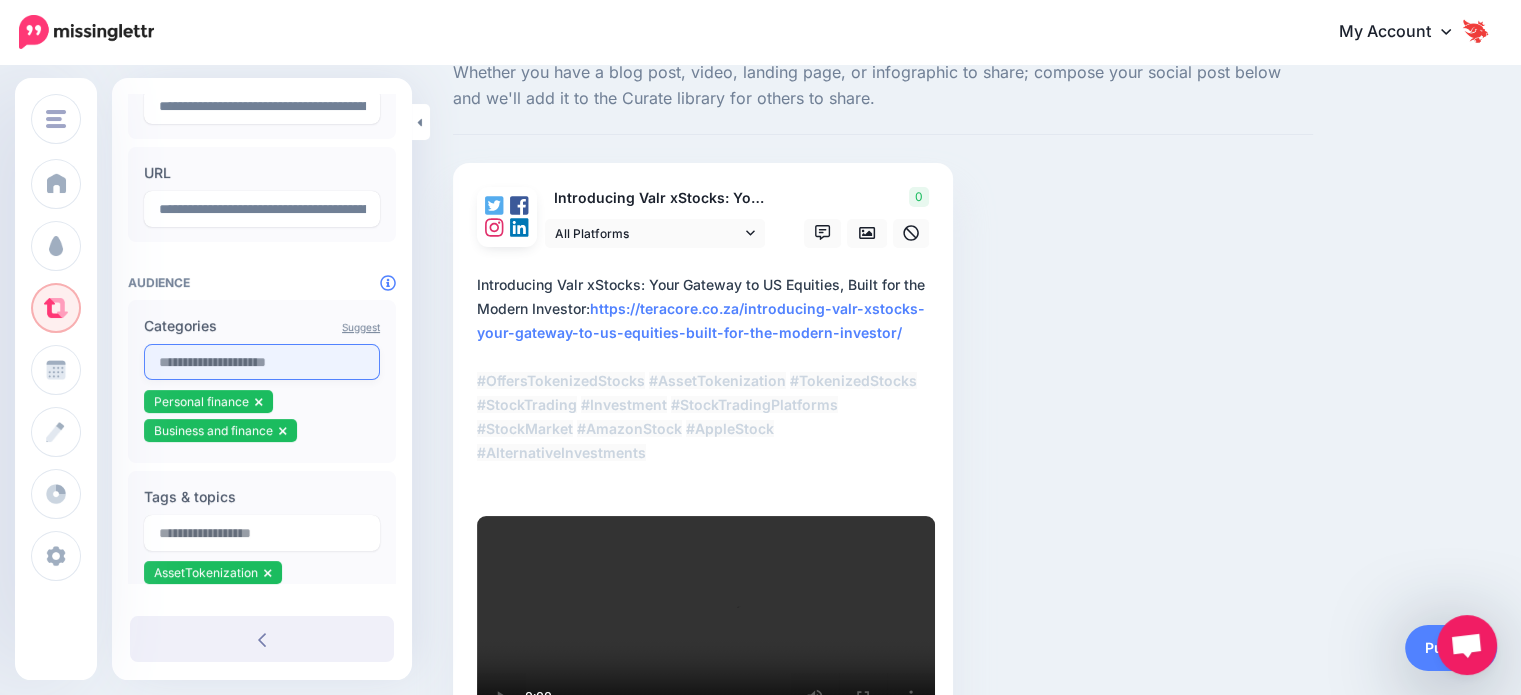 click at bounding box center [262, 362] 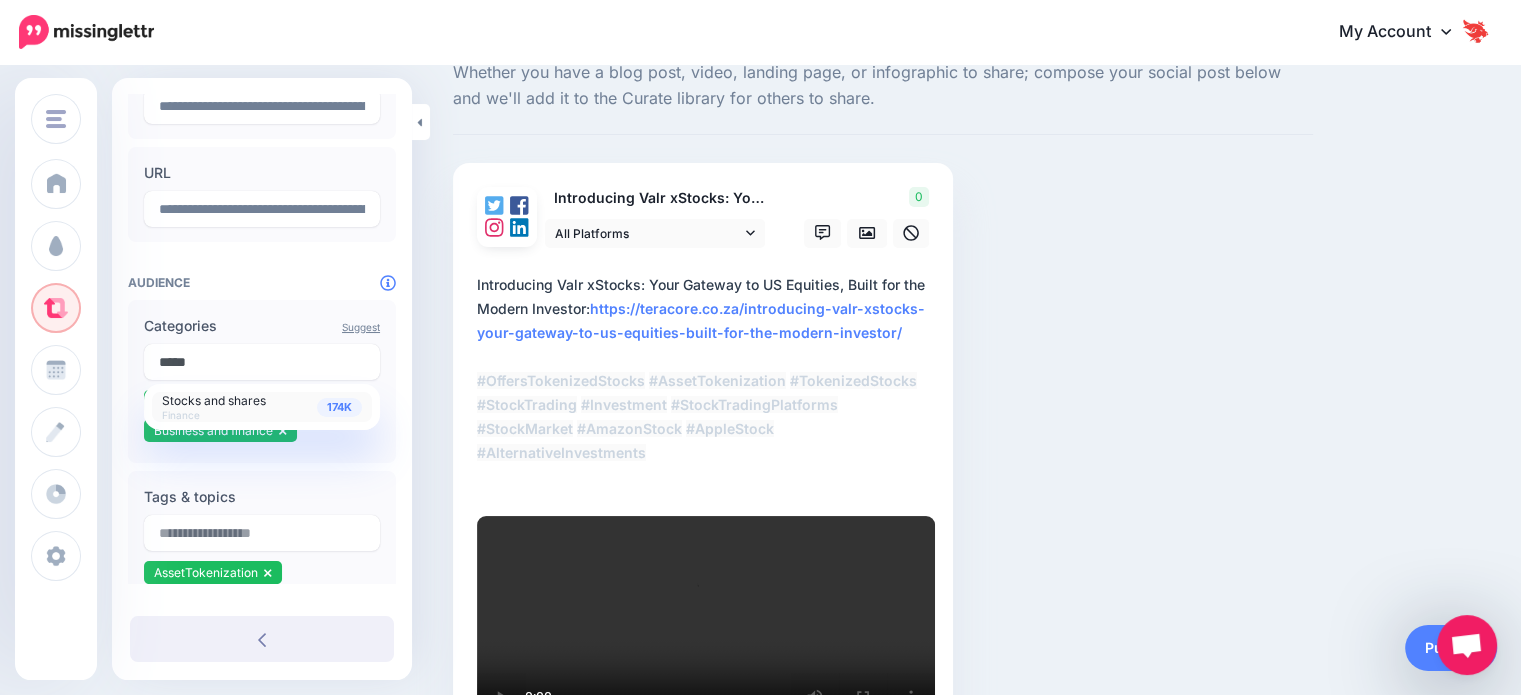 type on "*****" 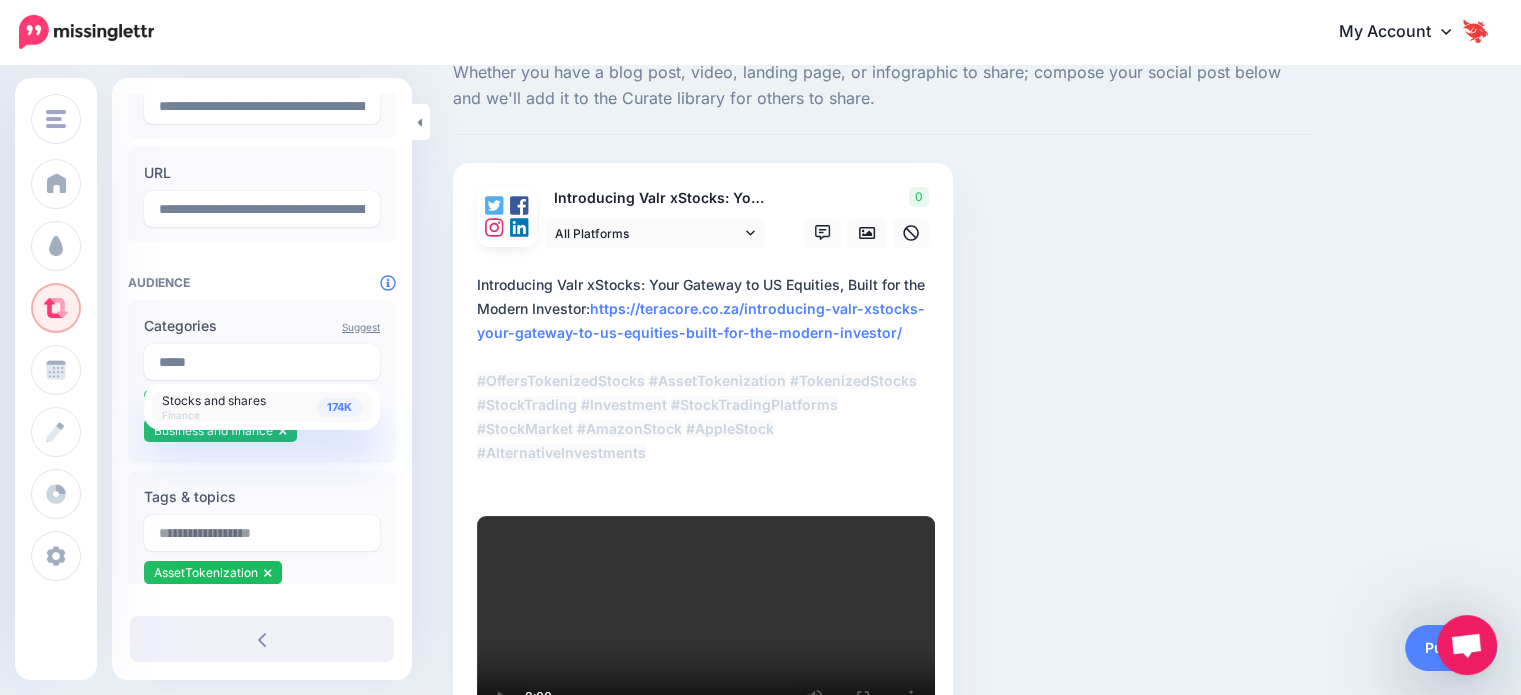 click on "Stocks and shares" at bounding box center (214, 400) 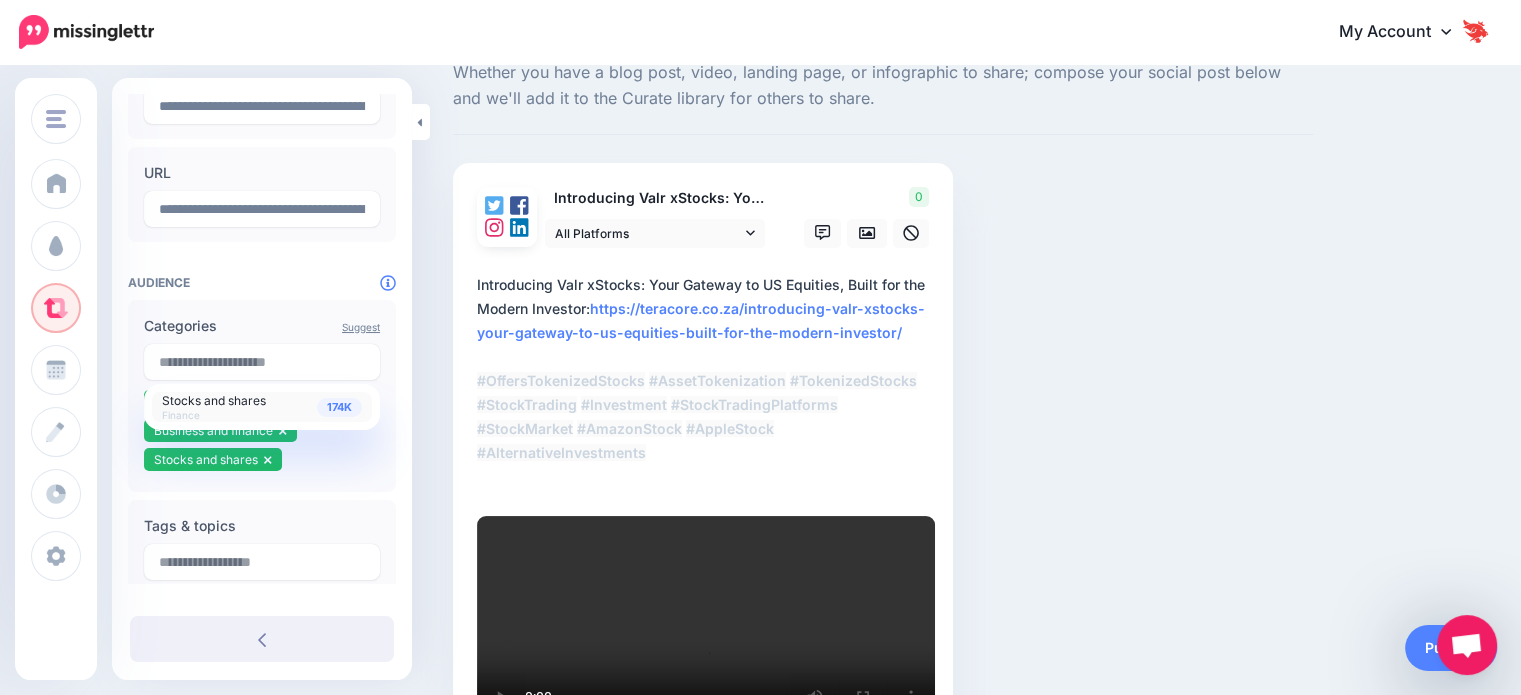 click on "Suggest
Categories
174K
Stocks and shares
Finance
Personal finance
Business and finance
Stocks and shares
Tags & topics" at bounding box center [262, 623] 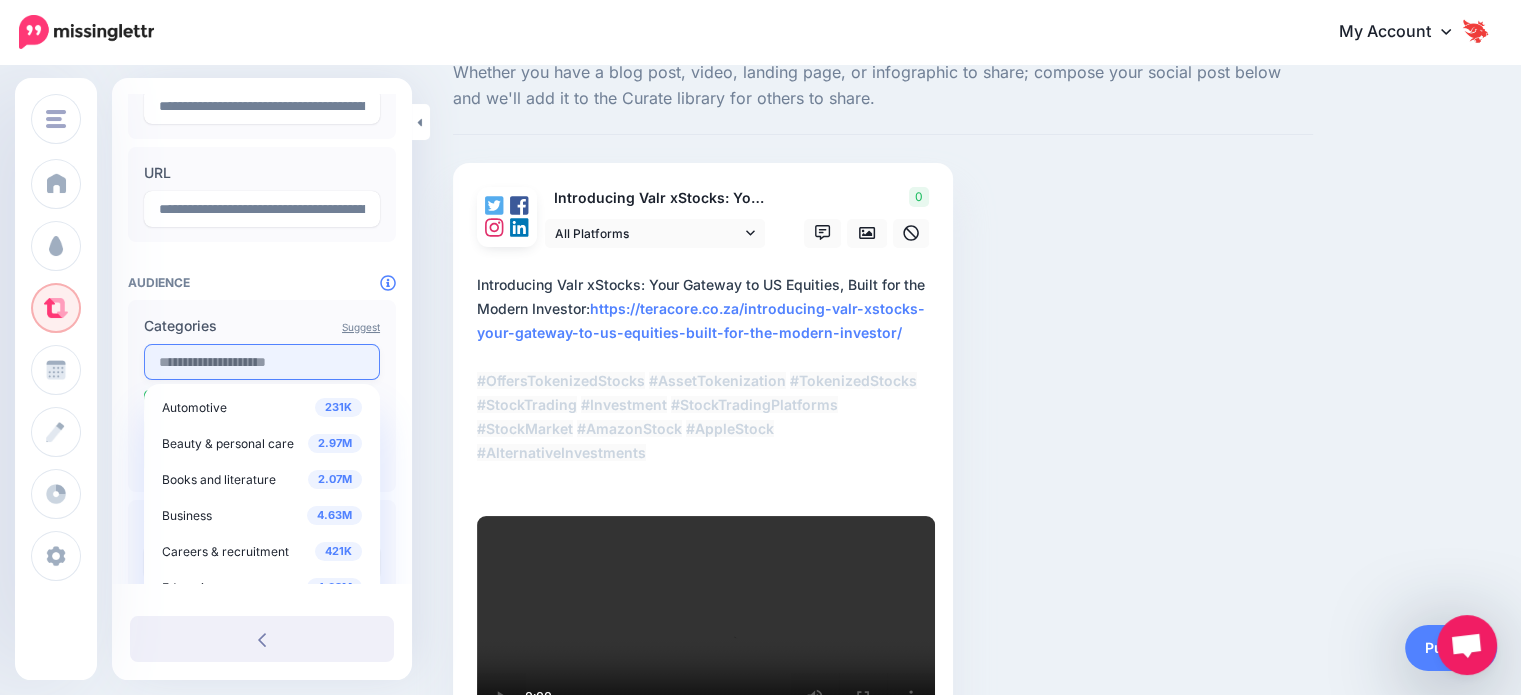 click at bounding box center [262, 362] 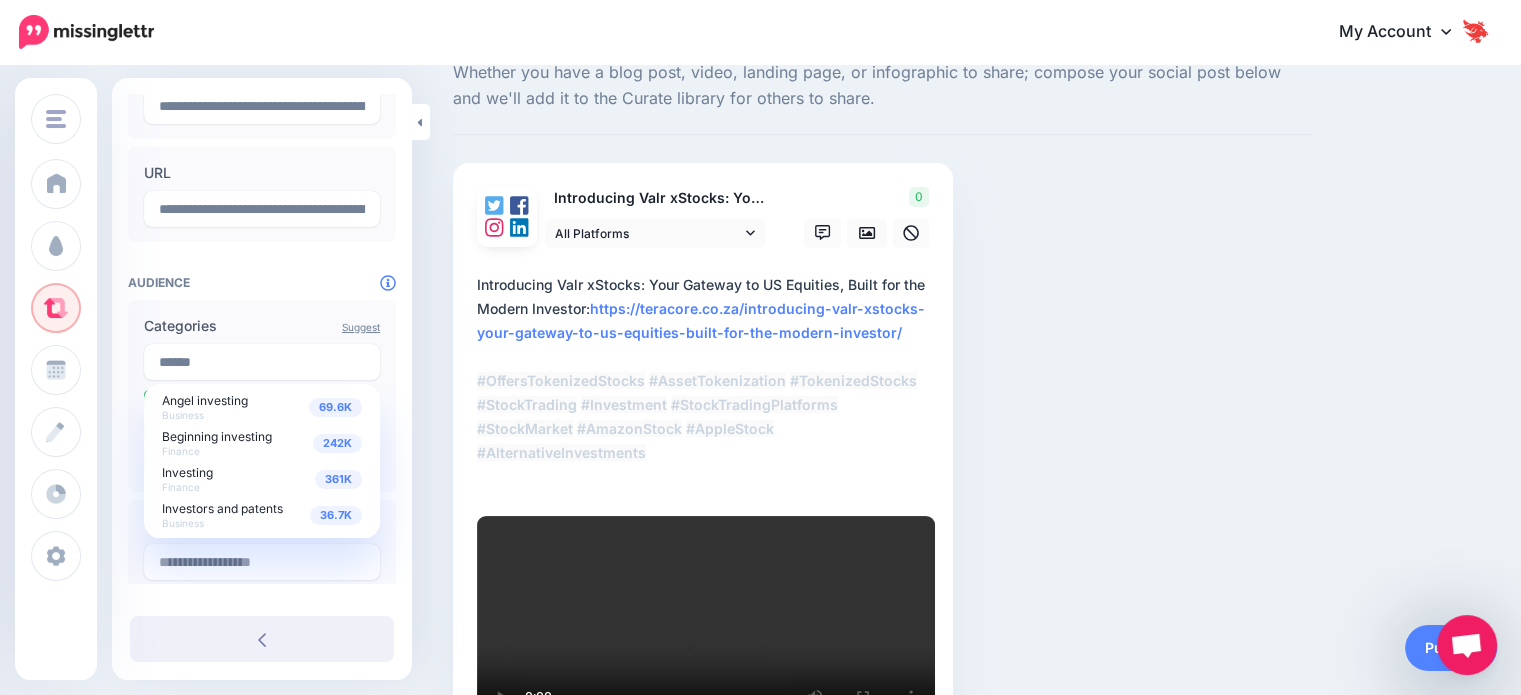 click on "Compose your Post
Whether you have a blog post, video, landing page, or infographic to share; compose your social post below and we'll add it to the Curate library for others to share." at bounding box center (760, 433) 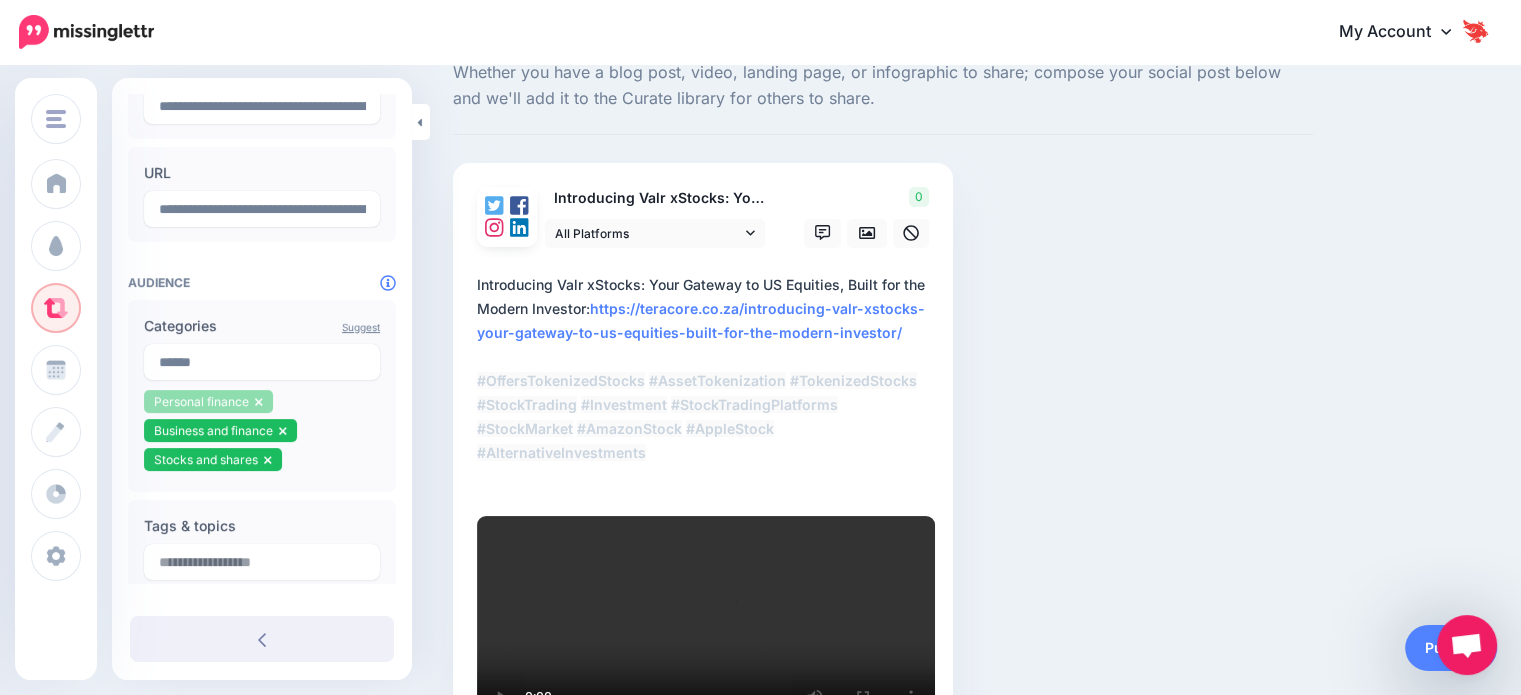 click 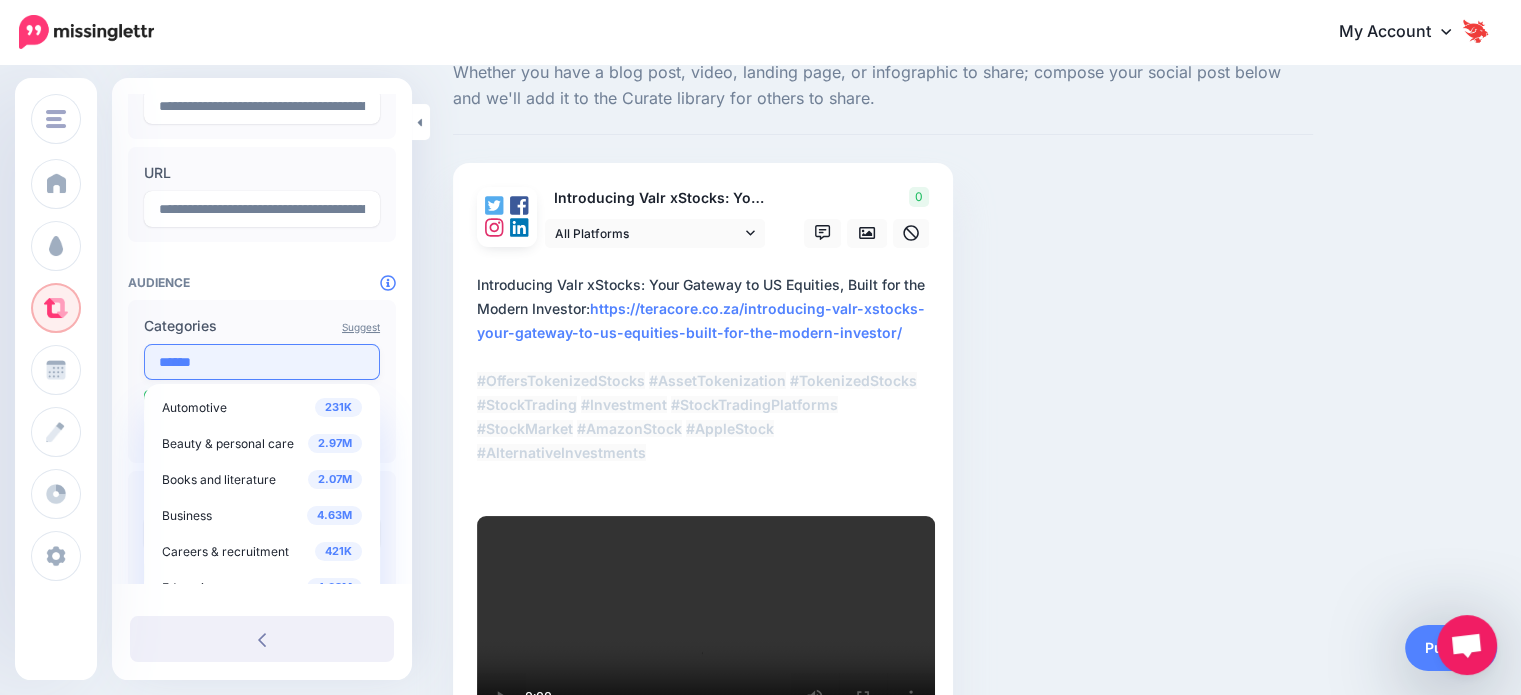 click on "******" at bounding box center [262, 362] 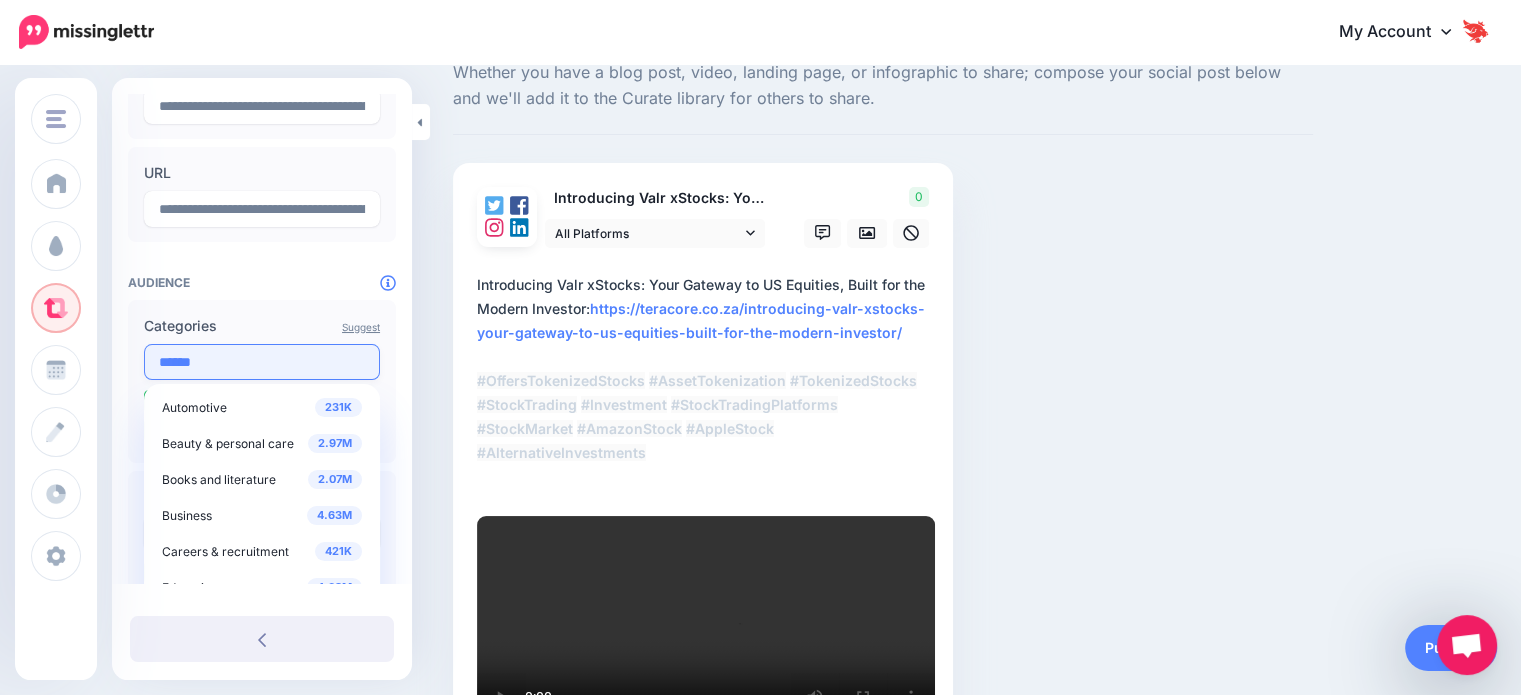 click on "******" at bounding box center [262, 362] 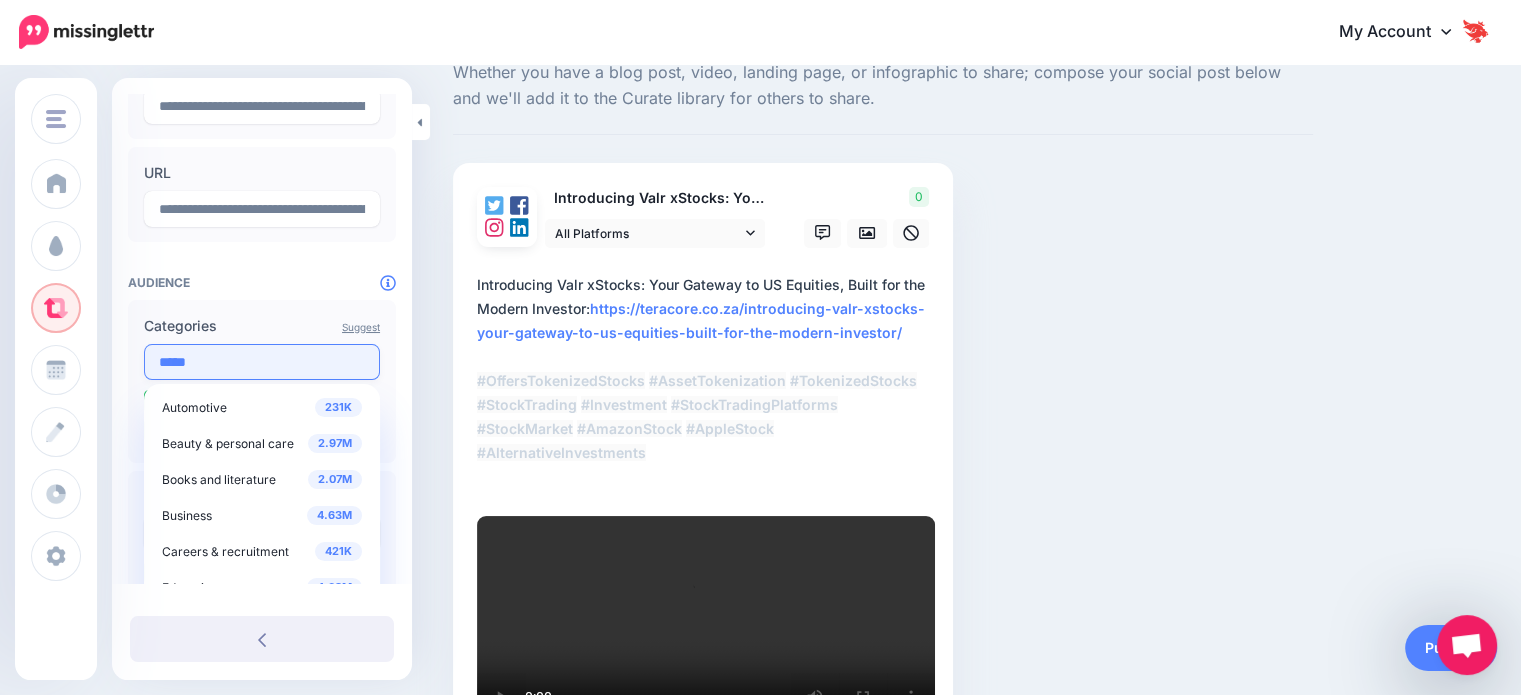 type on "******" 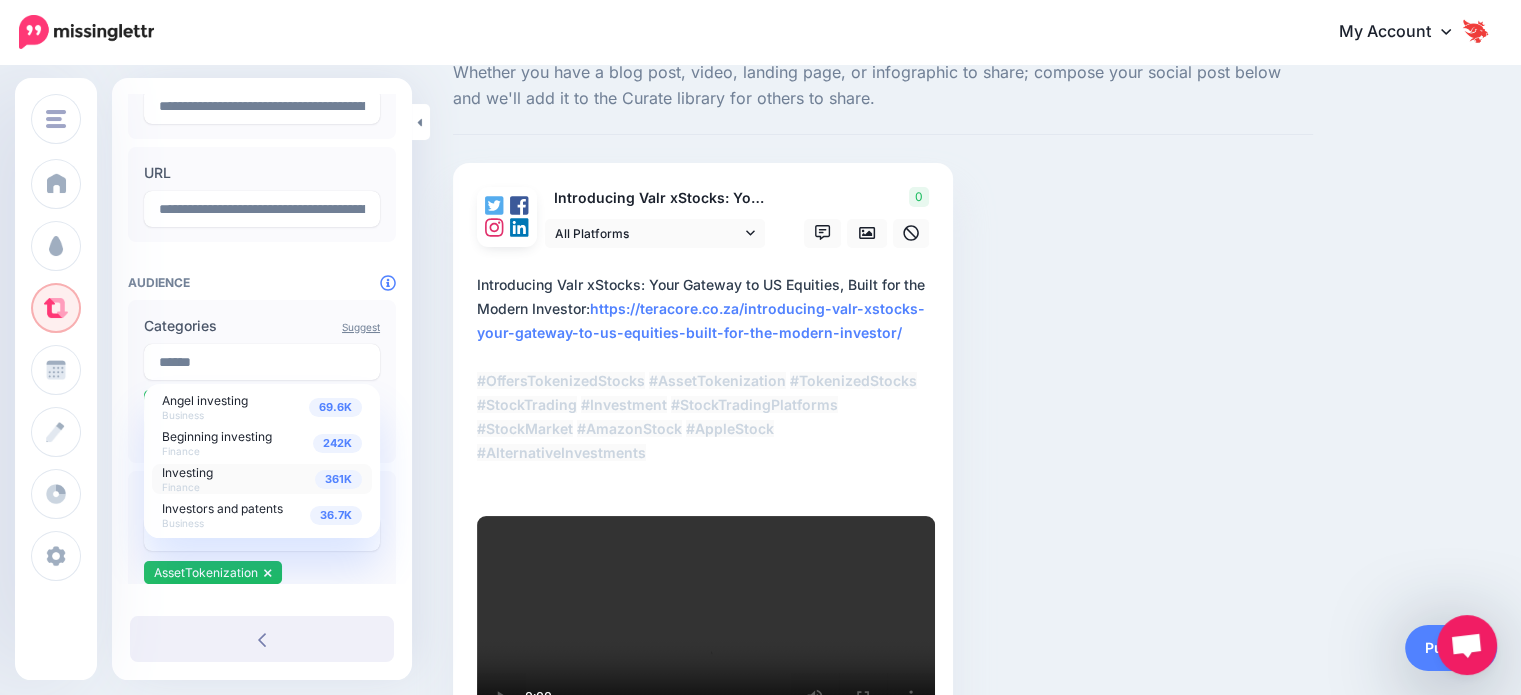 click on "361K
Investing
Finance" at bounding box center [262, 479] 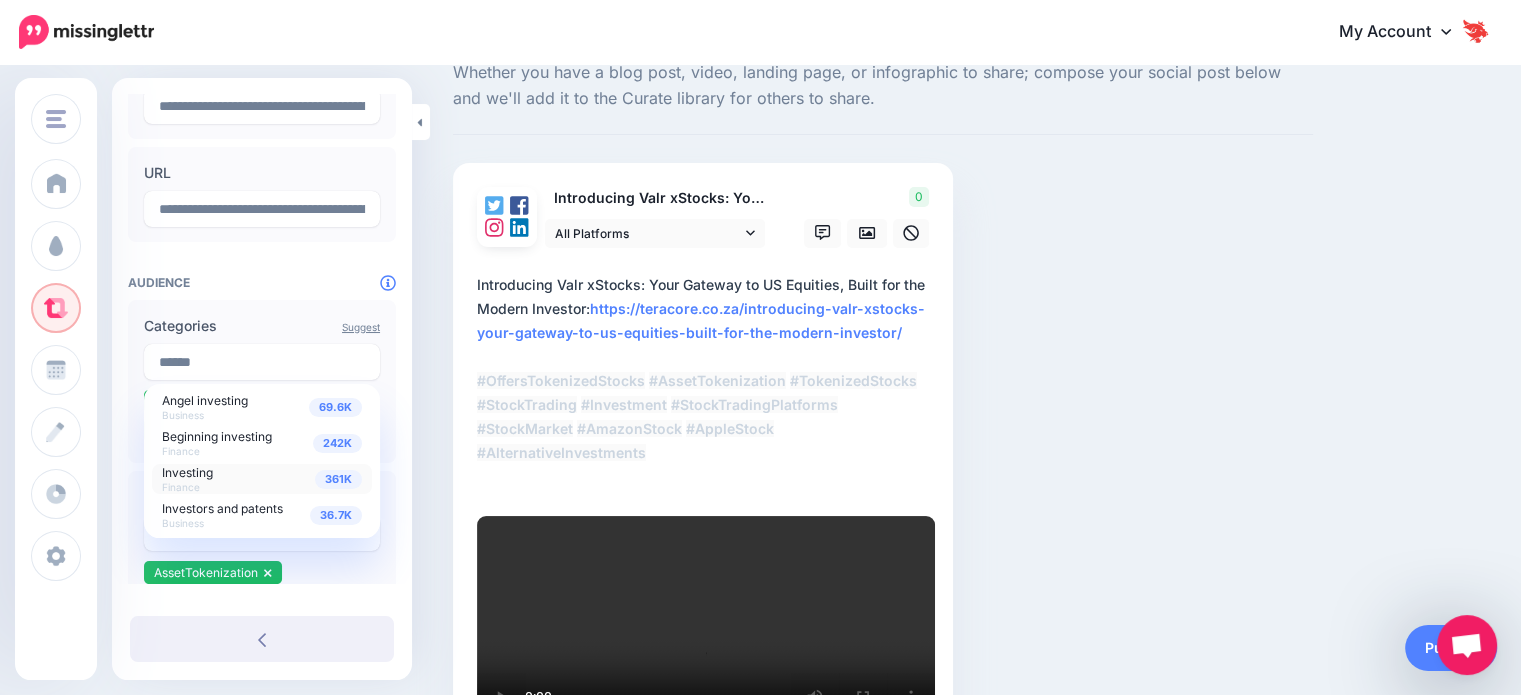 type 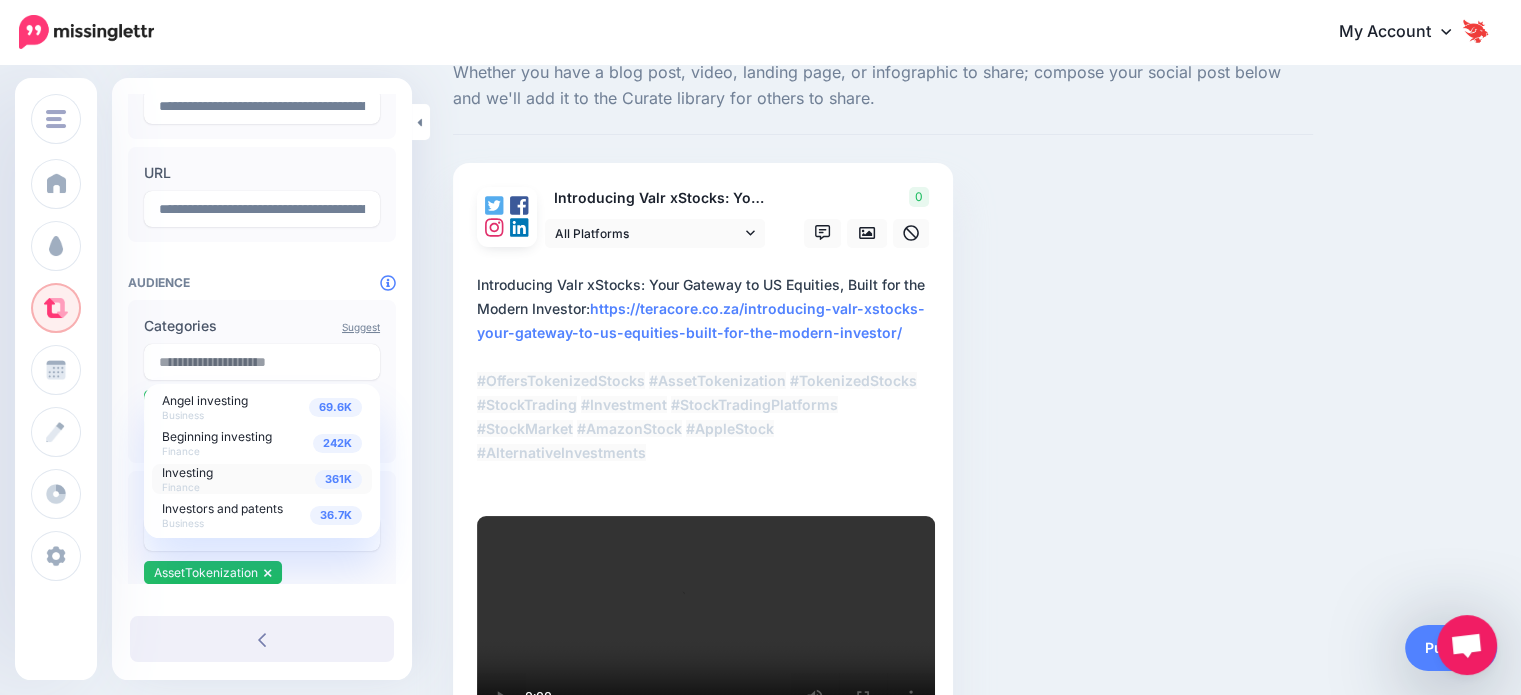 click on "Compose your Post
Whether you have a blog post, video, landing page, or infographic to share; compose your social post below and we'll add it to the Curate library for others to share." at bounding box center (760, 433) 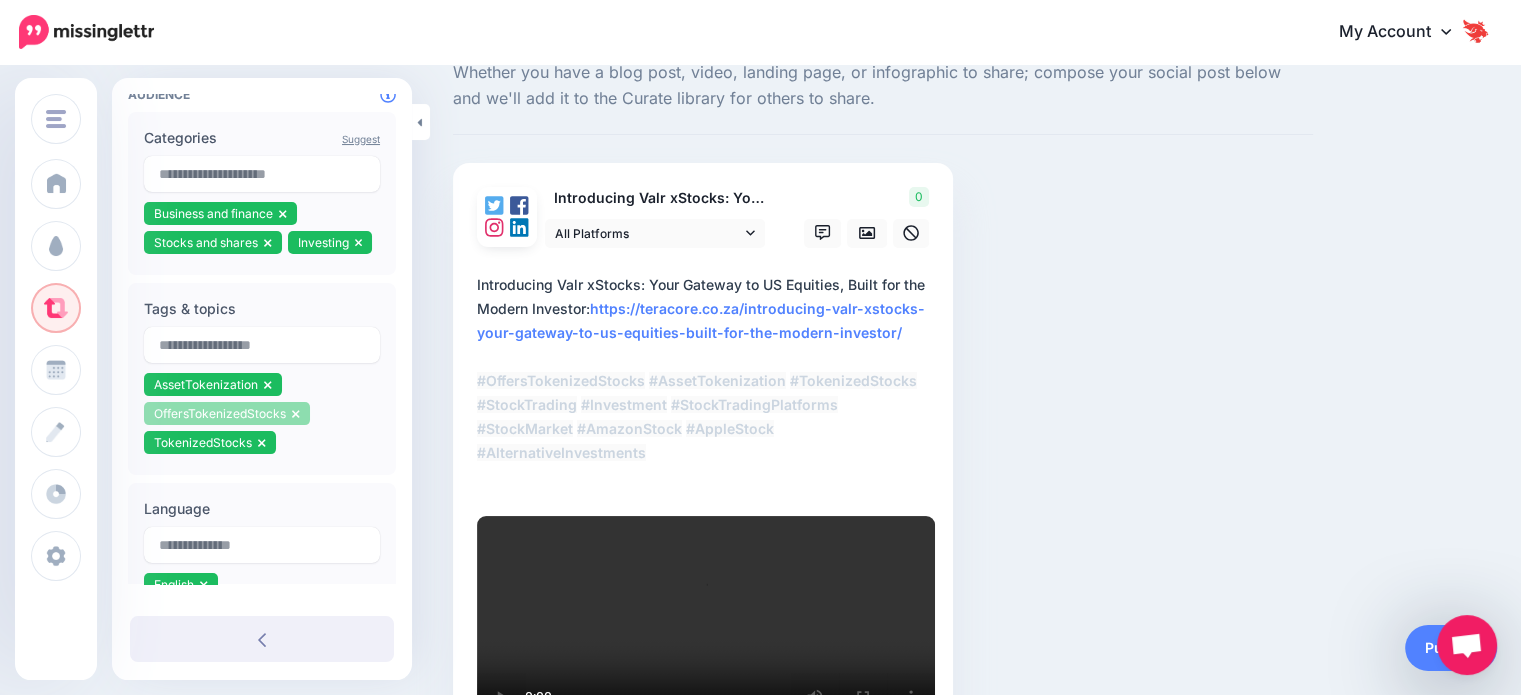 scroll, scrollTop: 400, scrollLeft: 0, axis: vertical 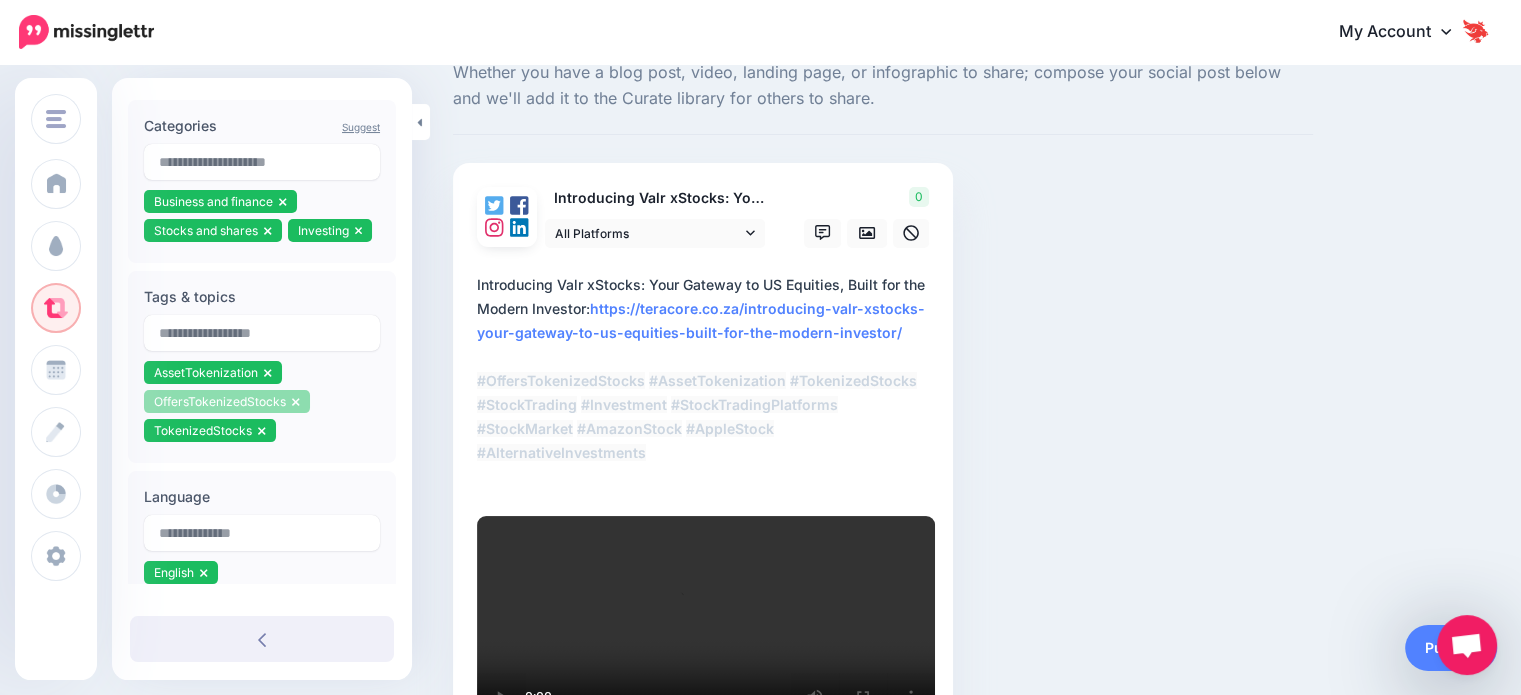 click 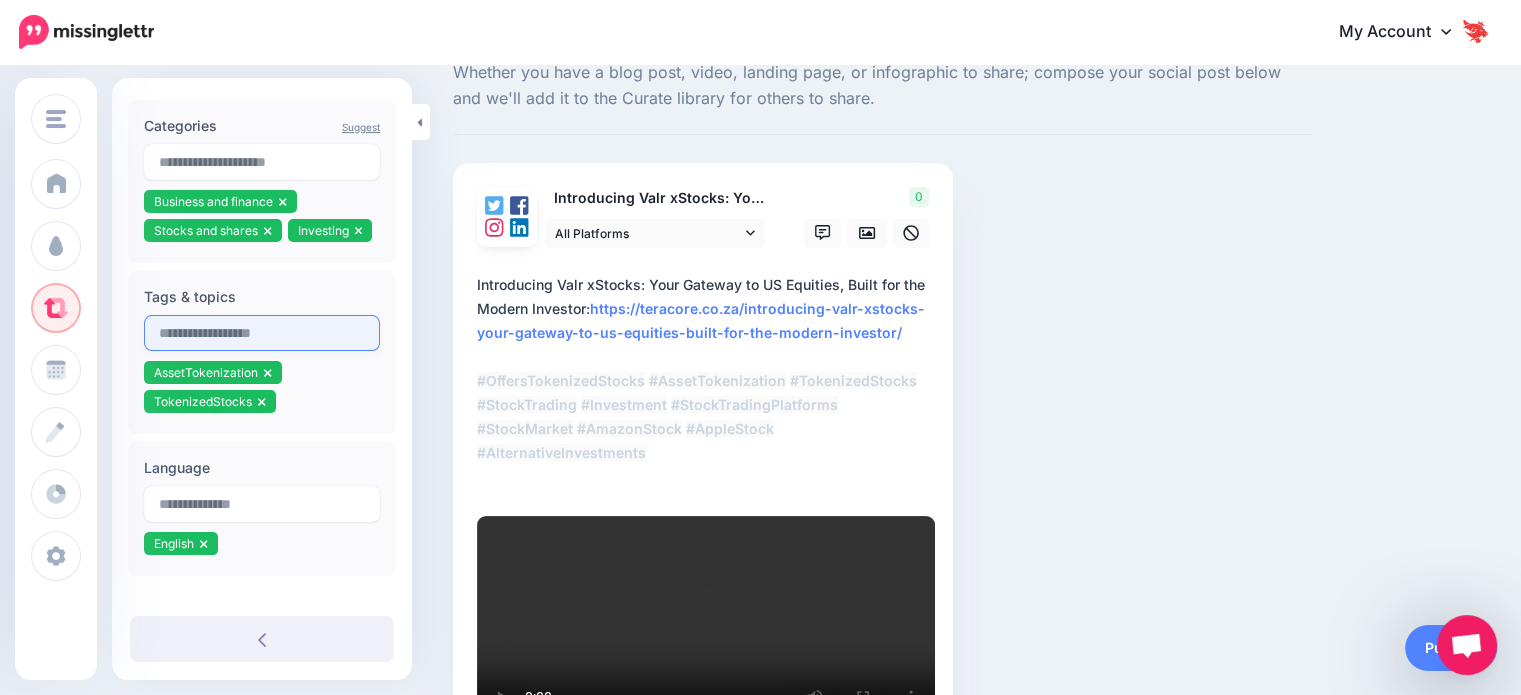 click at bounding box center [262, 333] 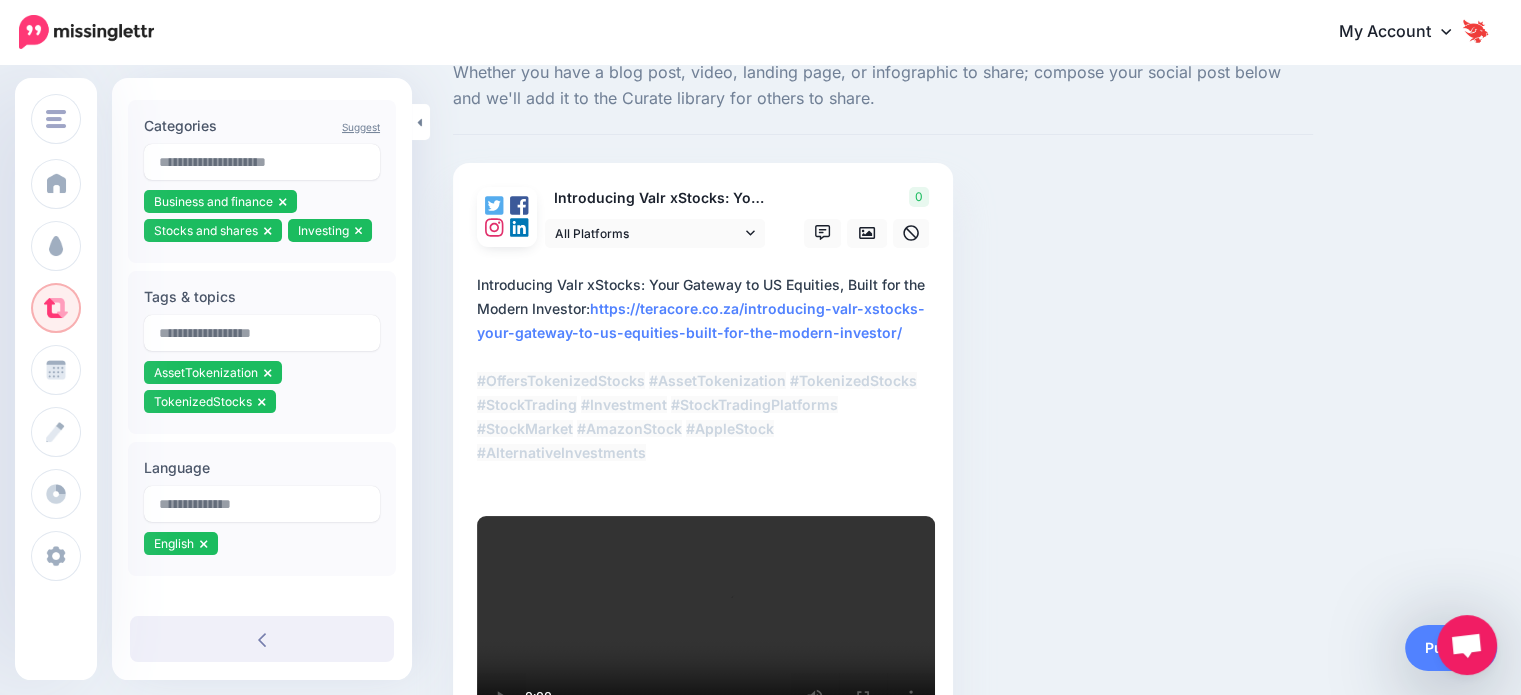 drag, startPoint x: 477, startPoint y: 402, endPoint x: 572, endPoint y: 403, distance: 95.005264 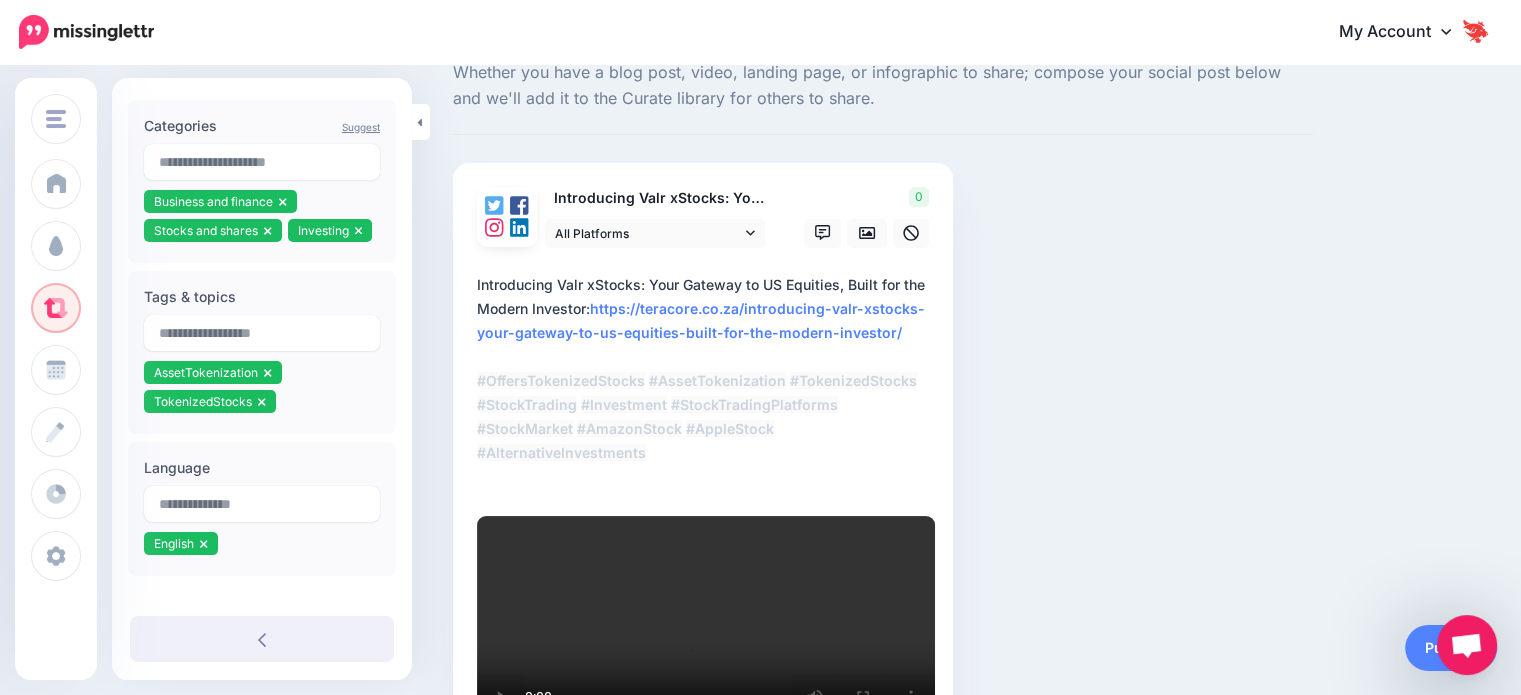 click on "**********" at bounding box center [707, 381] 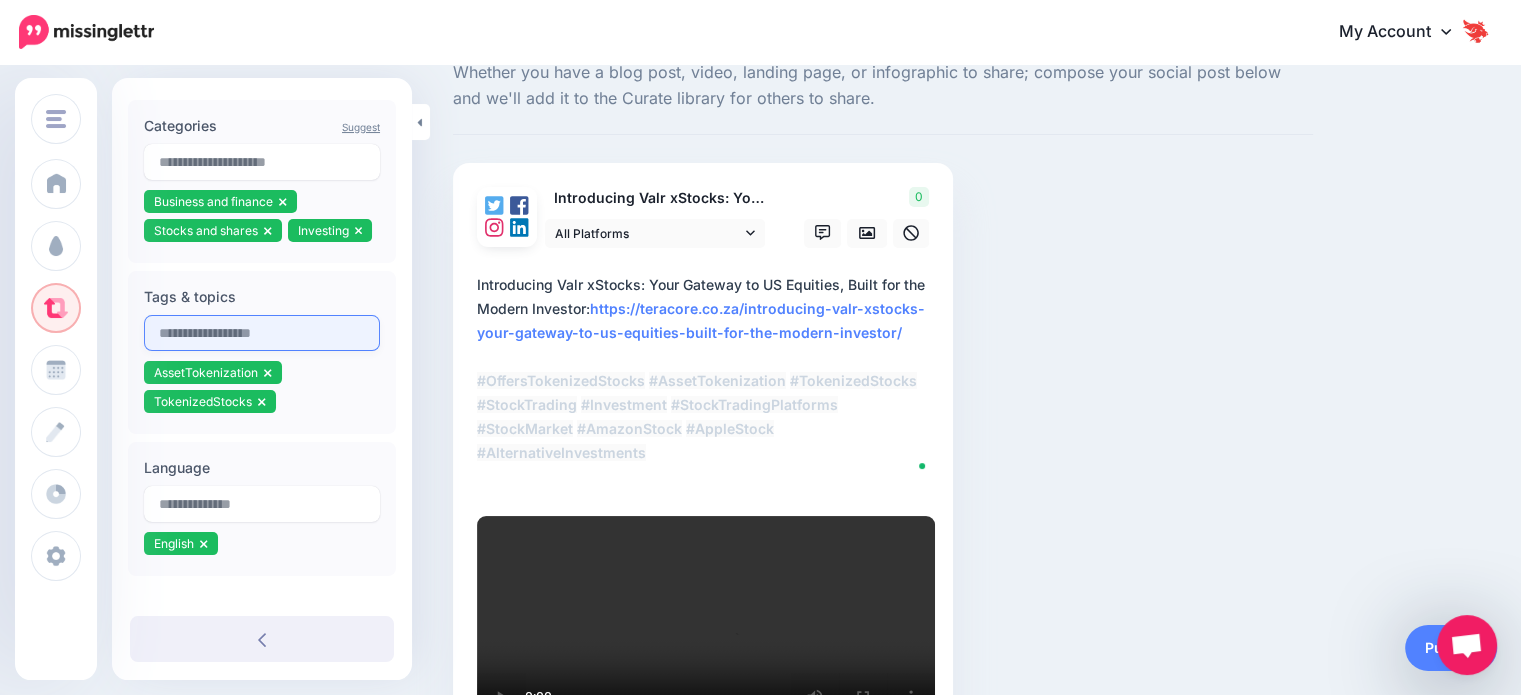 click at bounding box center [262, 333] 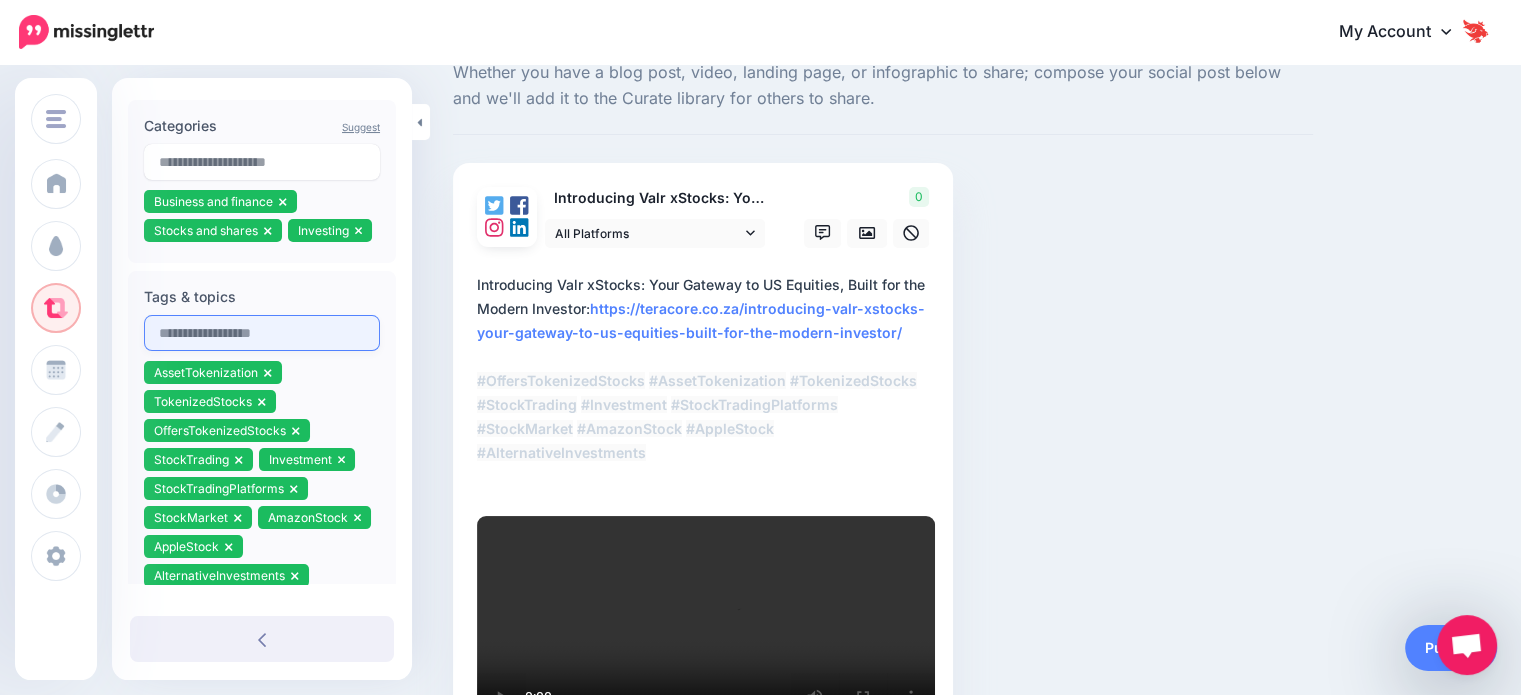 paste on "**********" 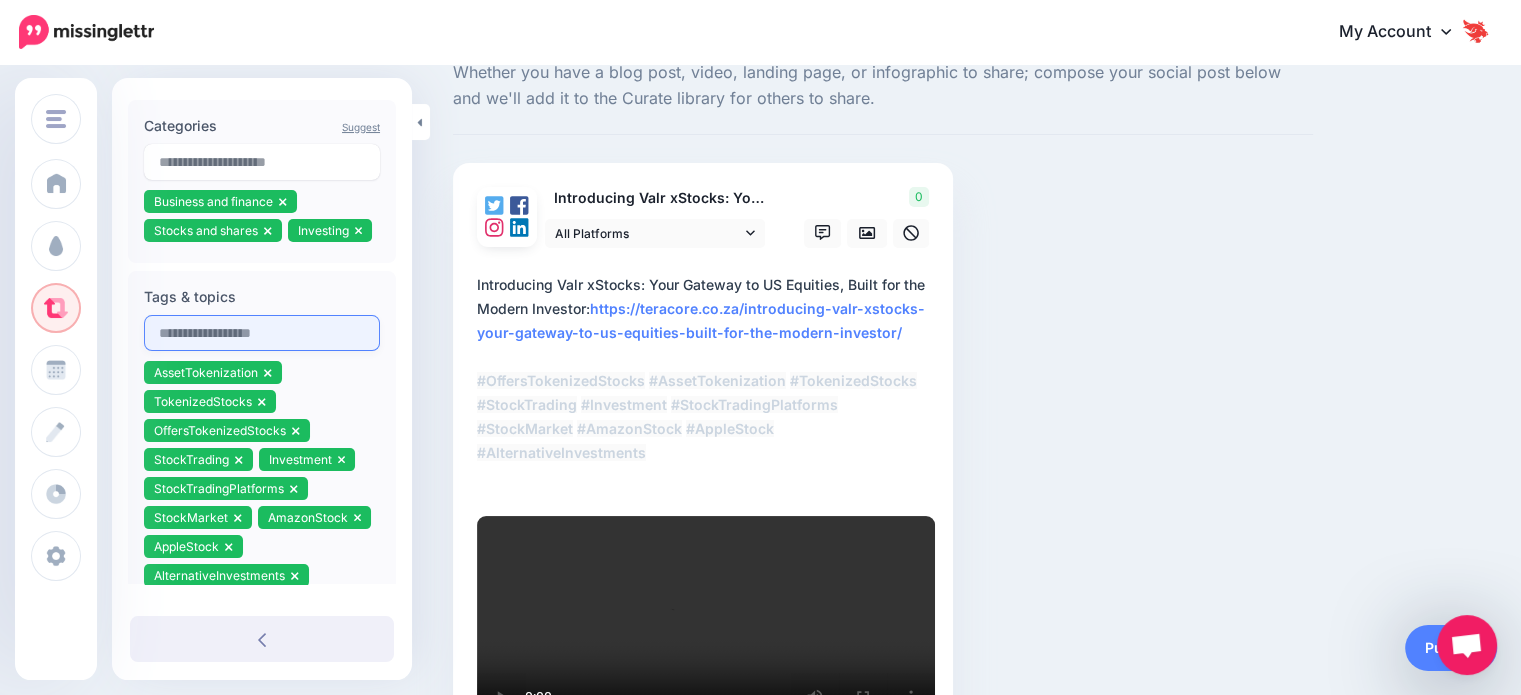 type on "**********" 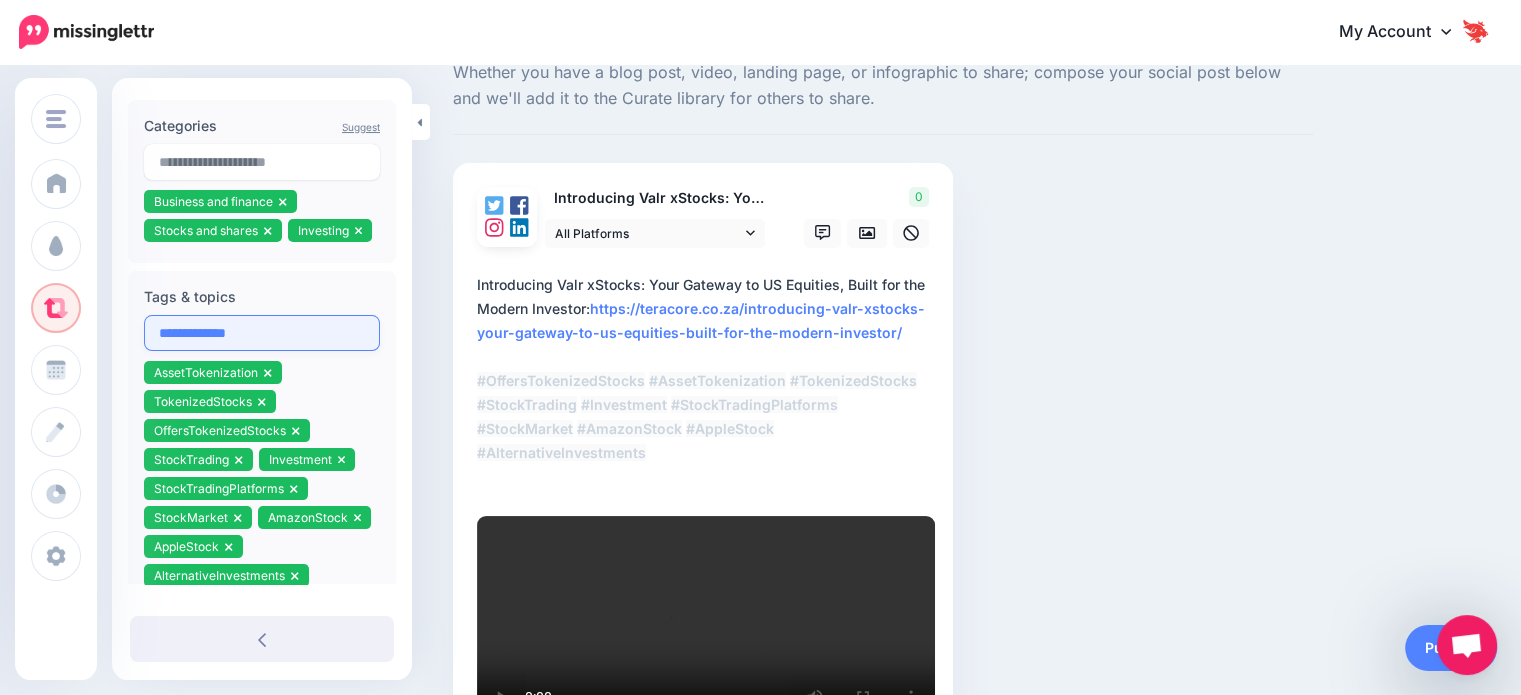 type 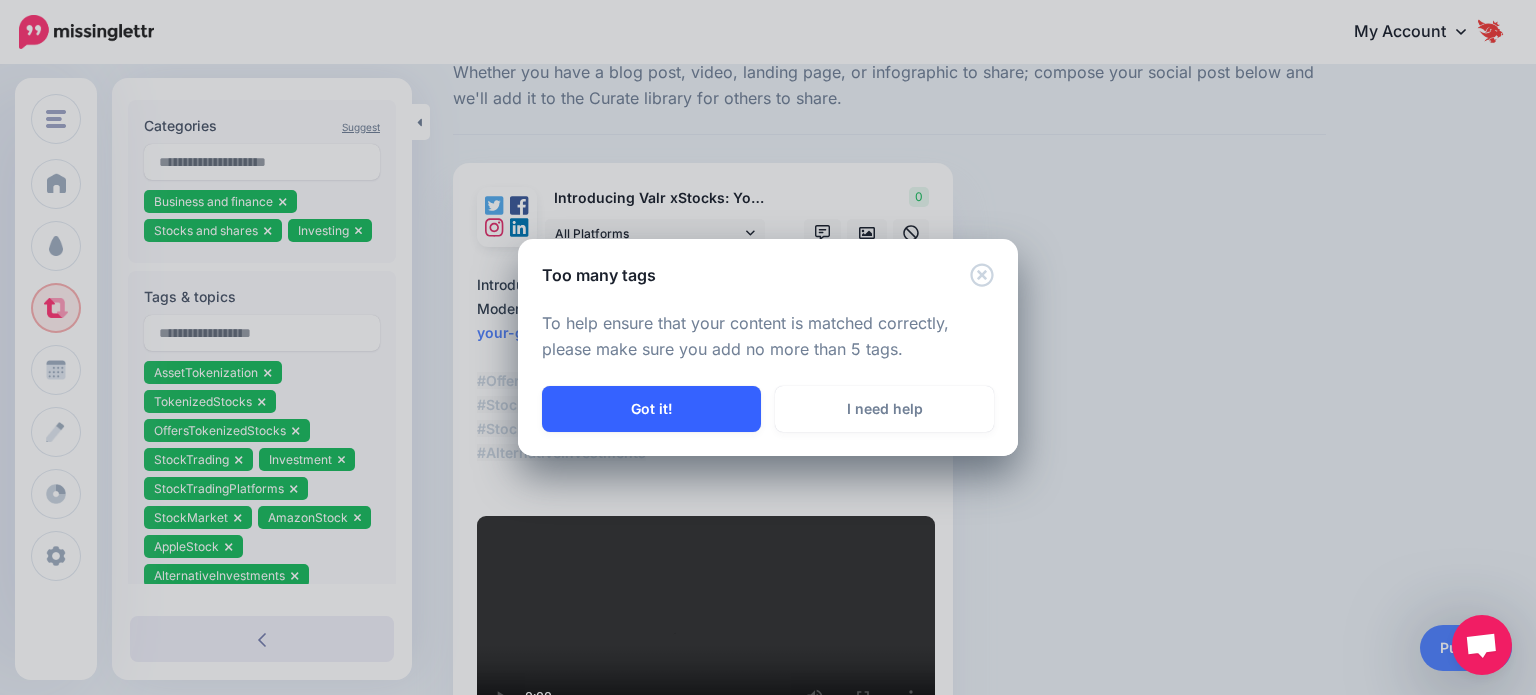 click on "Got it!" at bounding box center [651, 409] 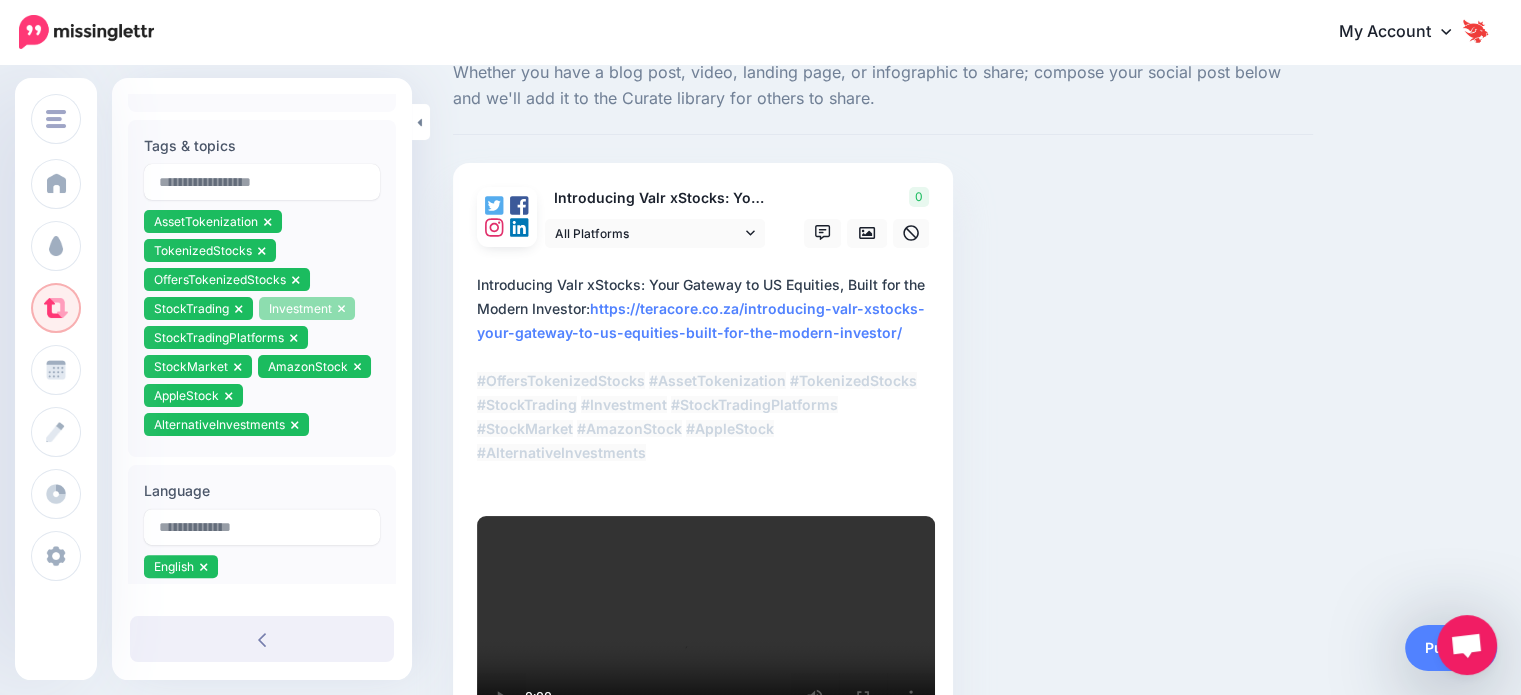 scroll, scrollTop: 600, scrollLeft: 0, axis: vertical 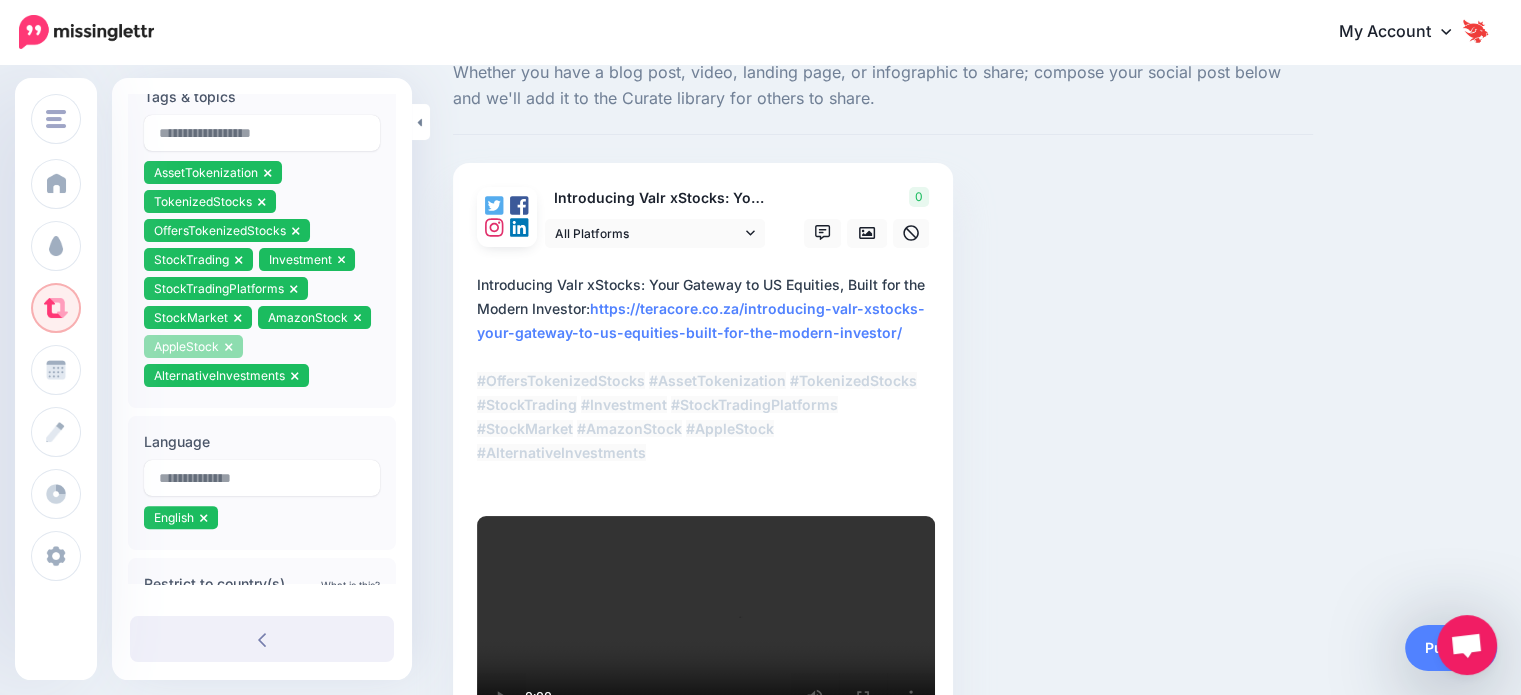 click 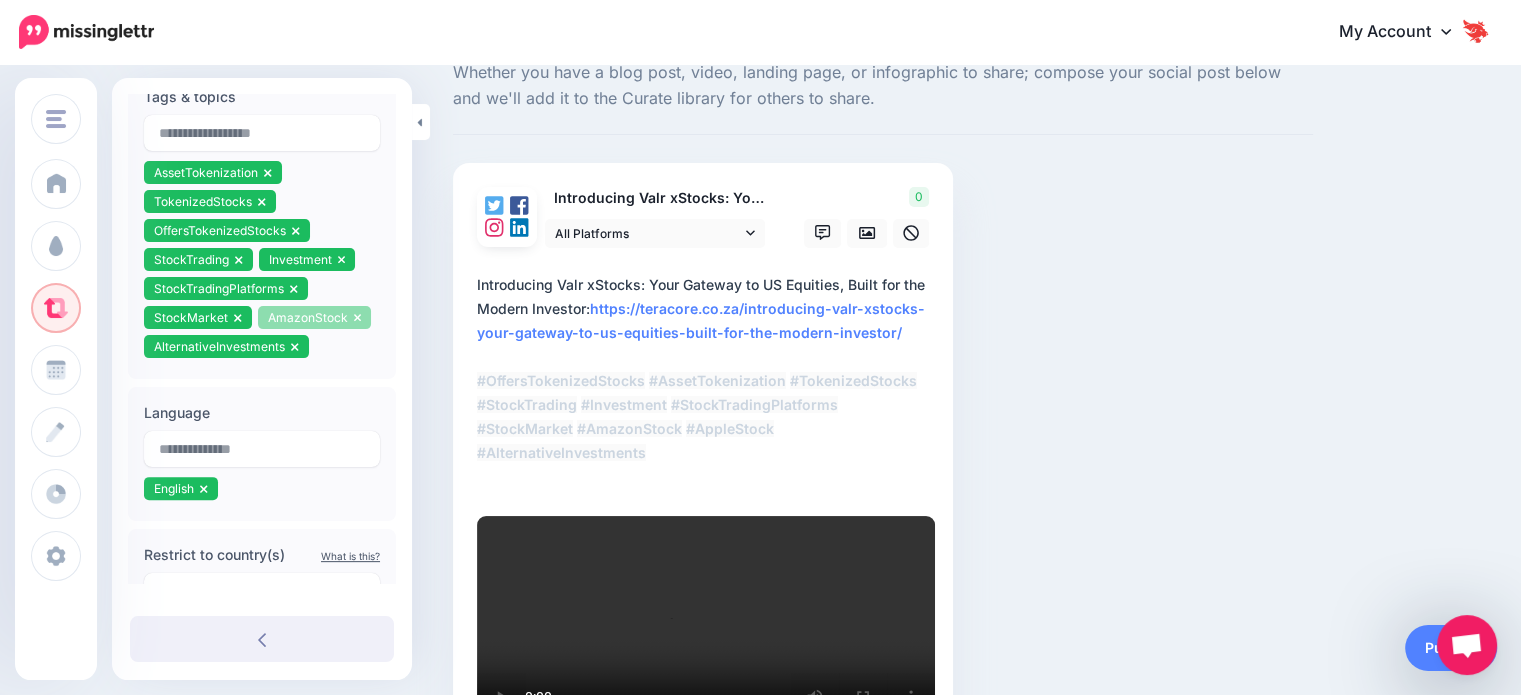 click 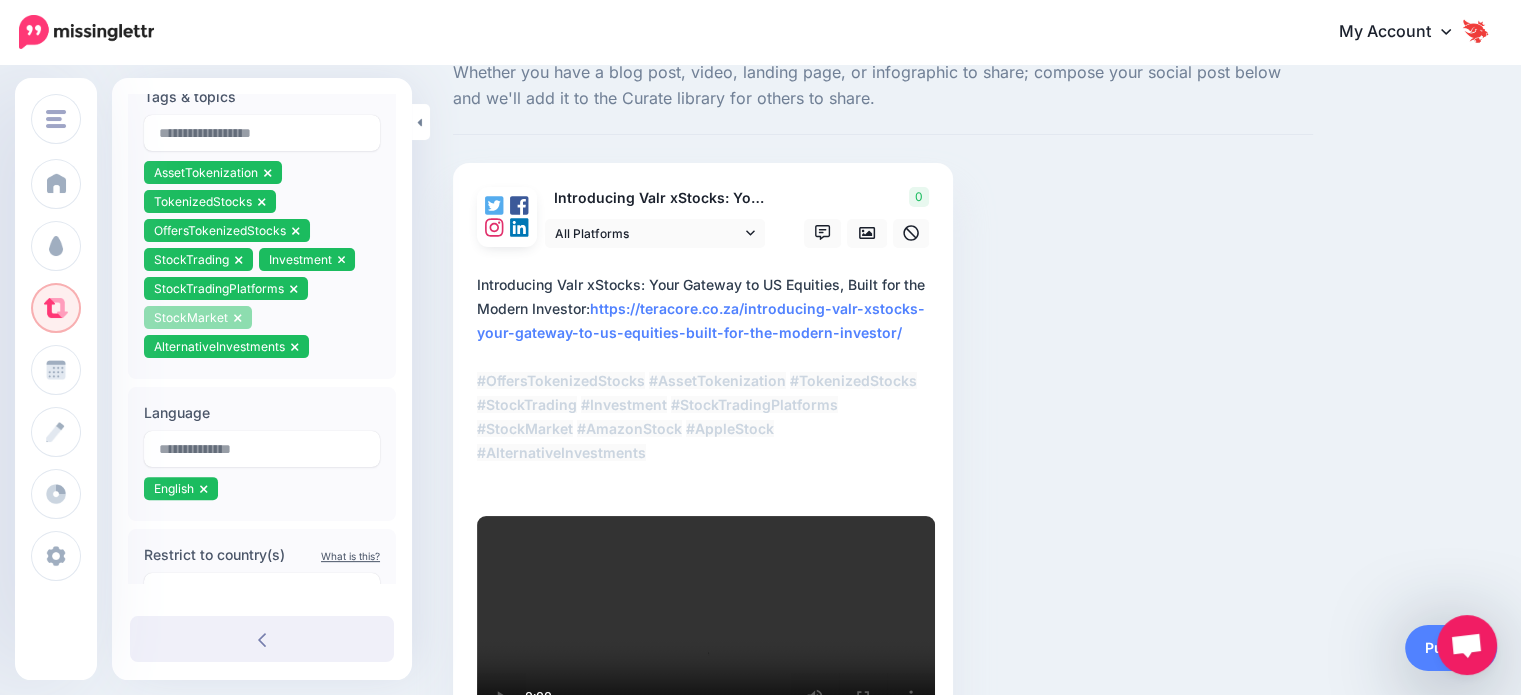 drag, startPoint x: 239, startPoint y: 342, endPoint x: 224, endPoint y: 341, distance: 15.033297 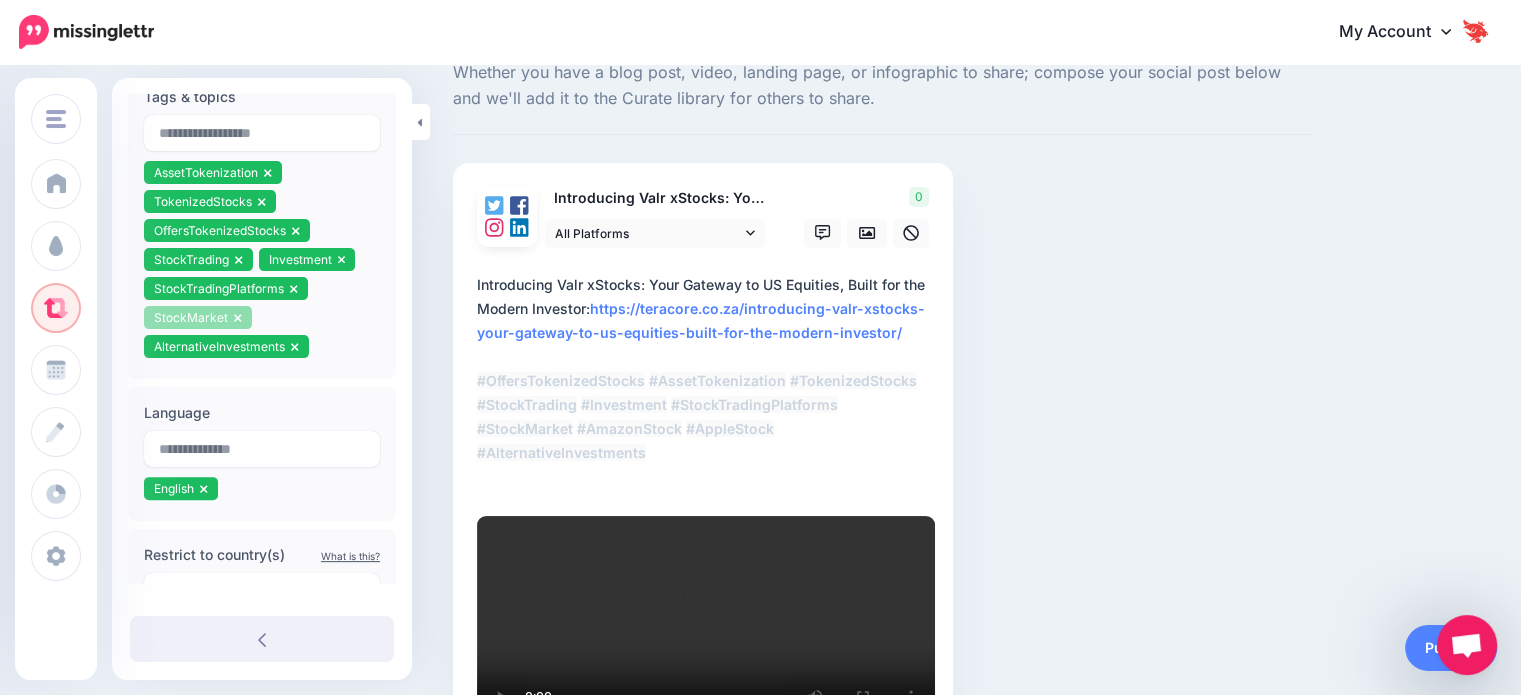 click on "StockMarket" at bounding box center [198, 317] 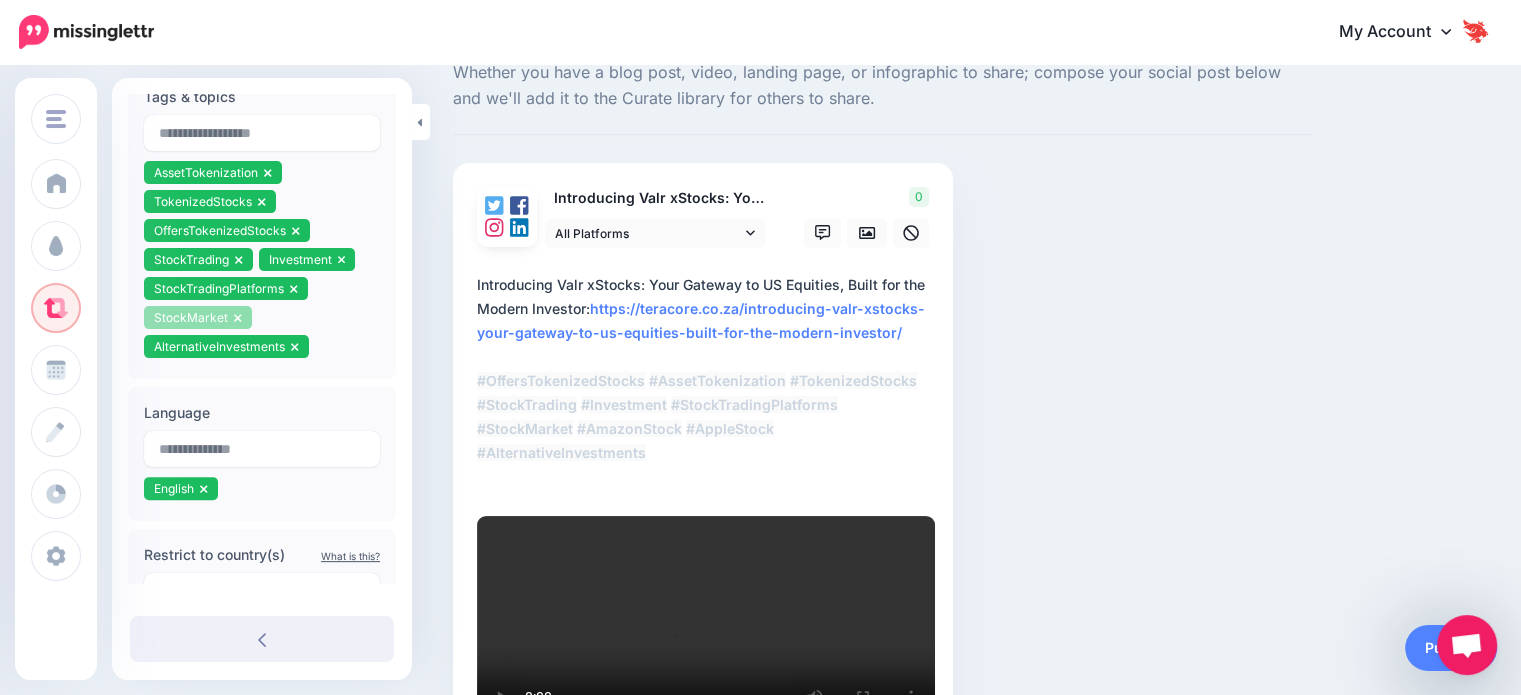 click 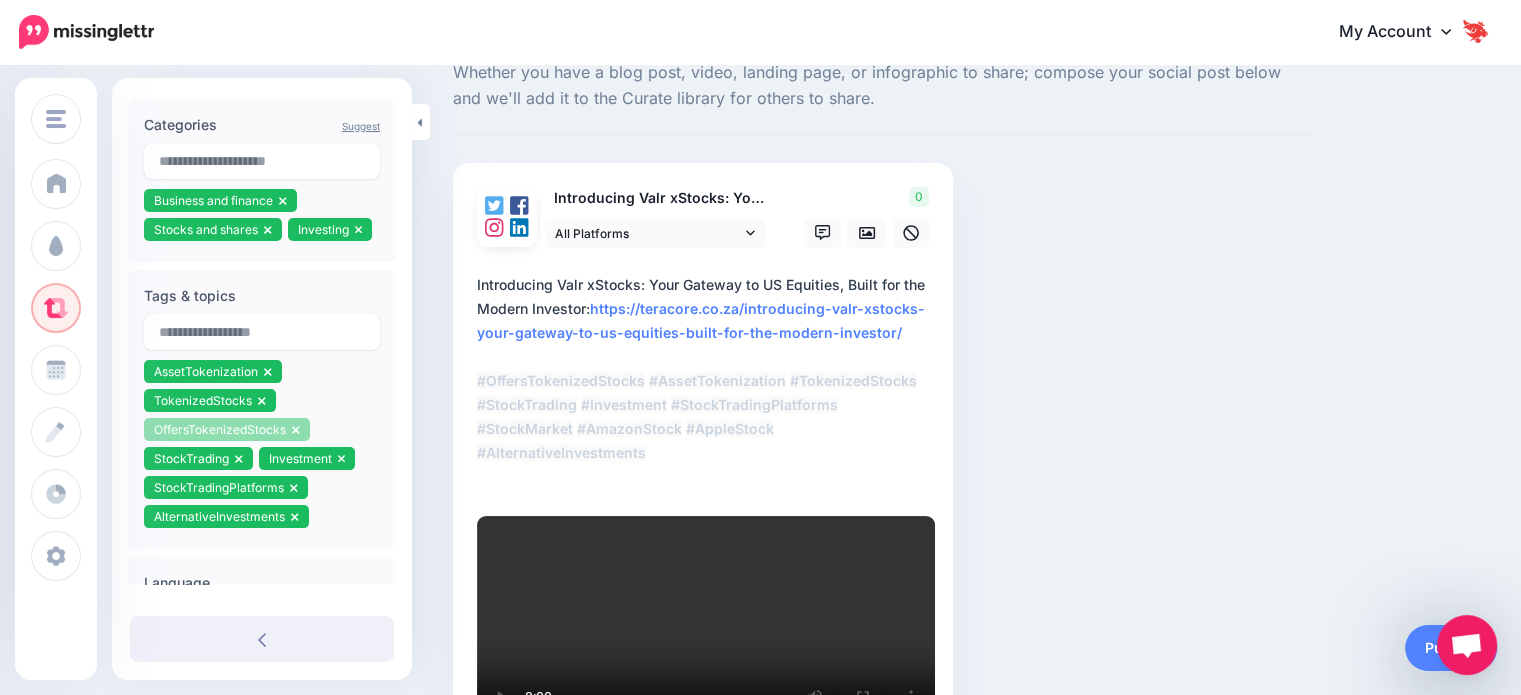 scroll, scrollTop: 400, scrollLeft: 0, axis: vertical 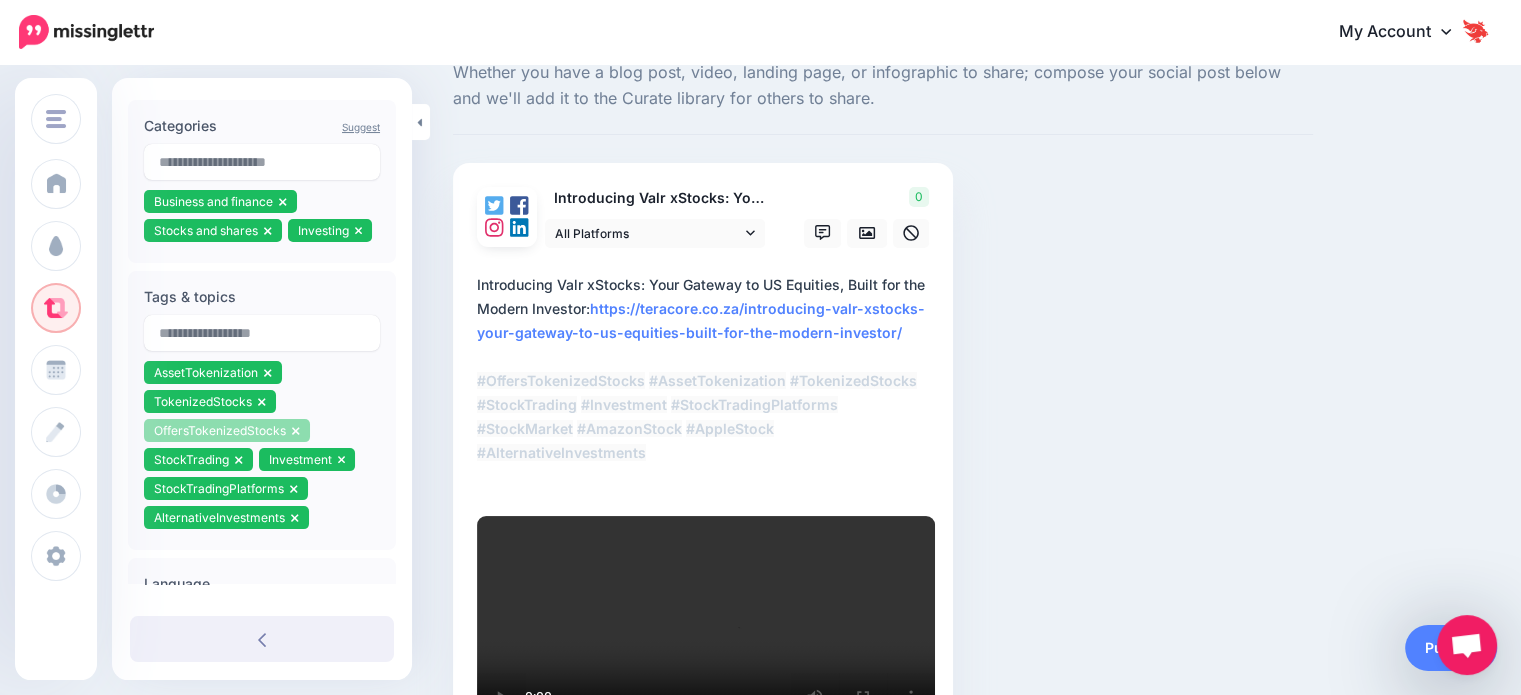 click 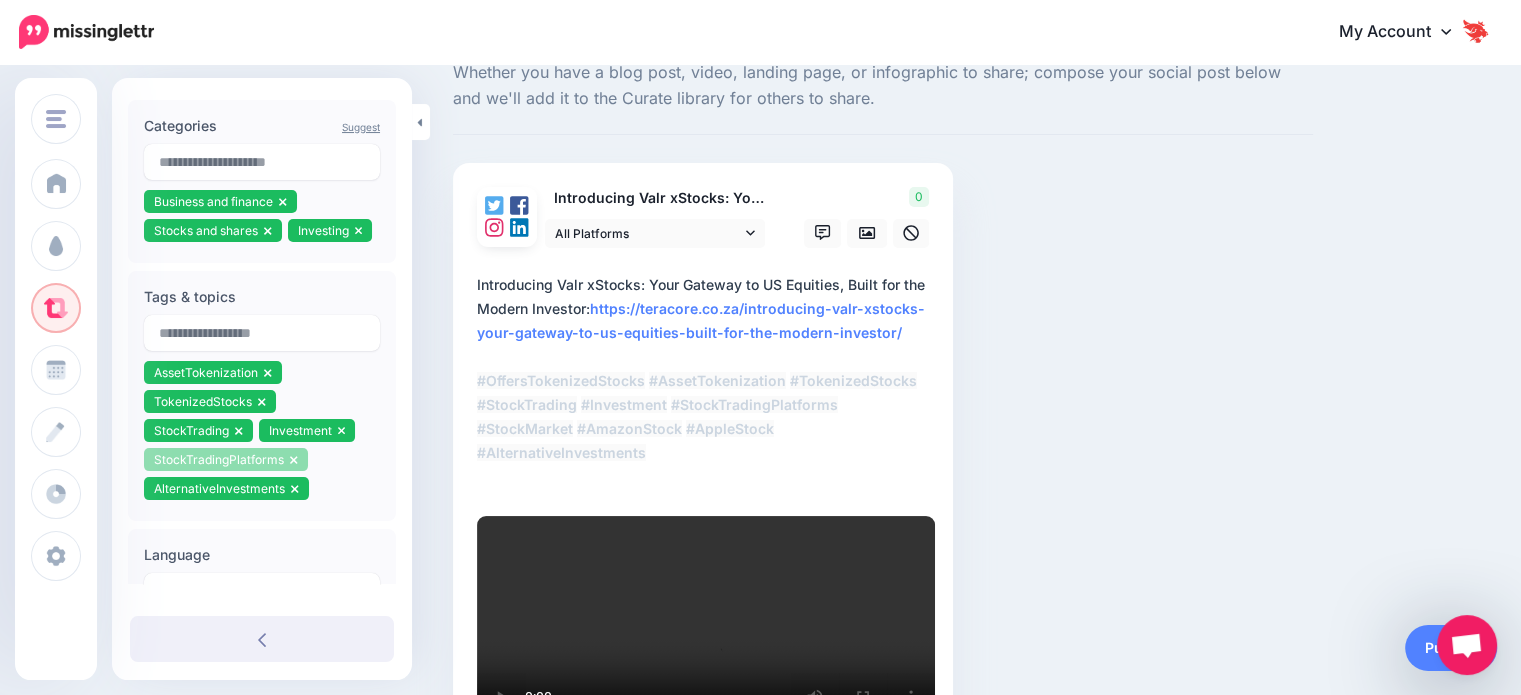 click 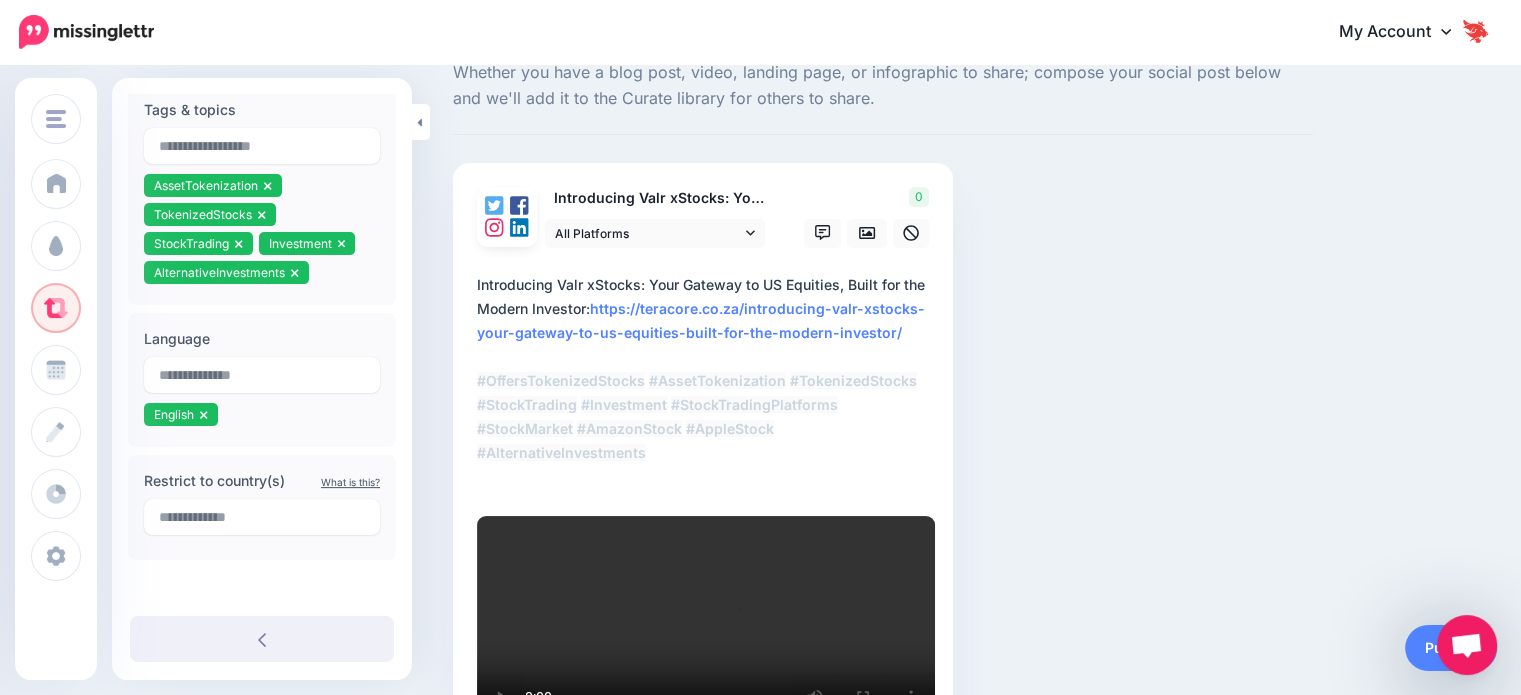 scroll, scrollTop: 615, scrollLeft: 0, axis: vertical 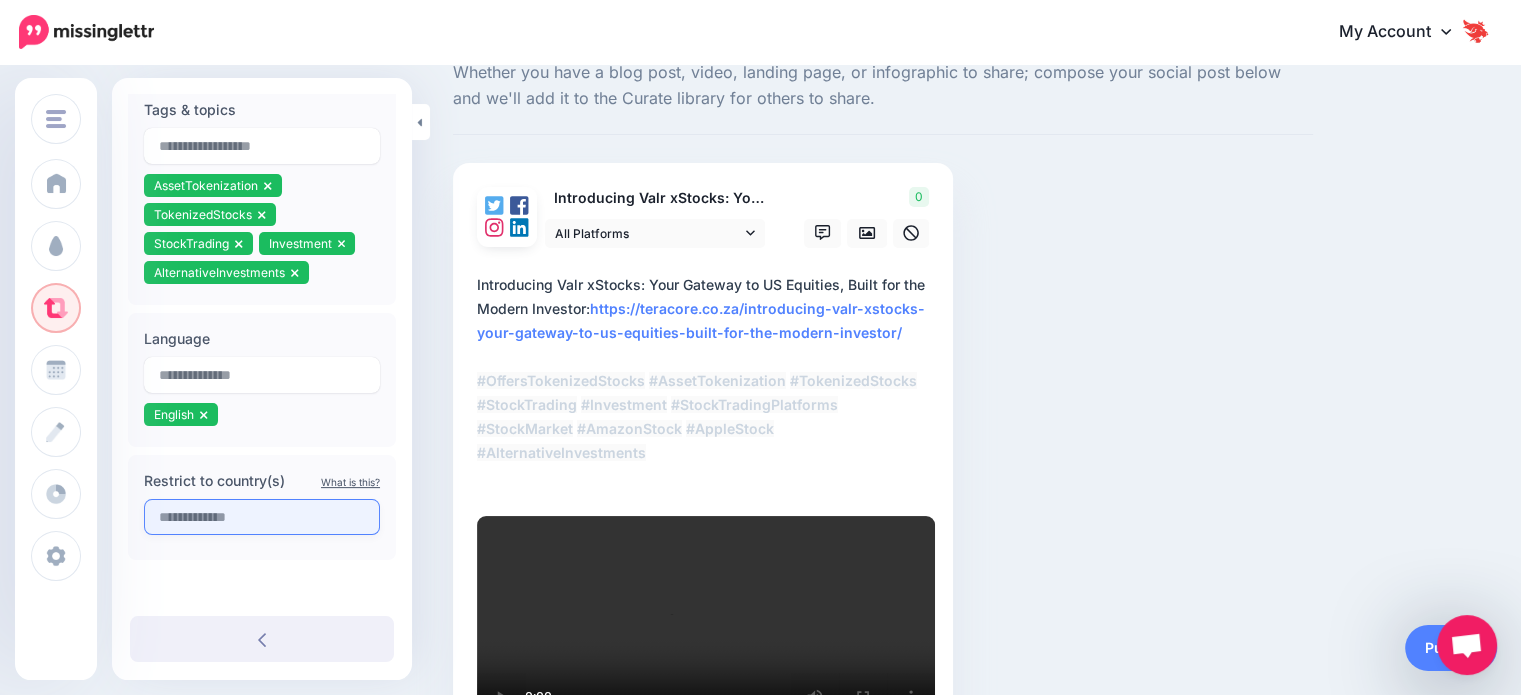click at bounding box center [262, 517] 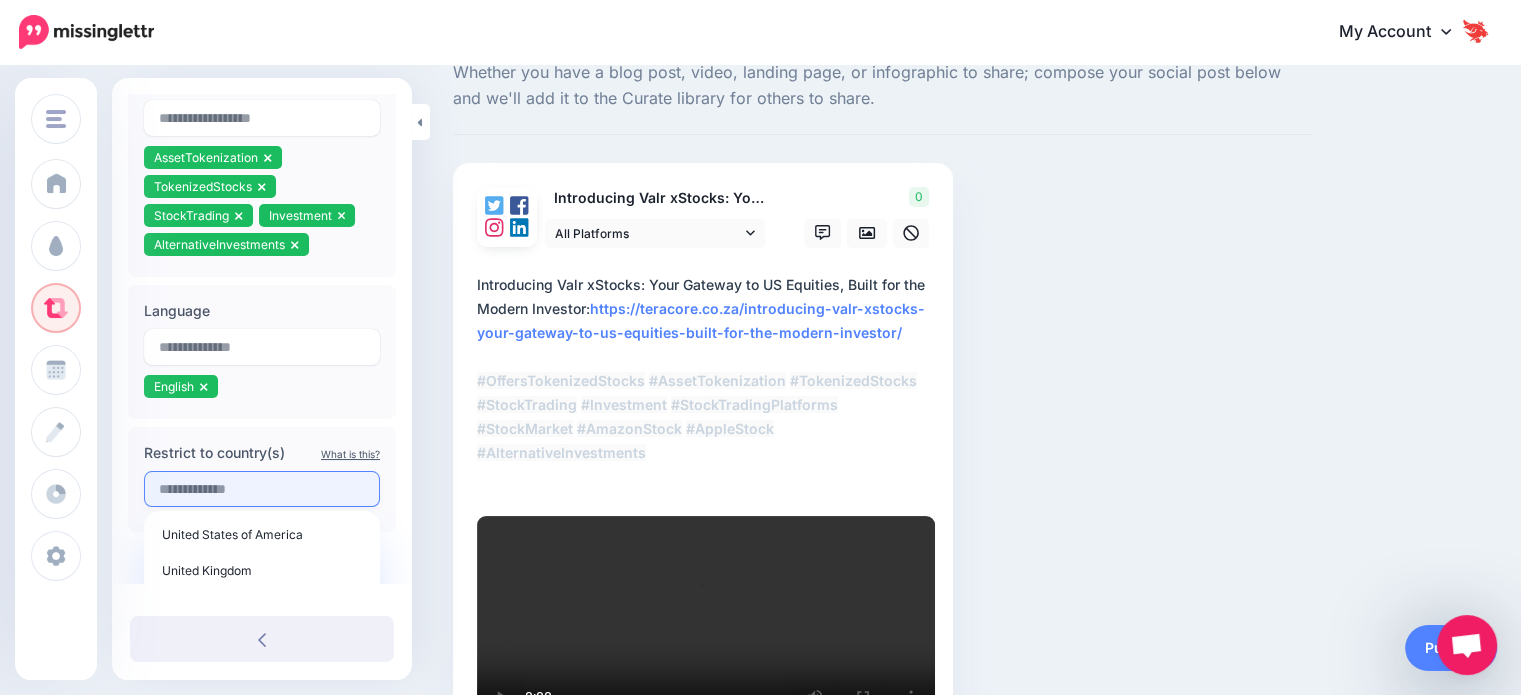scroll, scrollTop: 586, scrollLeft: 0, axis: vertical 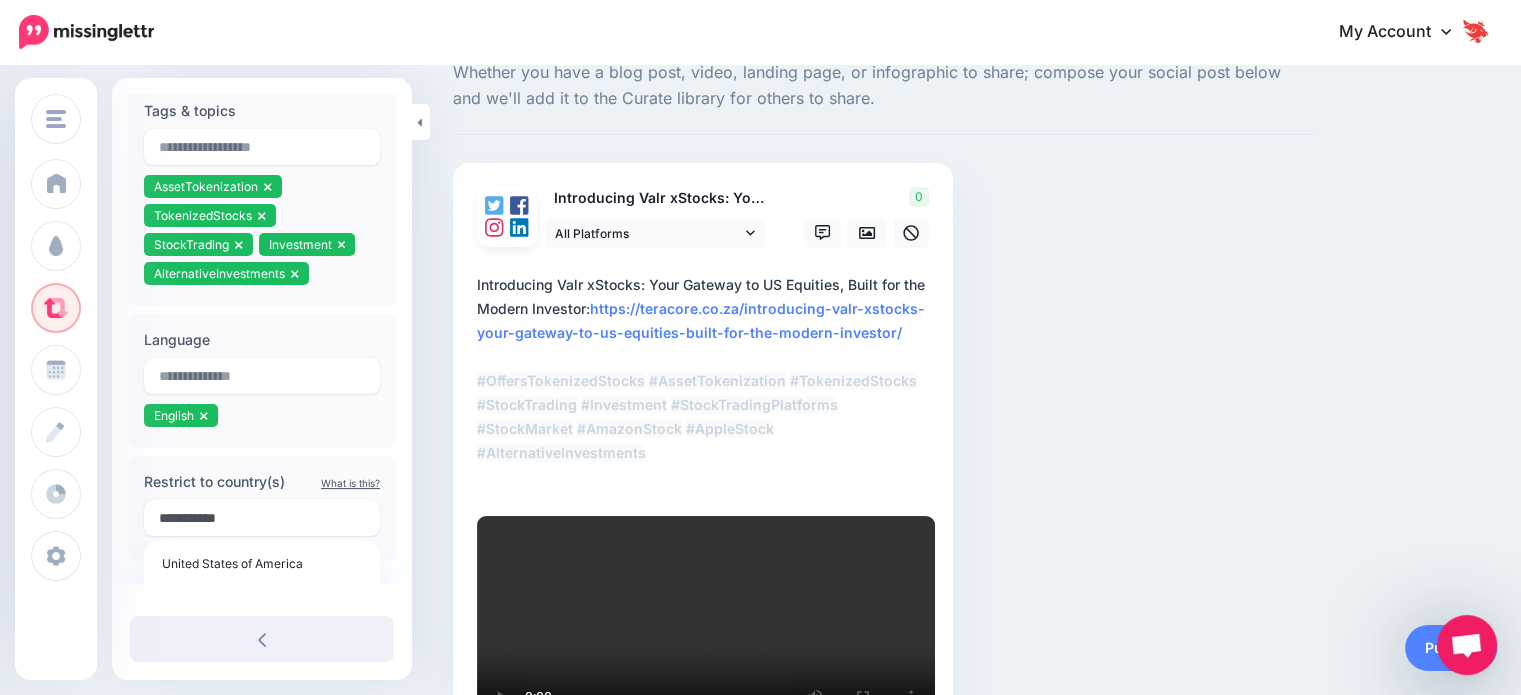type on "**********" 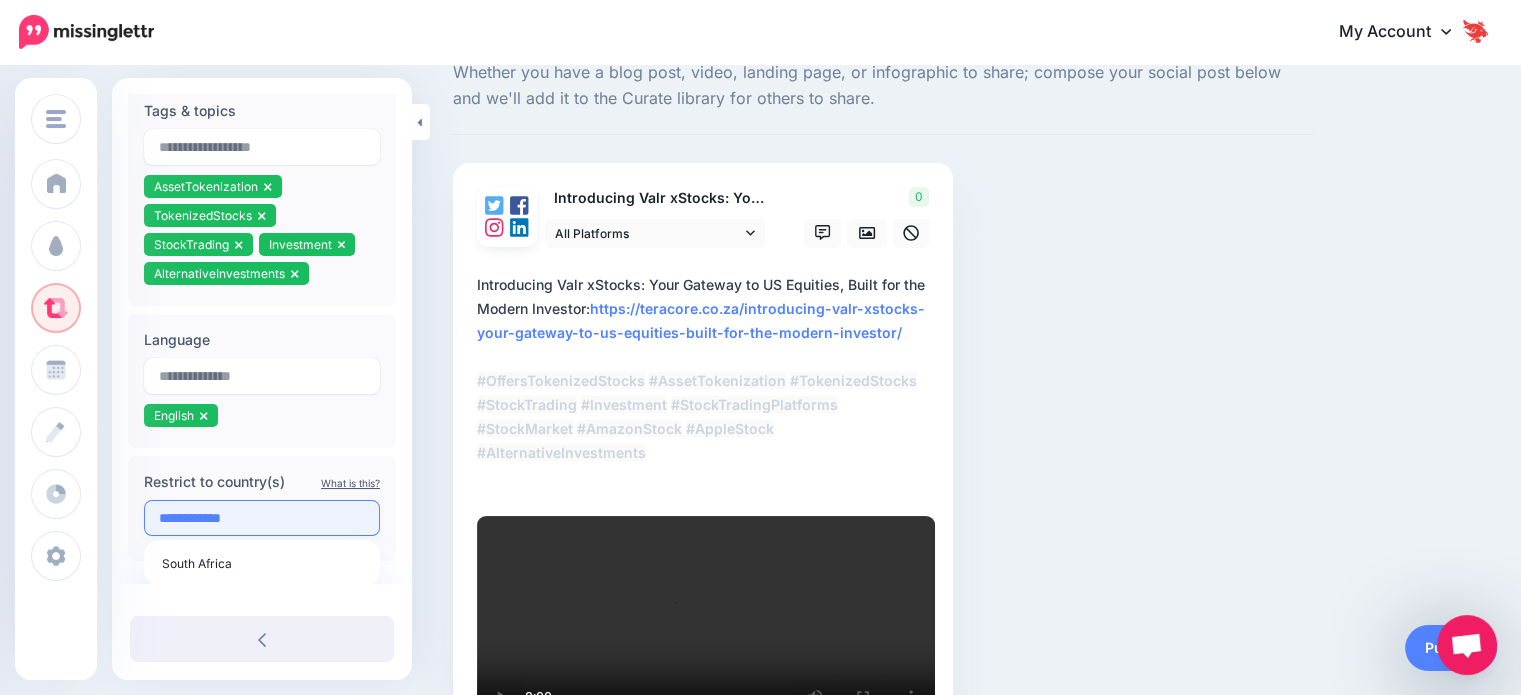 click on "**********" at bounding box center [262, 518] 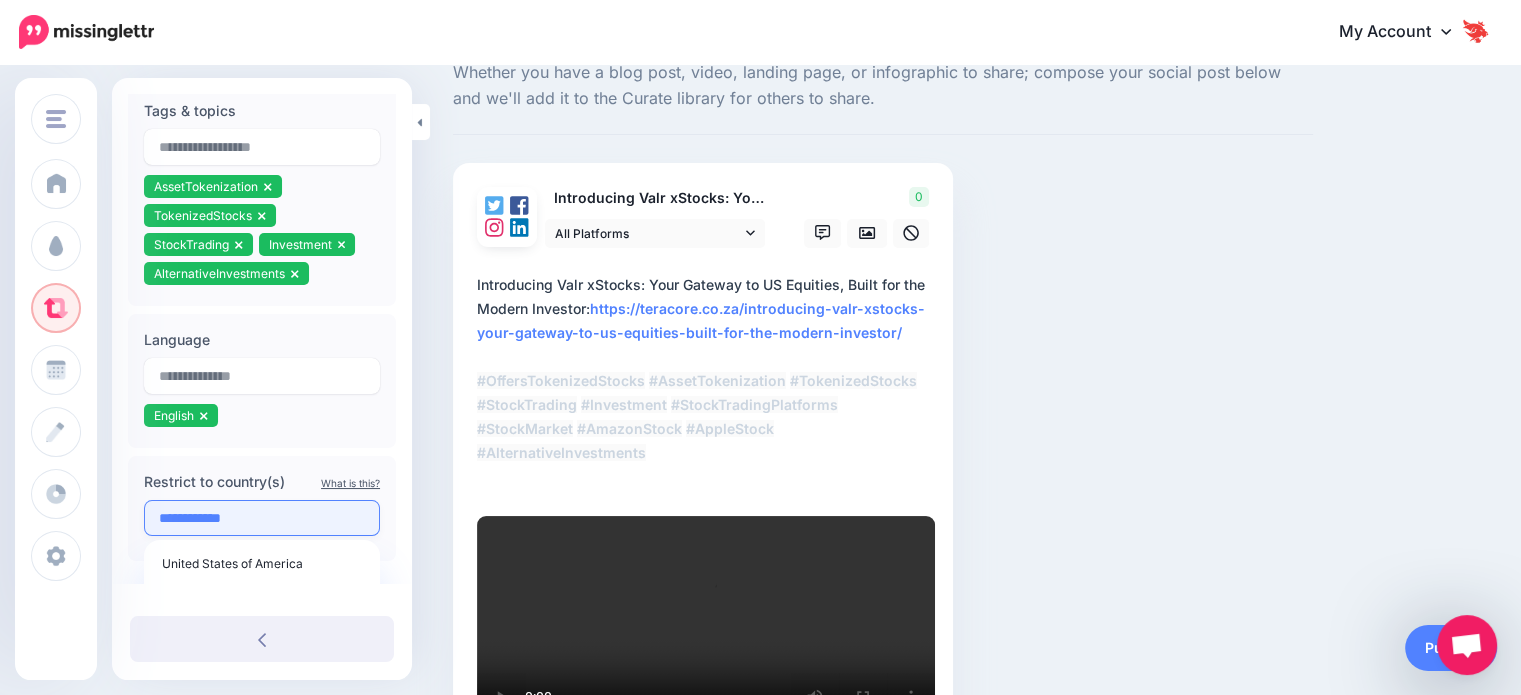 click on "**********" at bounding box center [262, 518] 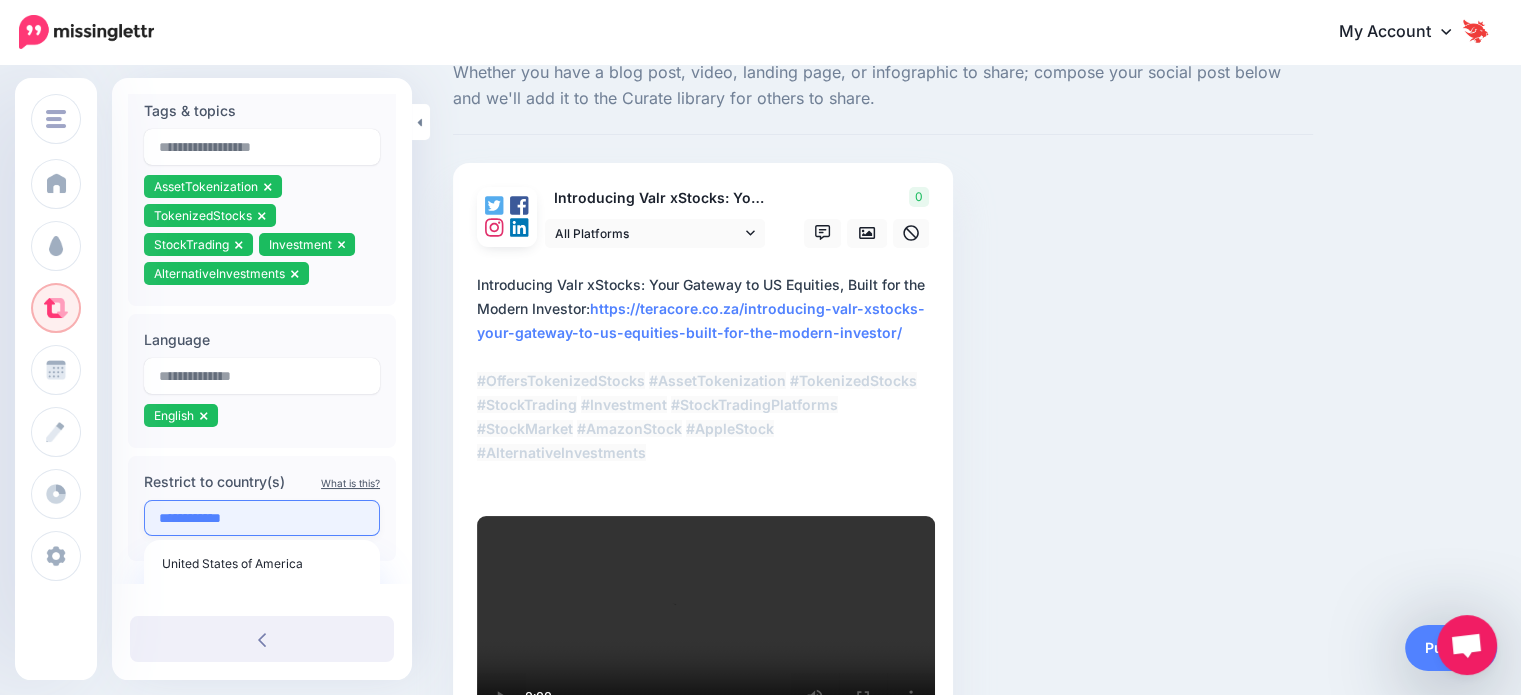 click on "**********" at bounding box center (262, 518) 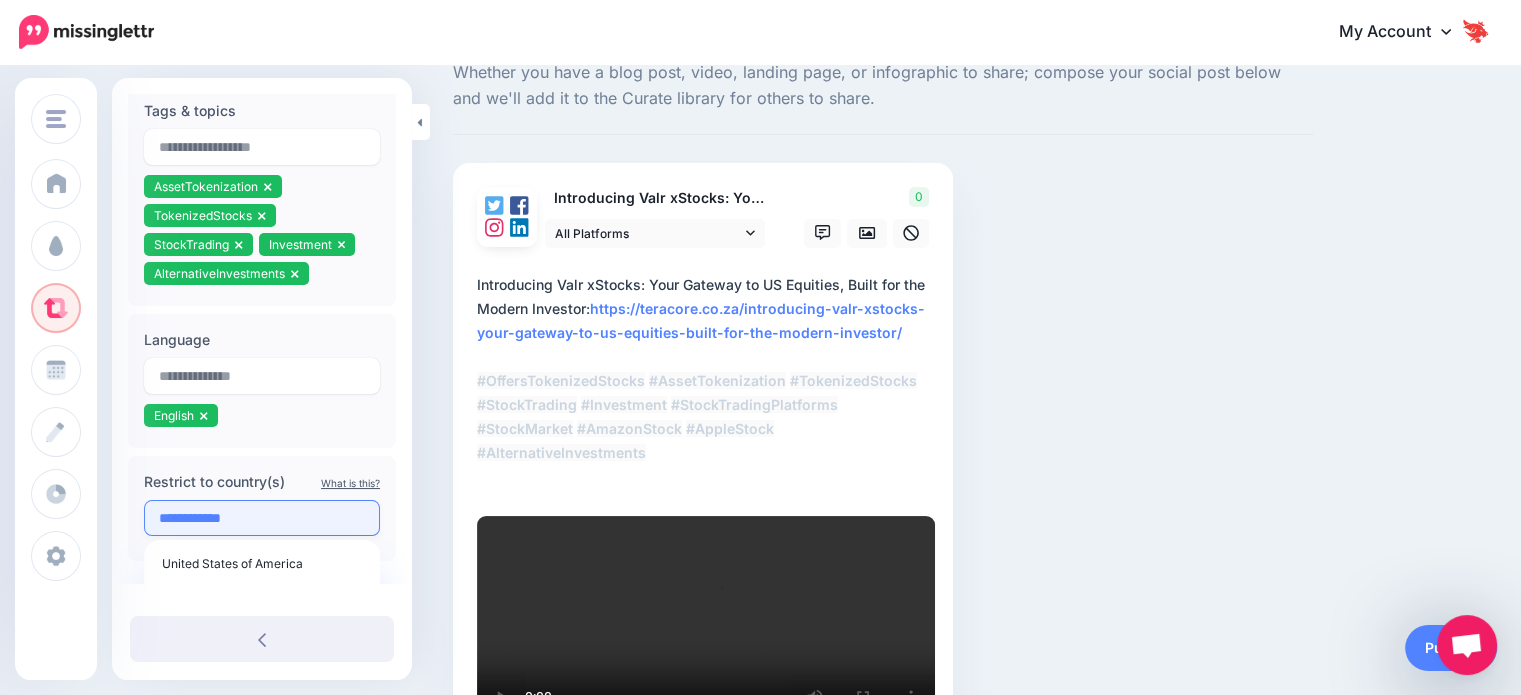 type 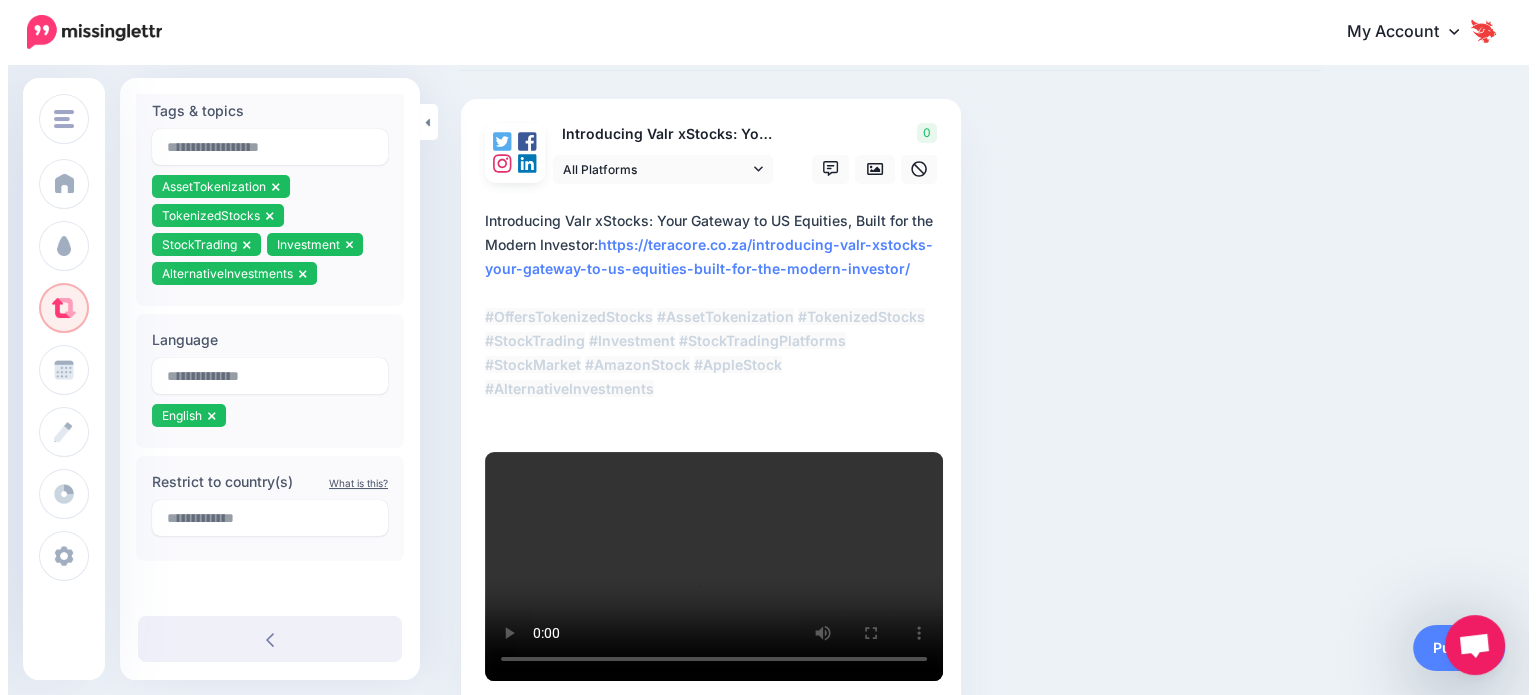 scroll, scrollTop: 267, scrollLeft: 0, axis: vertical 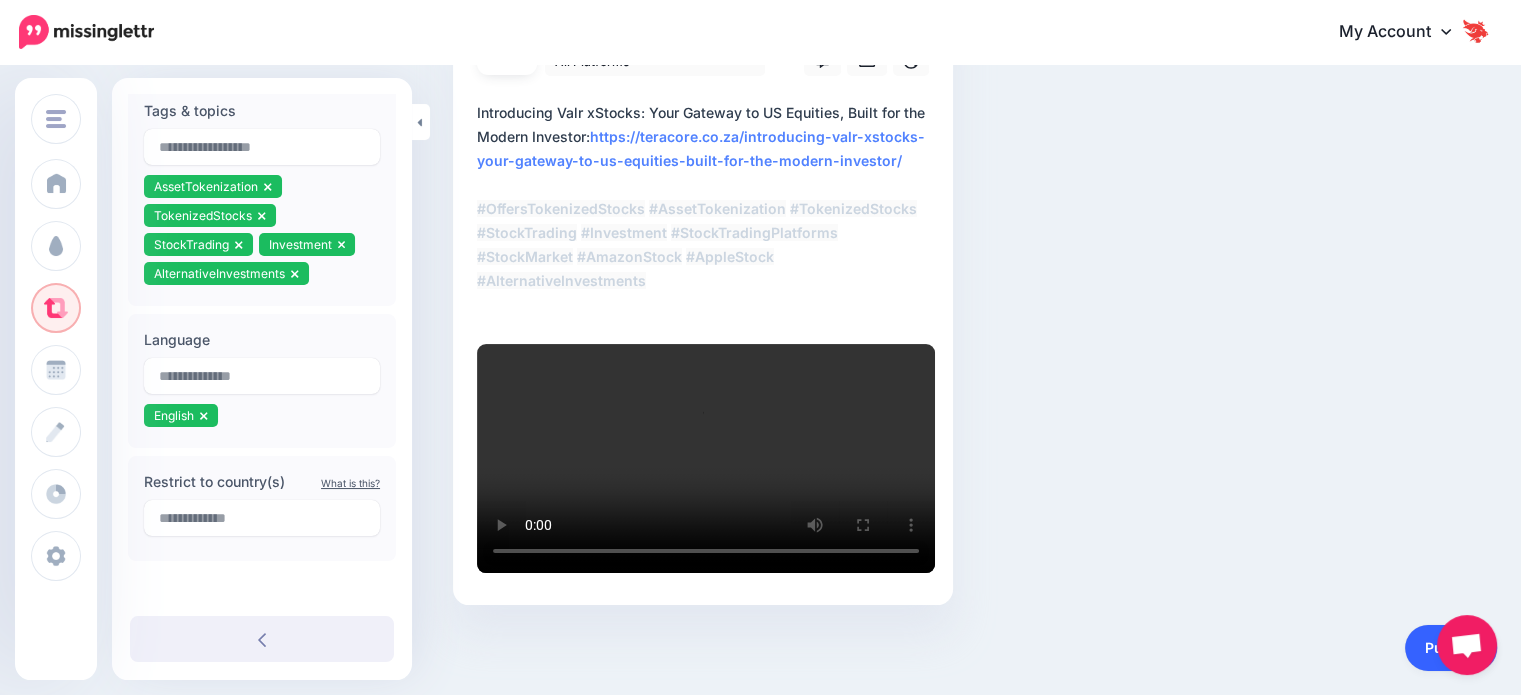 click on "Publish" at bounding box center [1451, 648] 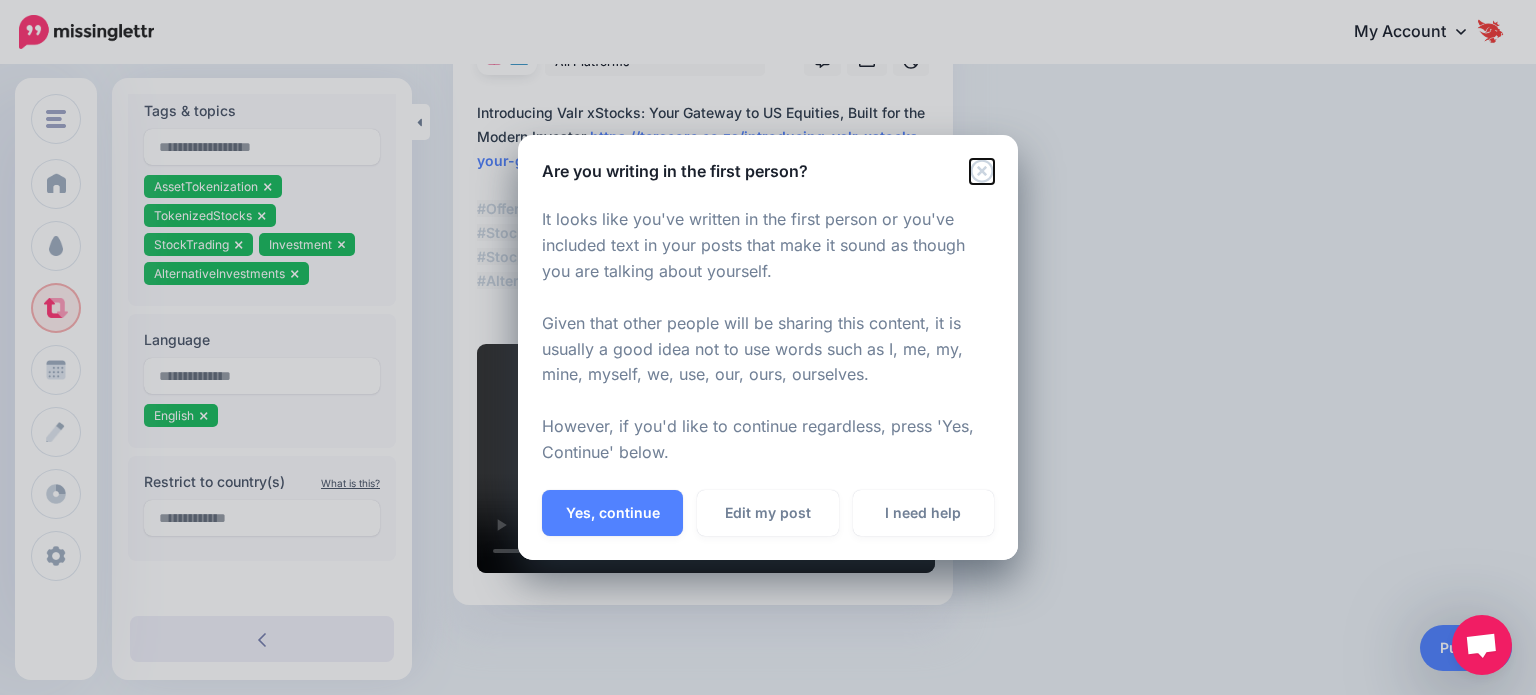 click 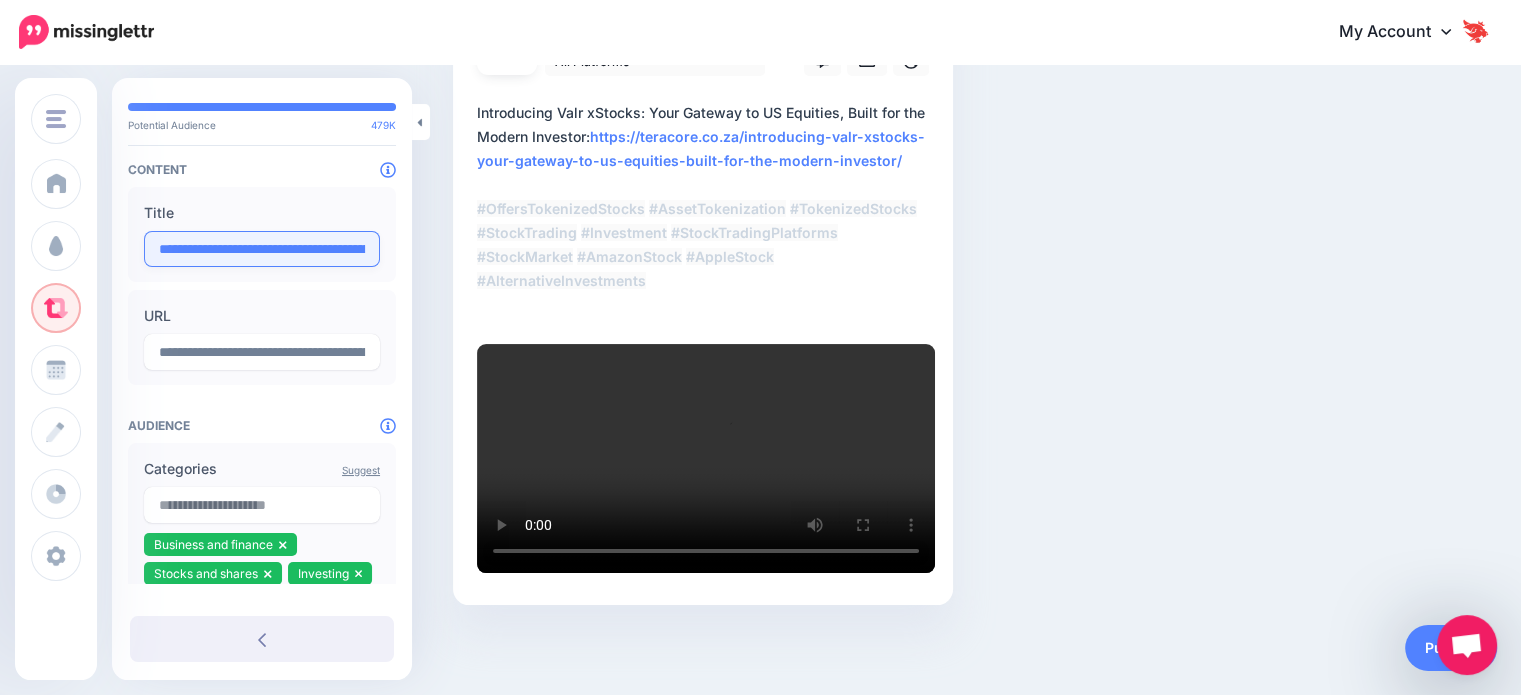 scroll, scrollTop: 64, scrollLeft: 0, axis: vertical 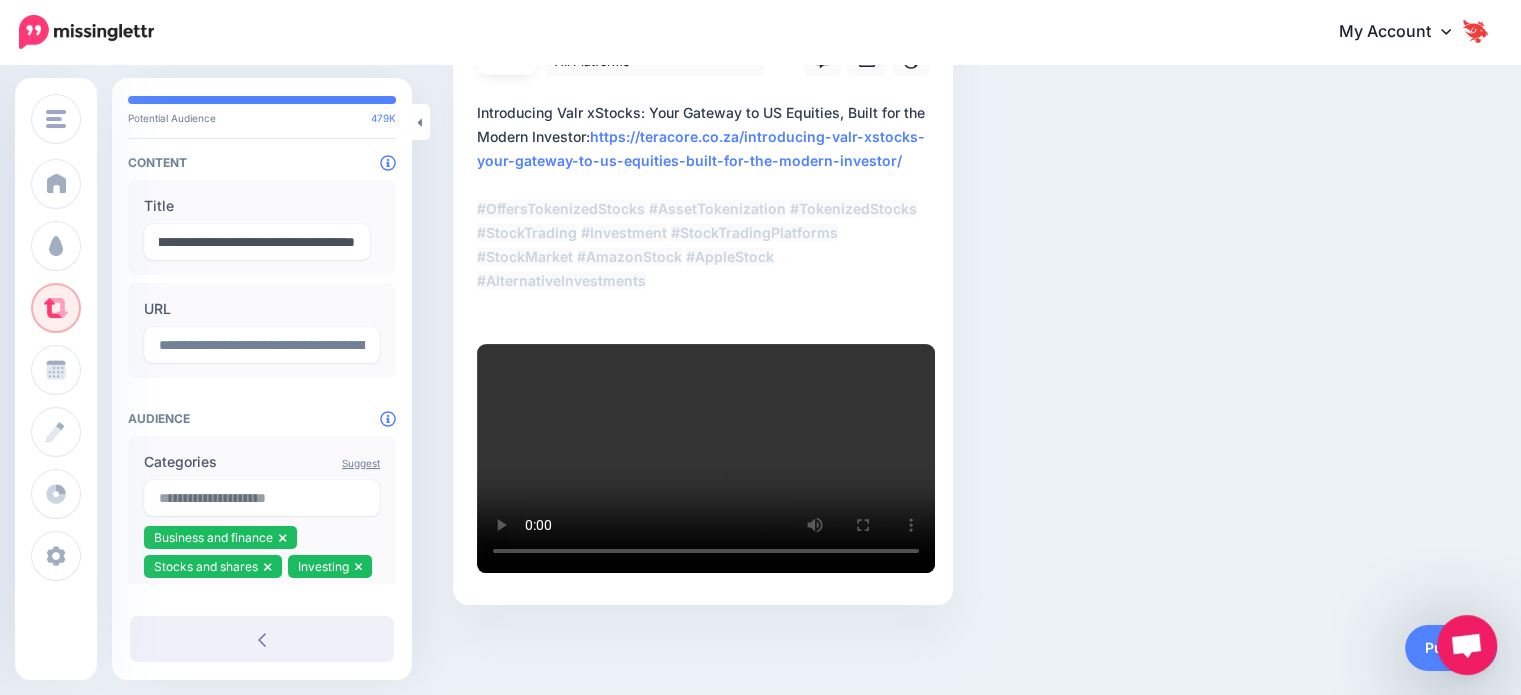 drag, startPoint x: 291, startPoint y: 237, endPoint x: 403, endPoint y: 240, distance: 112.04017 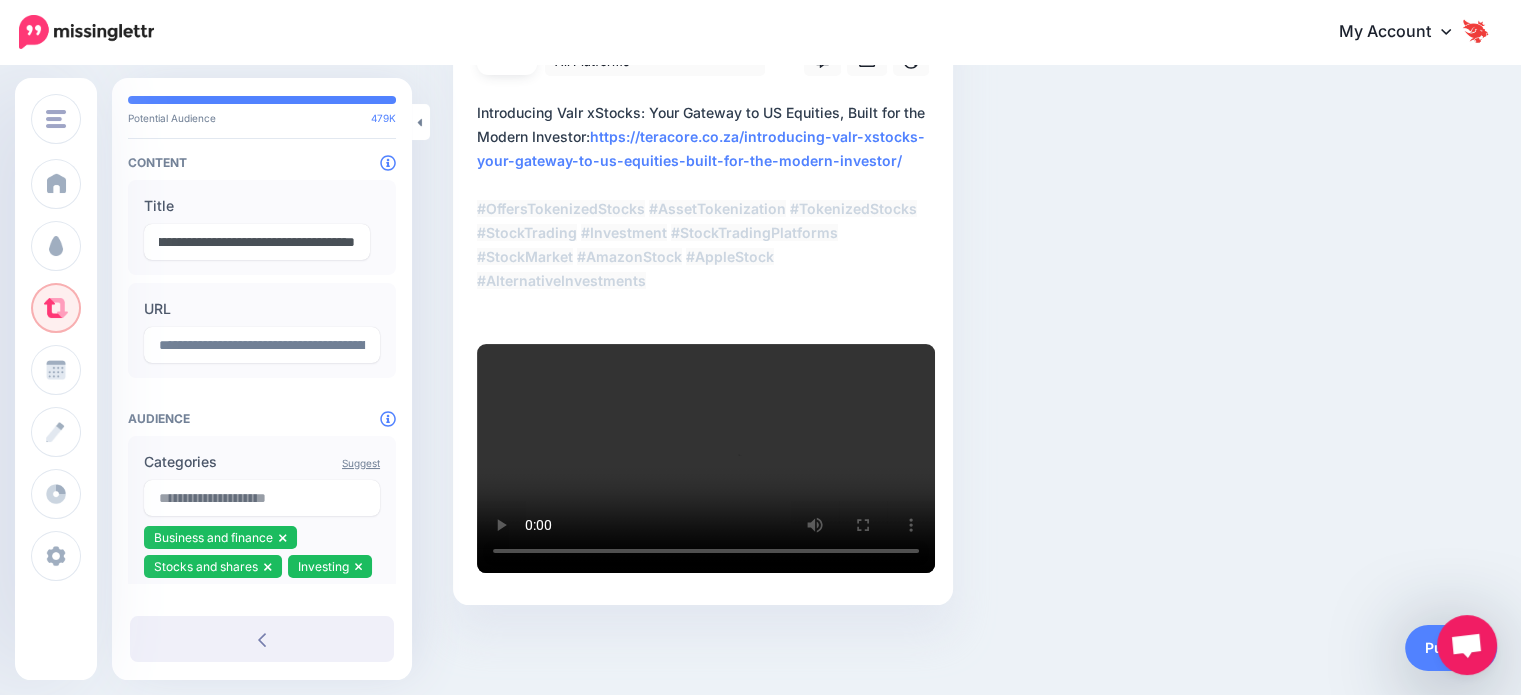 click on "**********" at bounding box center [262, 339] 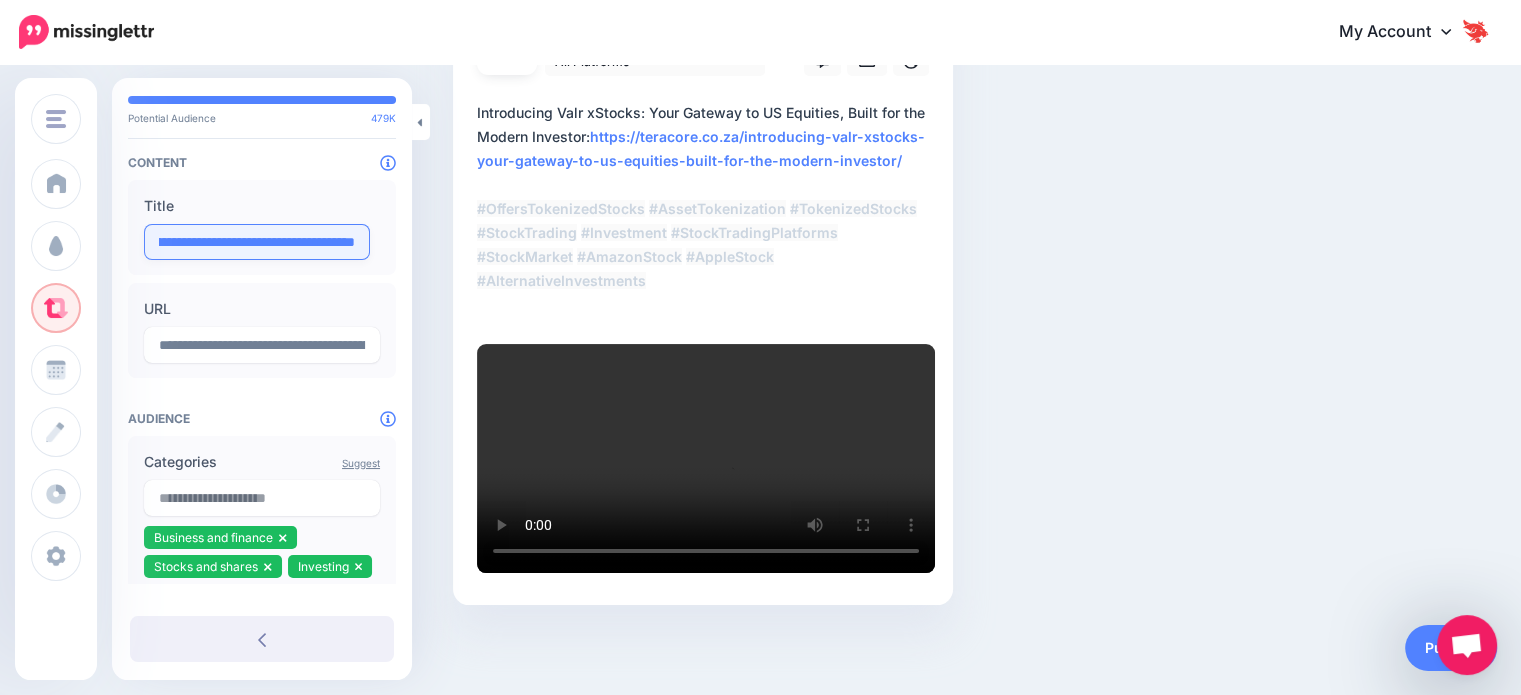 click on "**********" at bounding box center (257, 242) 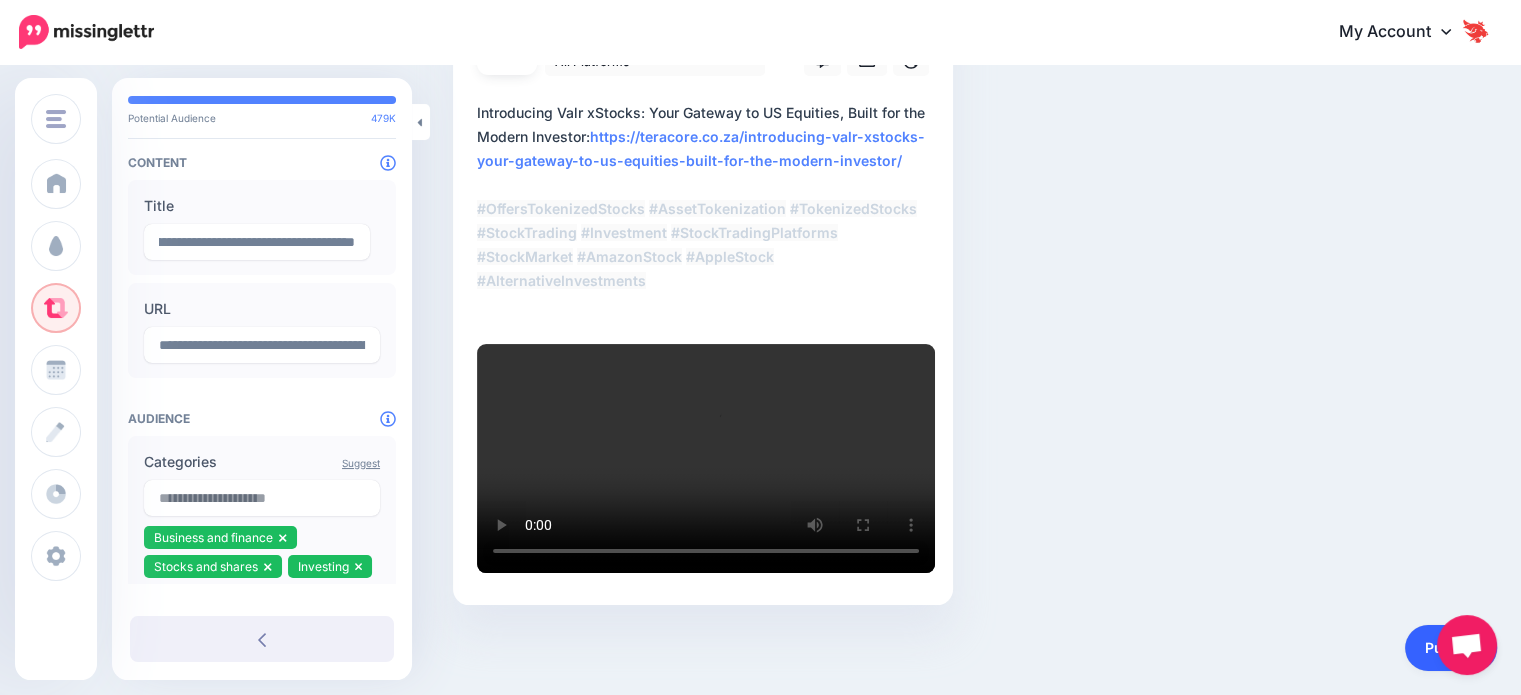 scroll, scrollTop: 0, scrollLeft: 0, axis: both 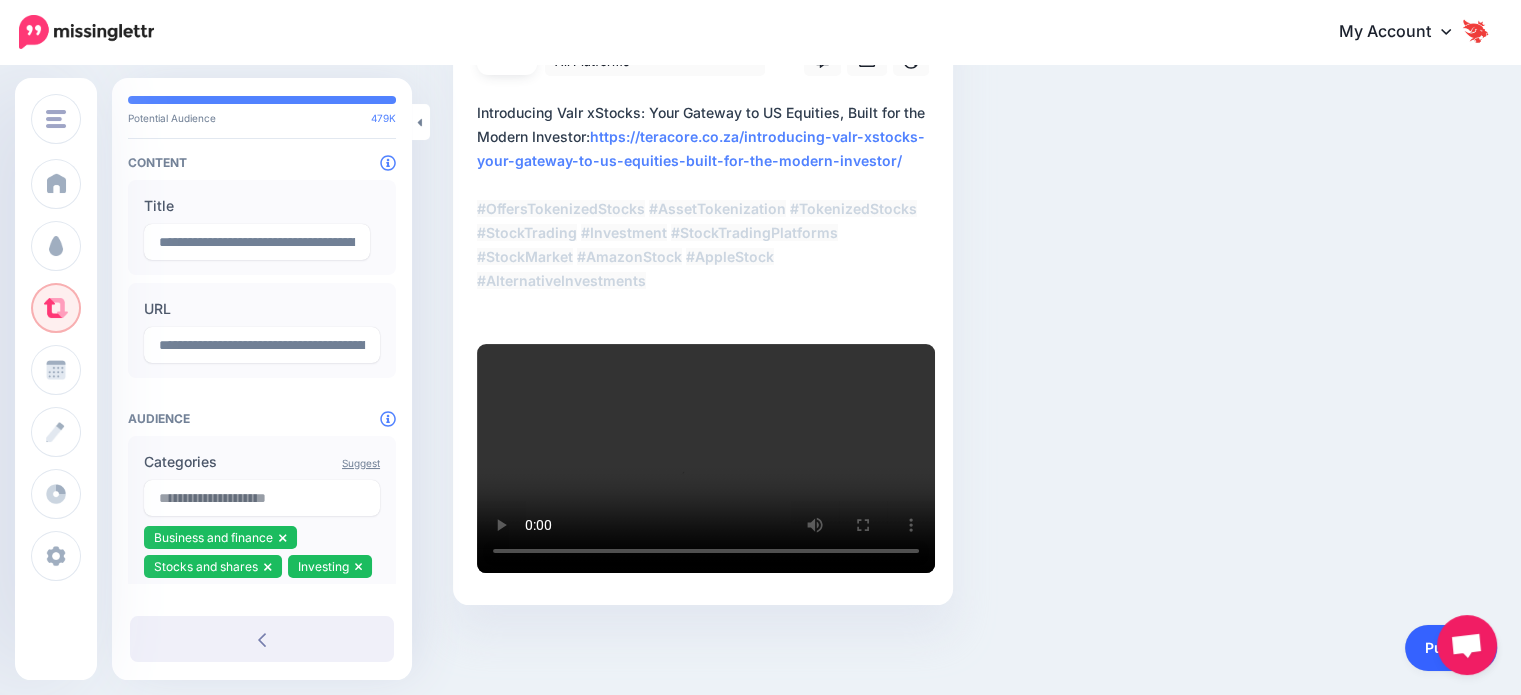 click on "Publish" at bounding box center (1451, 648) 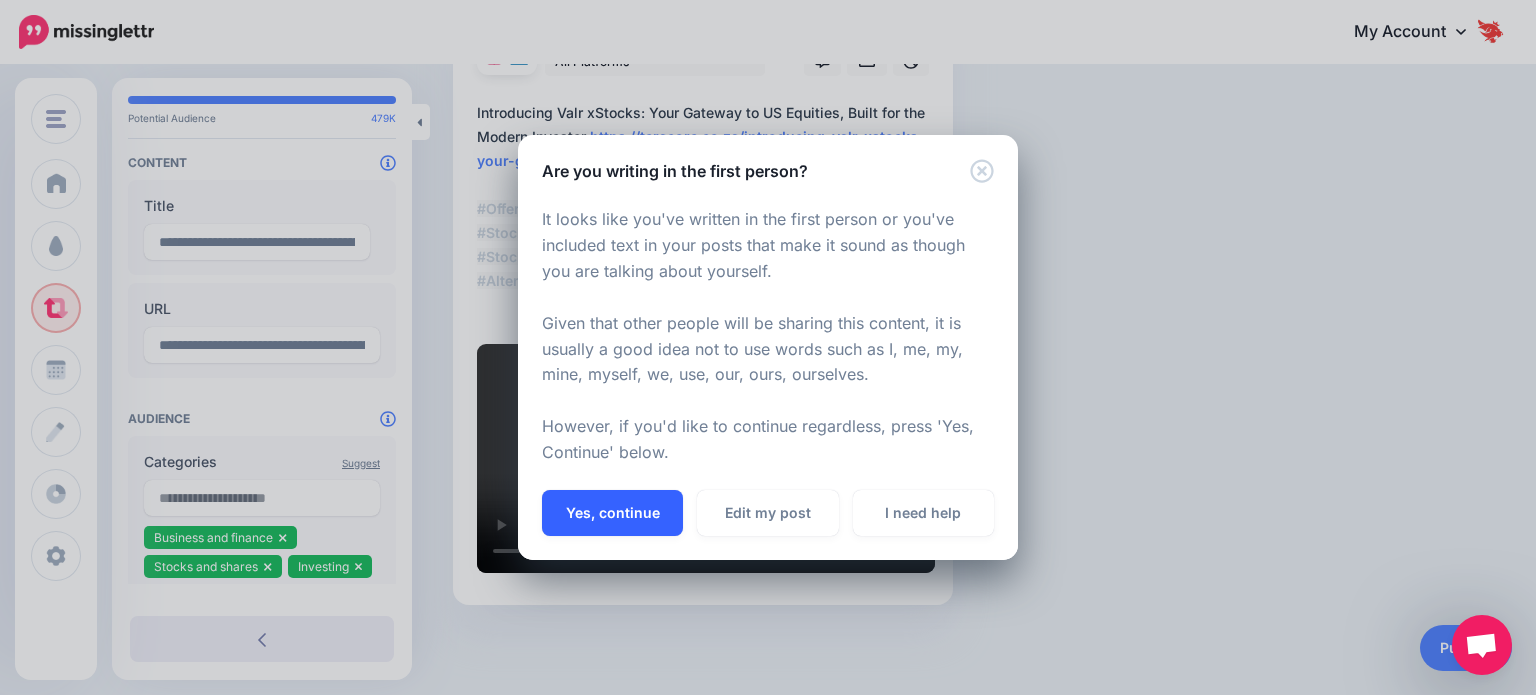 click on "Yes, continue" at bounding box center (612, 513) 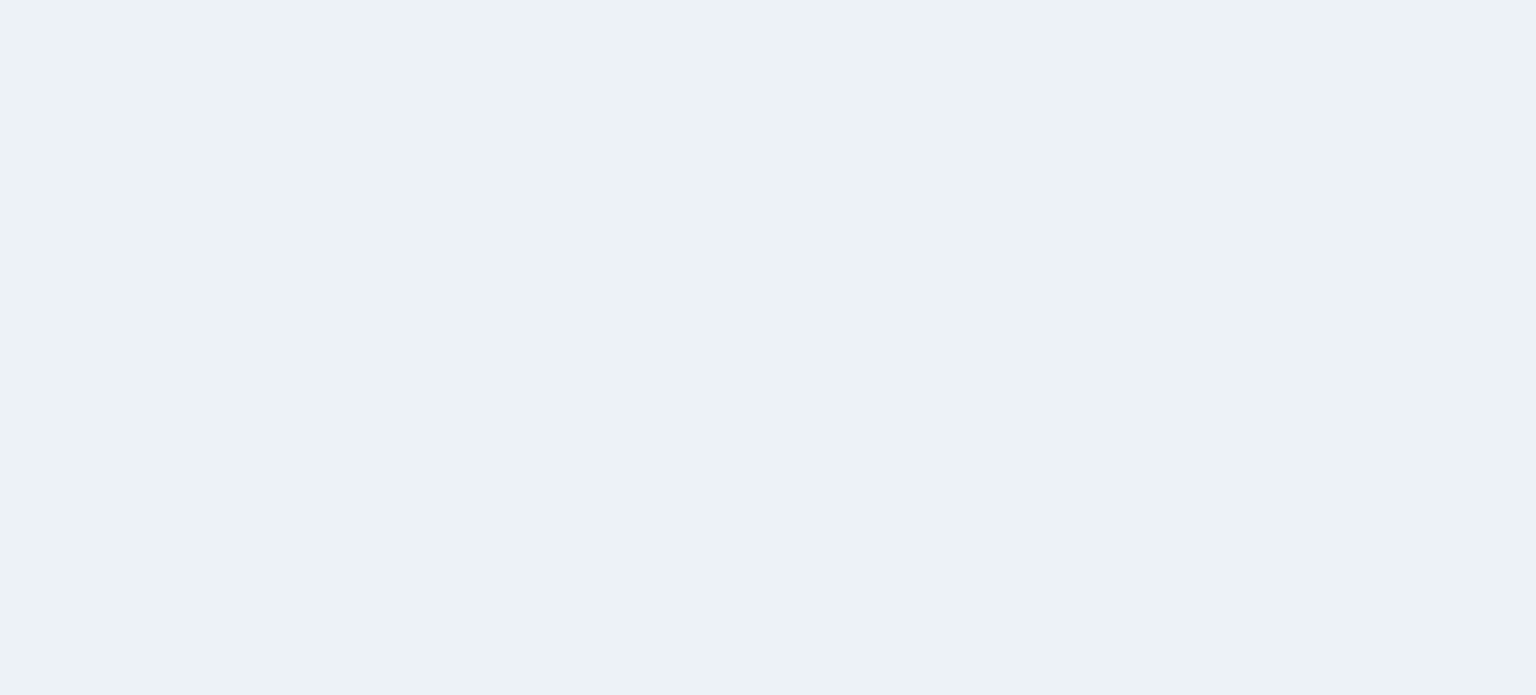 scroll, scrollTop: 0, scrollLeft: 0, axis: both 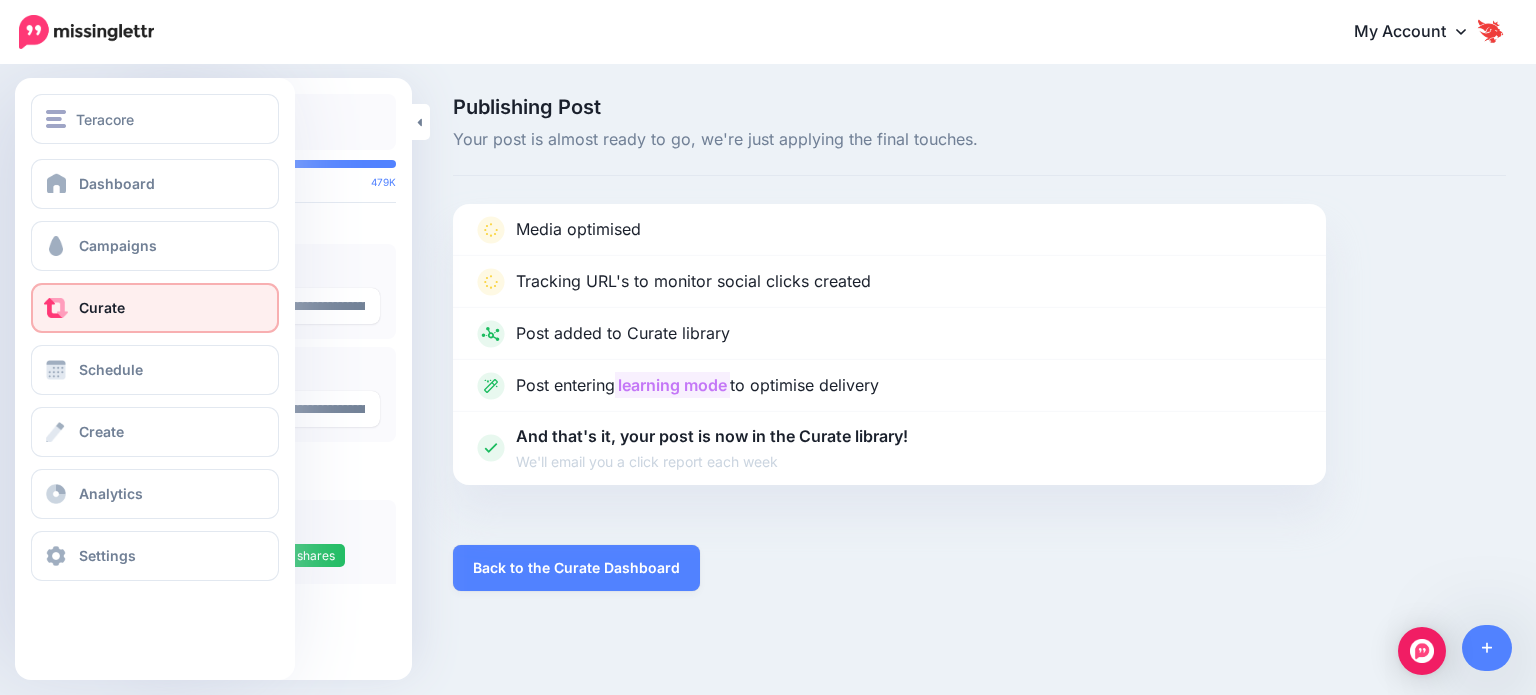 click on "Curate" at bounding box center [155, 308] 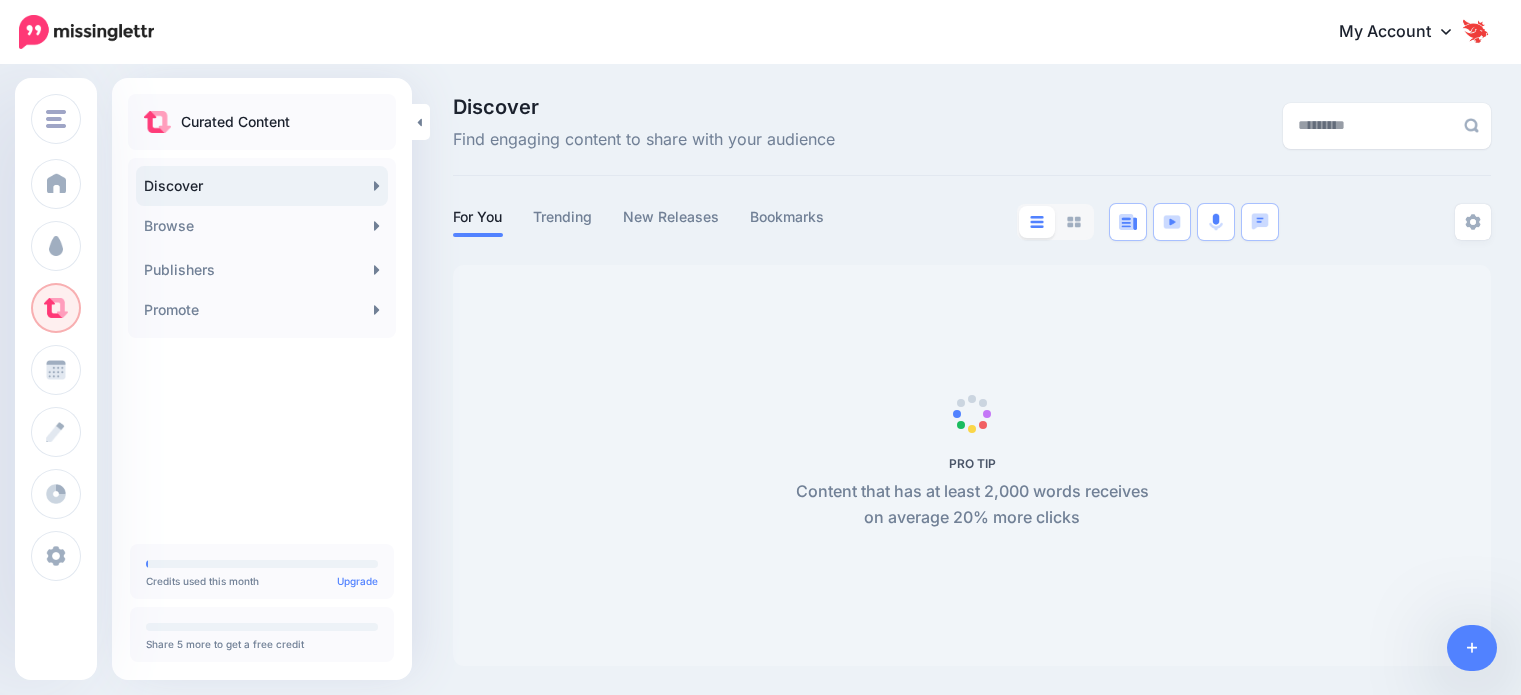 scroll, scrollTop: 0, scrollLeft: 0, axis: both 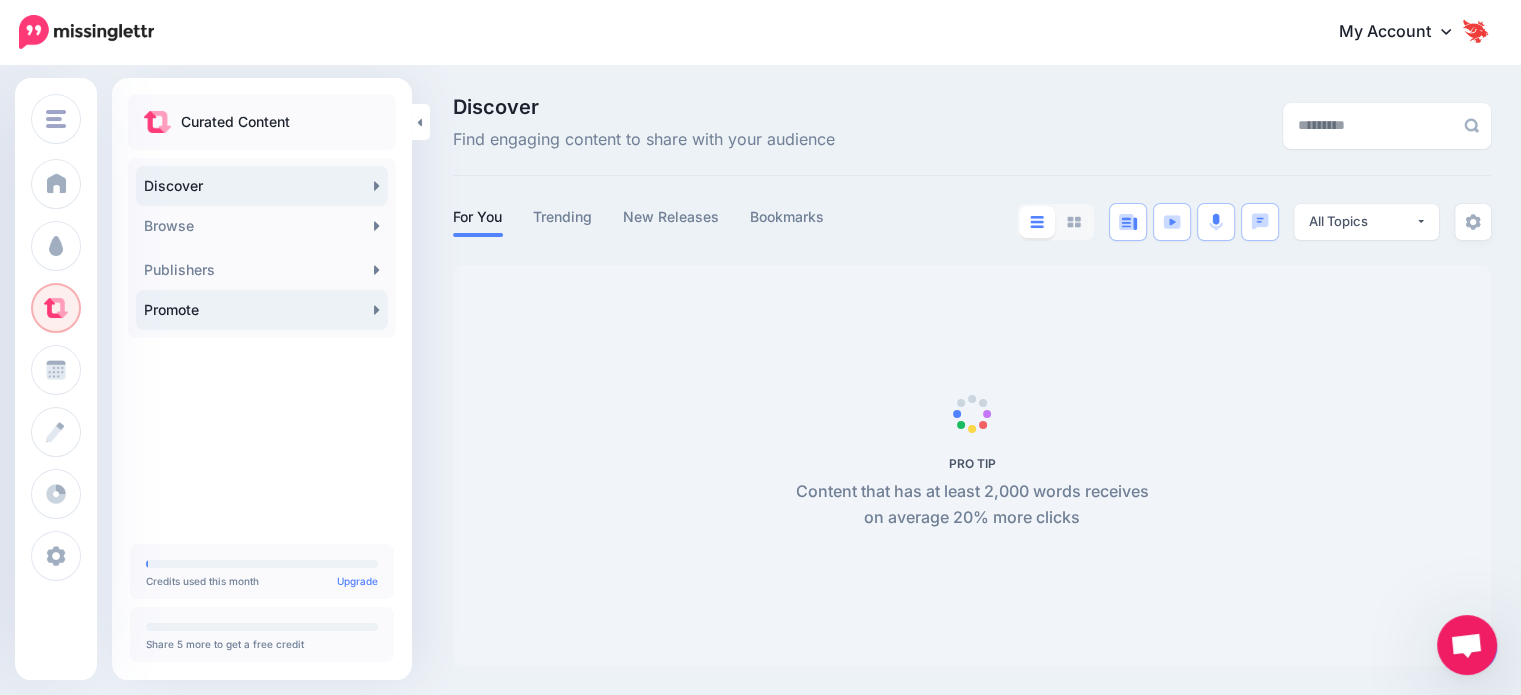 click on "Promote" at bounding box center [262, 310] 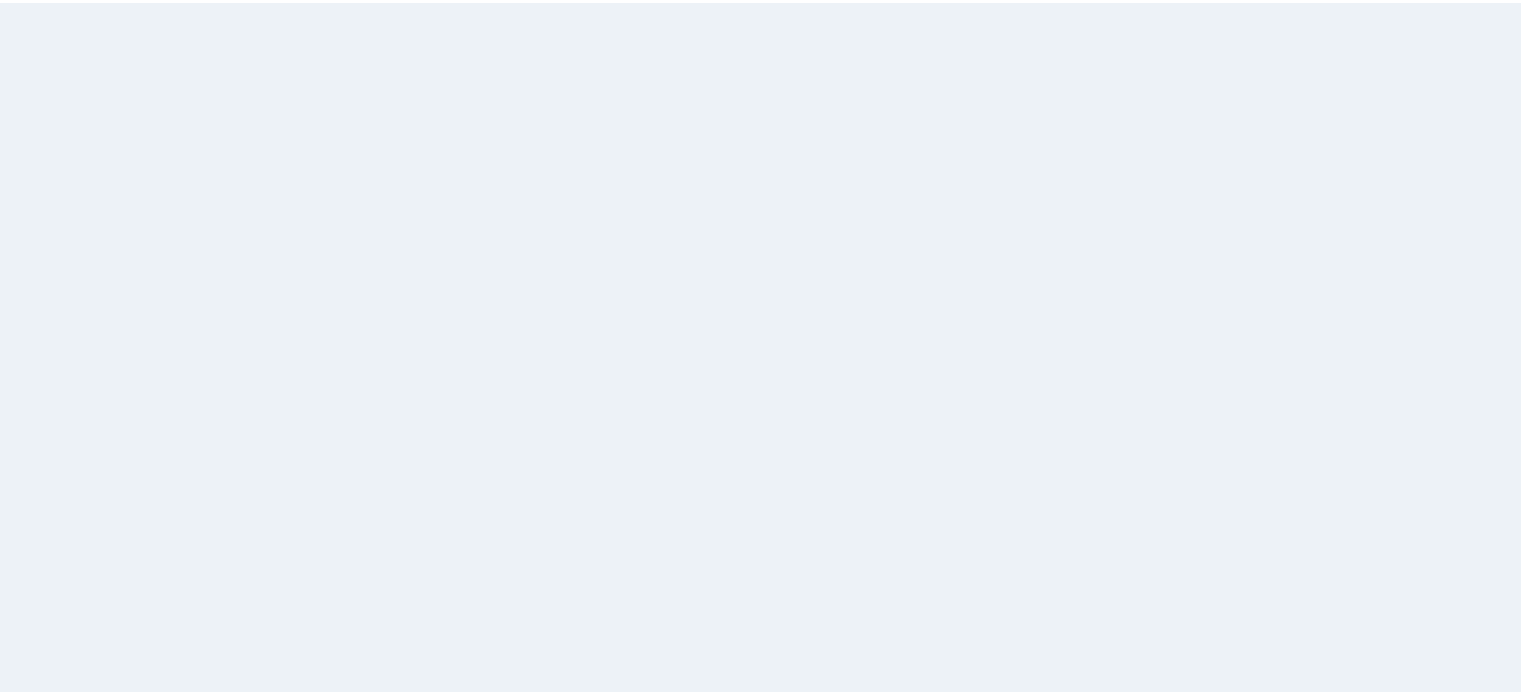 scroll, scrollTop: 0, scrollLeft: 0, axis: both 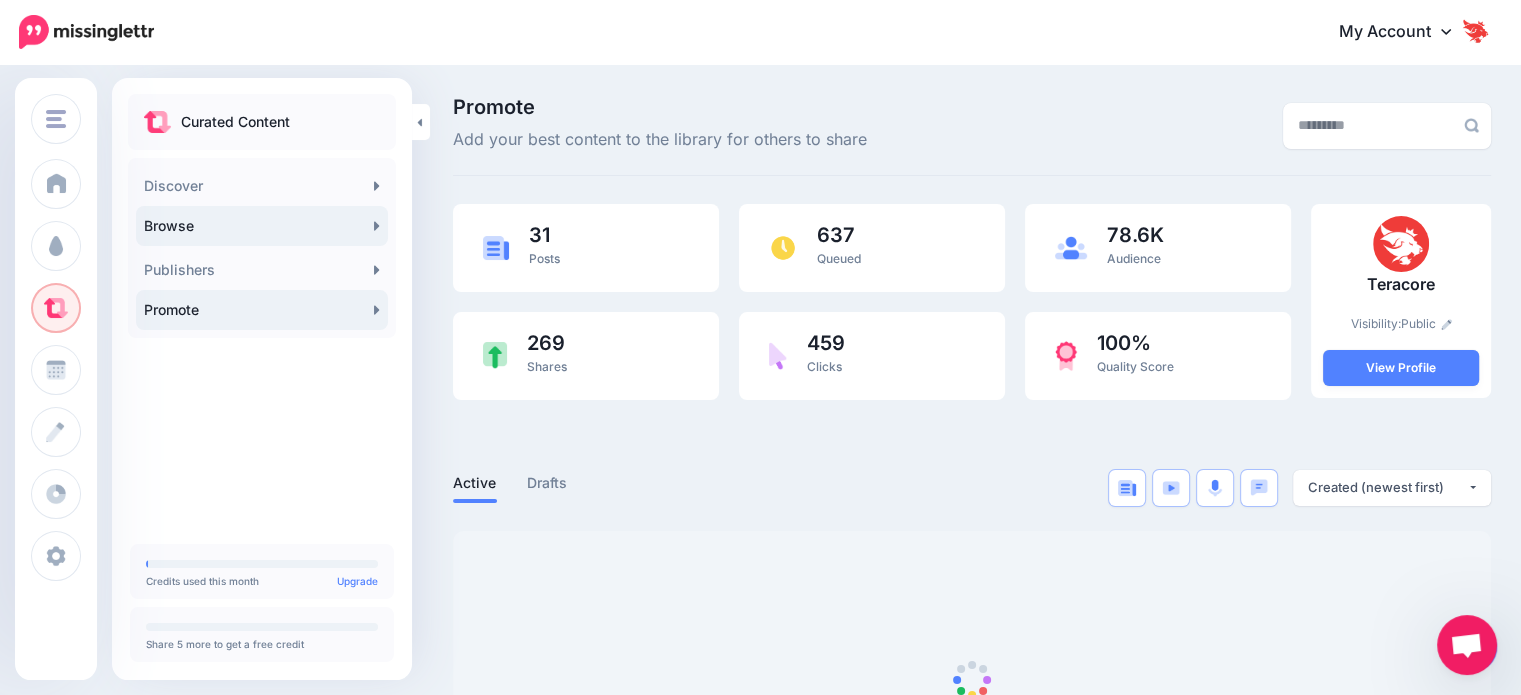 click on "Browse" at bounding box center (262, 226) 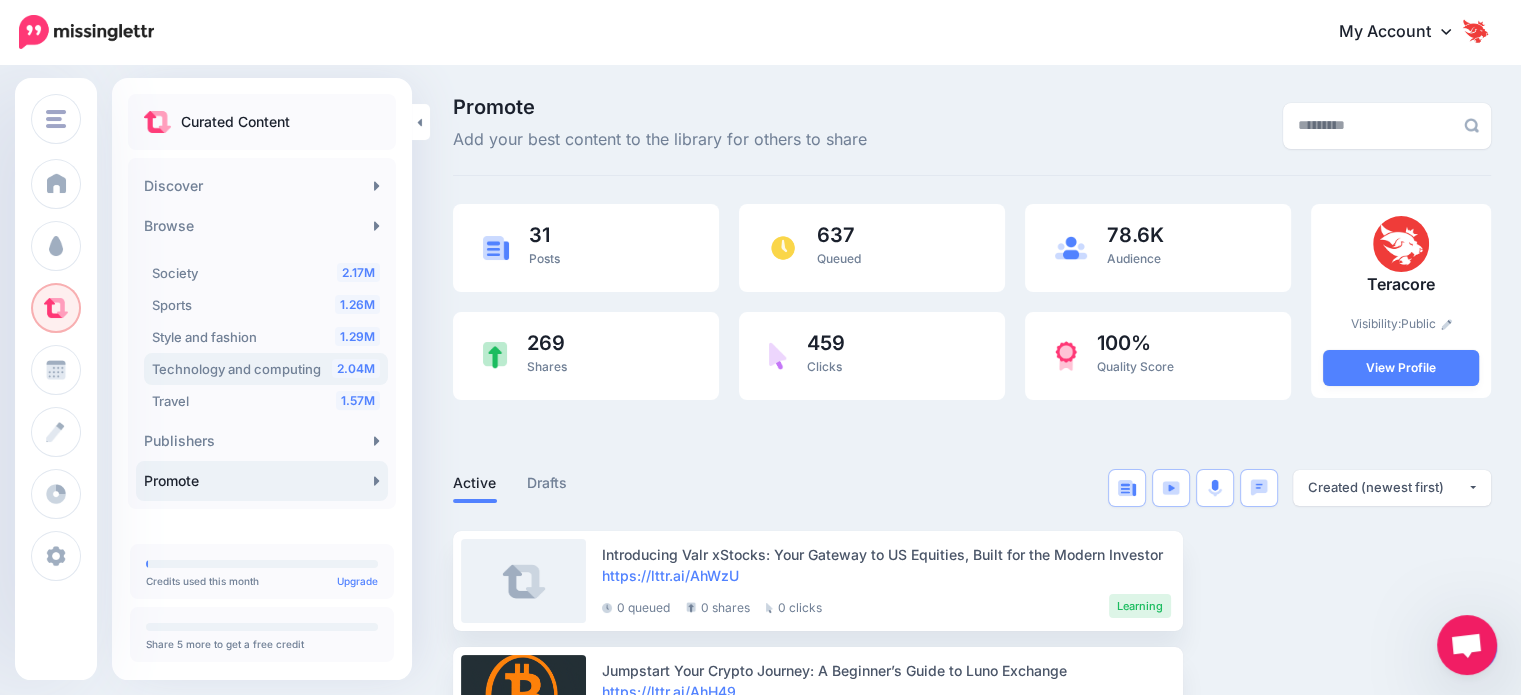 scroll, scrollTop: 800, scrollLeft: 0, axis: vertical 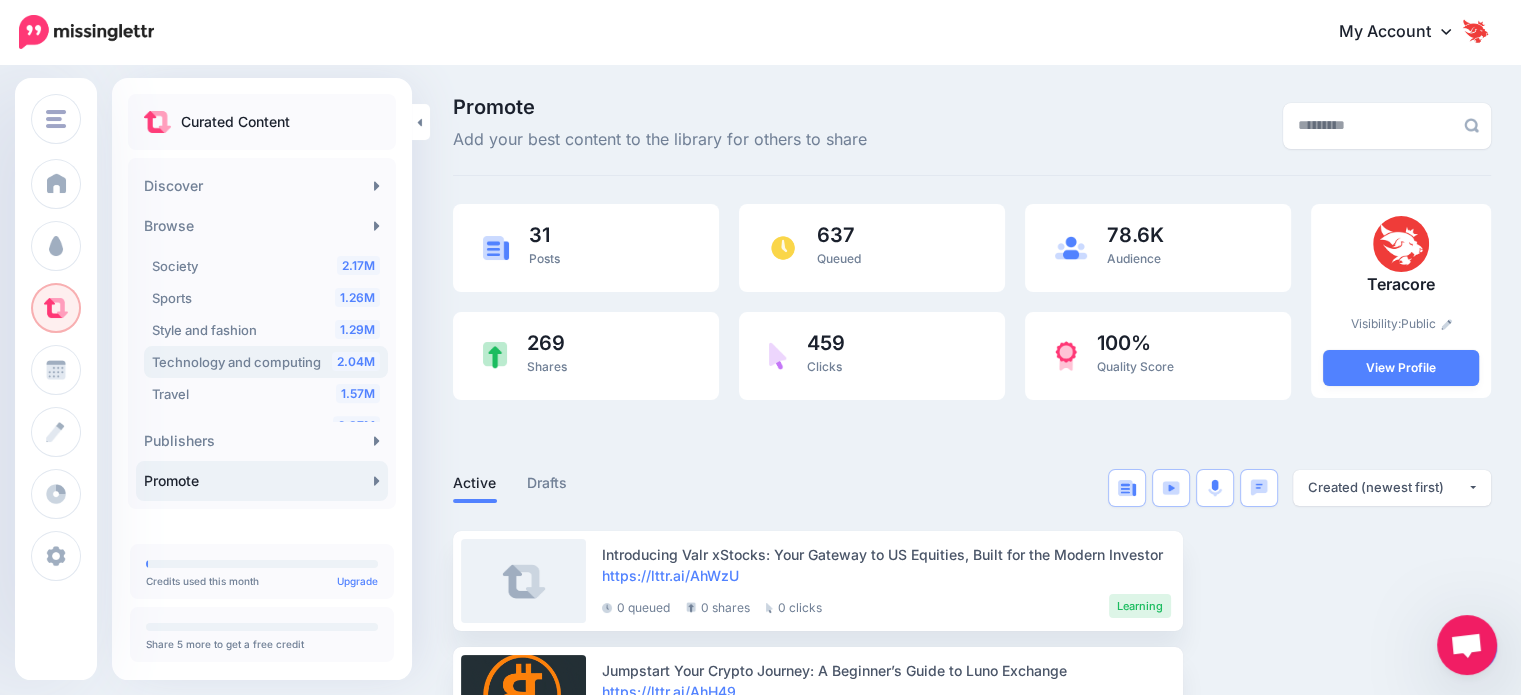 click on "Technology and computing" at bounding box center [236, 362] 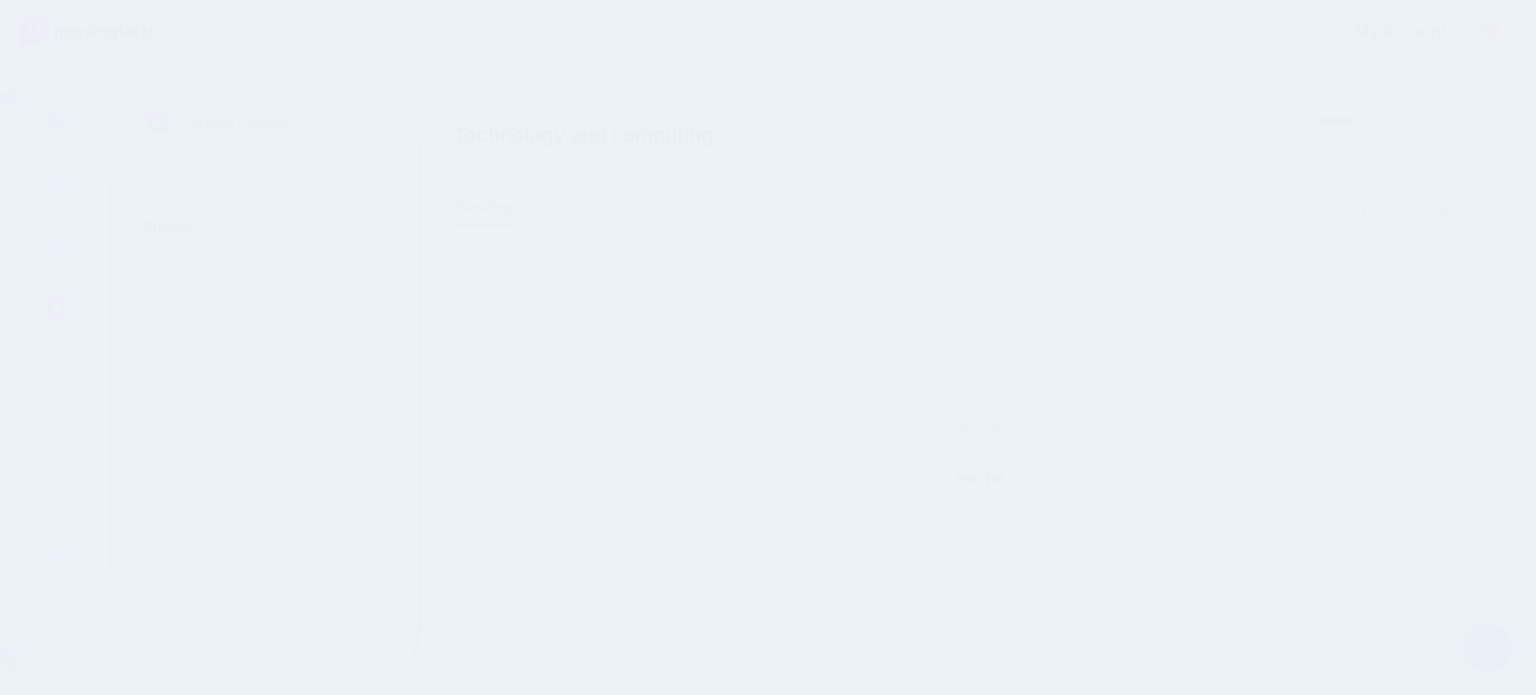 scroll, scrollTop: 0, scrollLeft: 0, axis: both 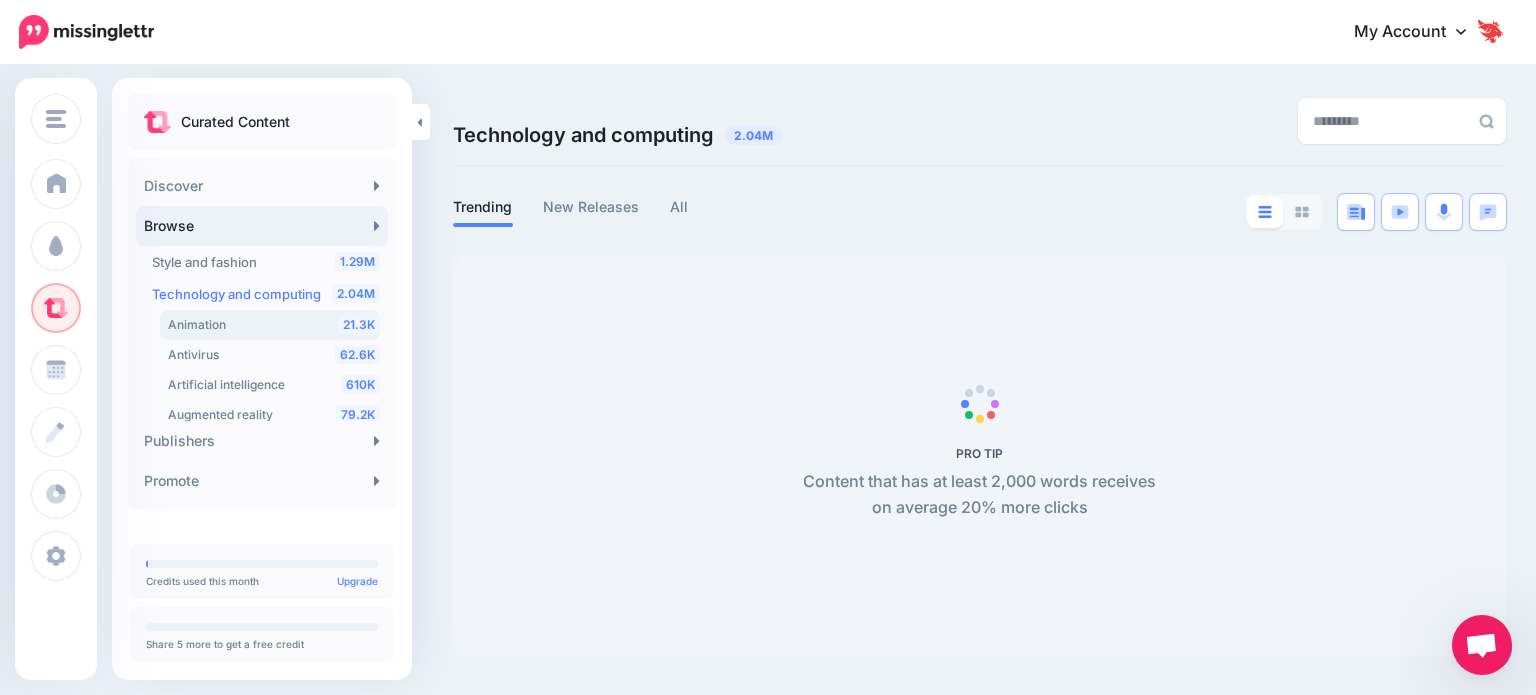 click on "21.3K
Animation" at bounding box center (274, 325) 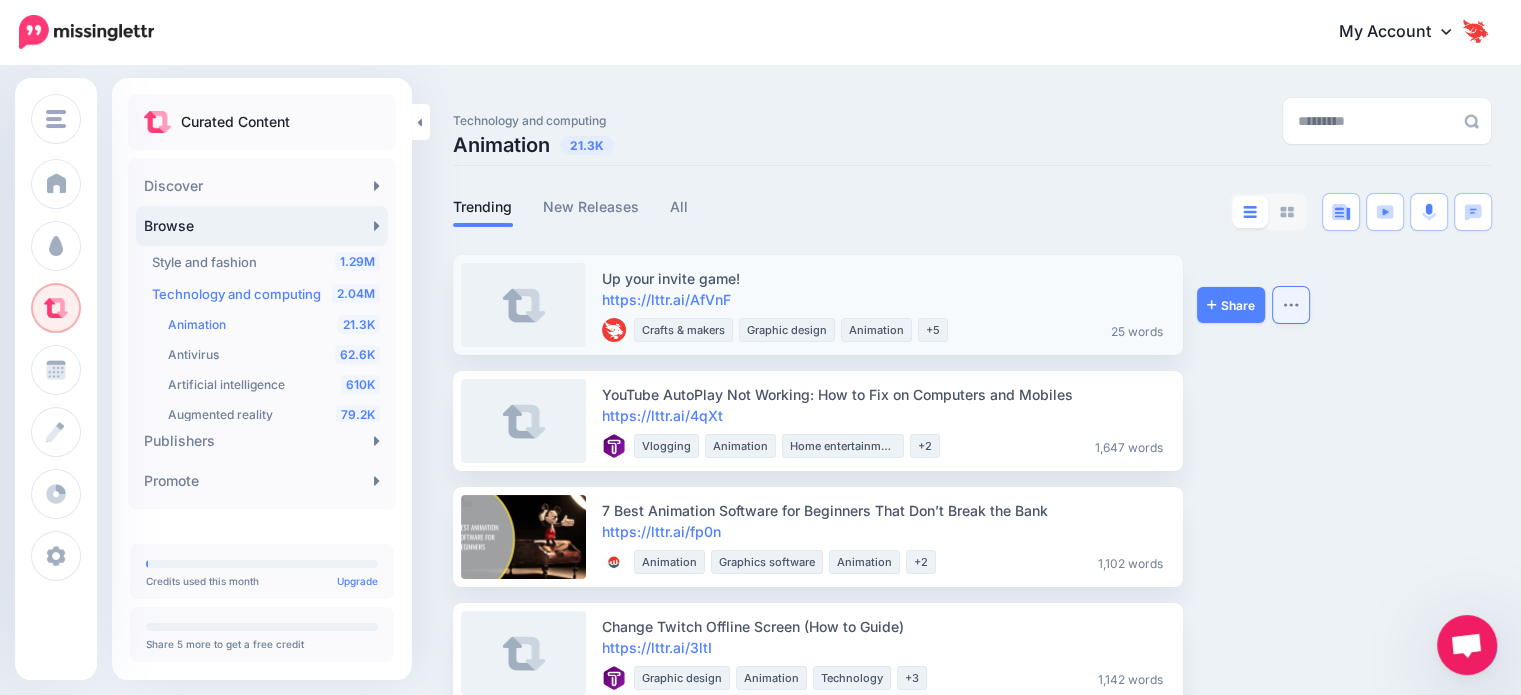 click at bounding box center (1291, 305) 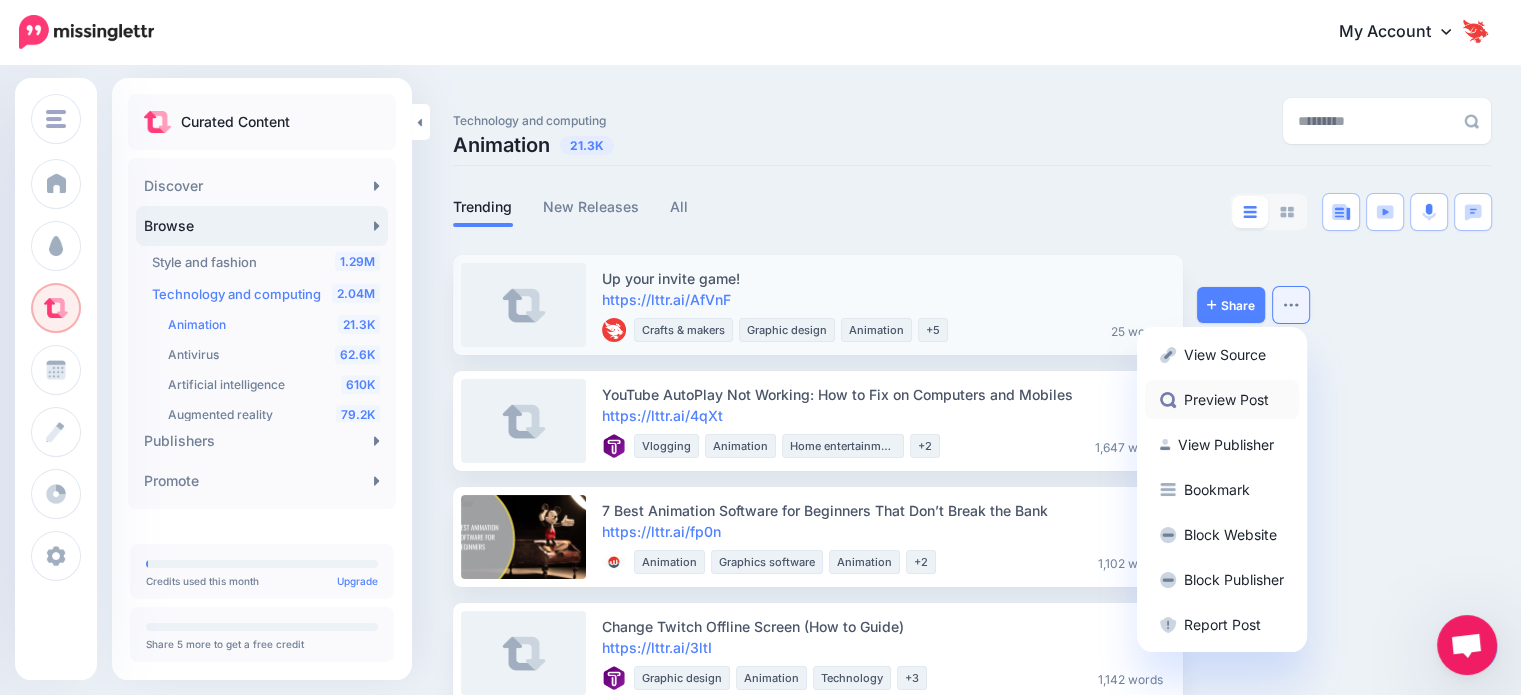 click on "Preview Post" at bounding box center (1222, 399) 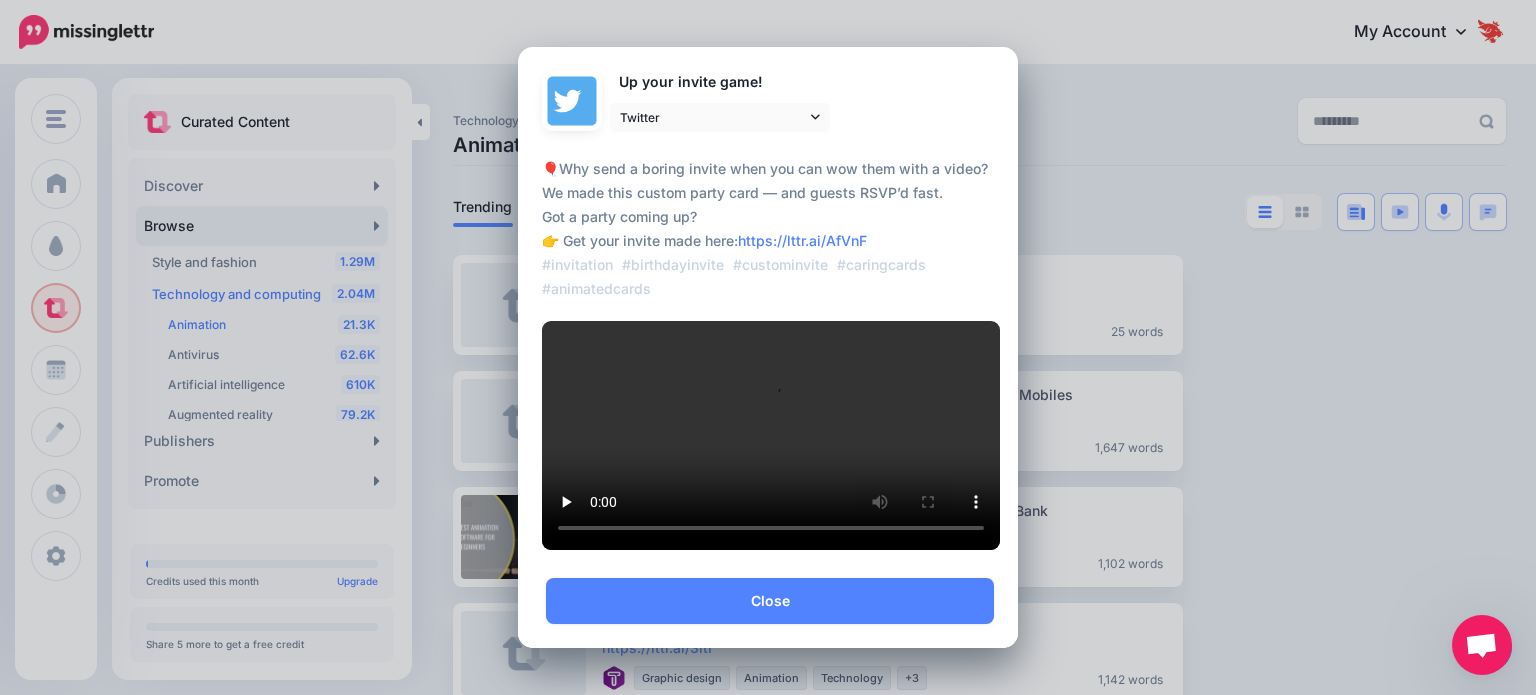scroll, scrollTop: 300, scrollLeft: 0, axis: vertical 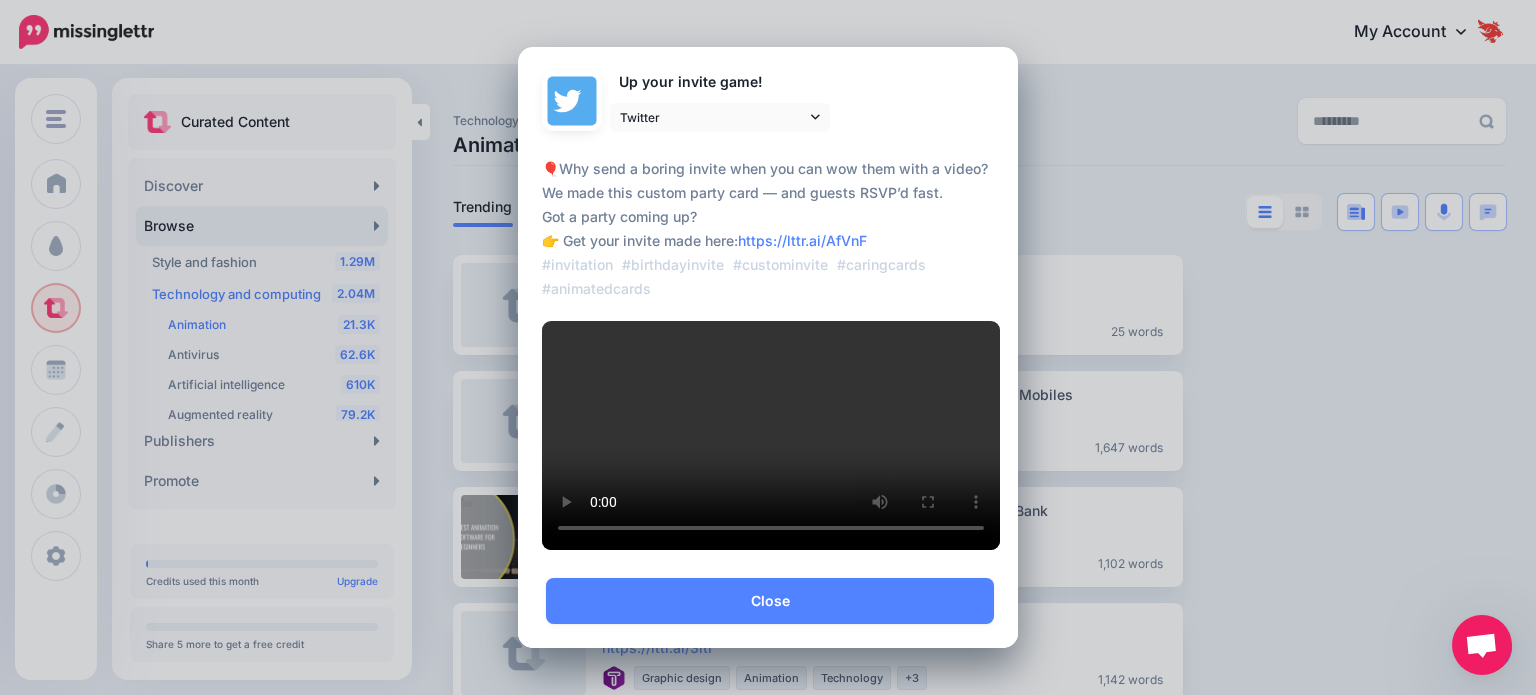 click at bounding box center [771, 435] 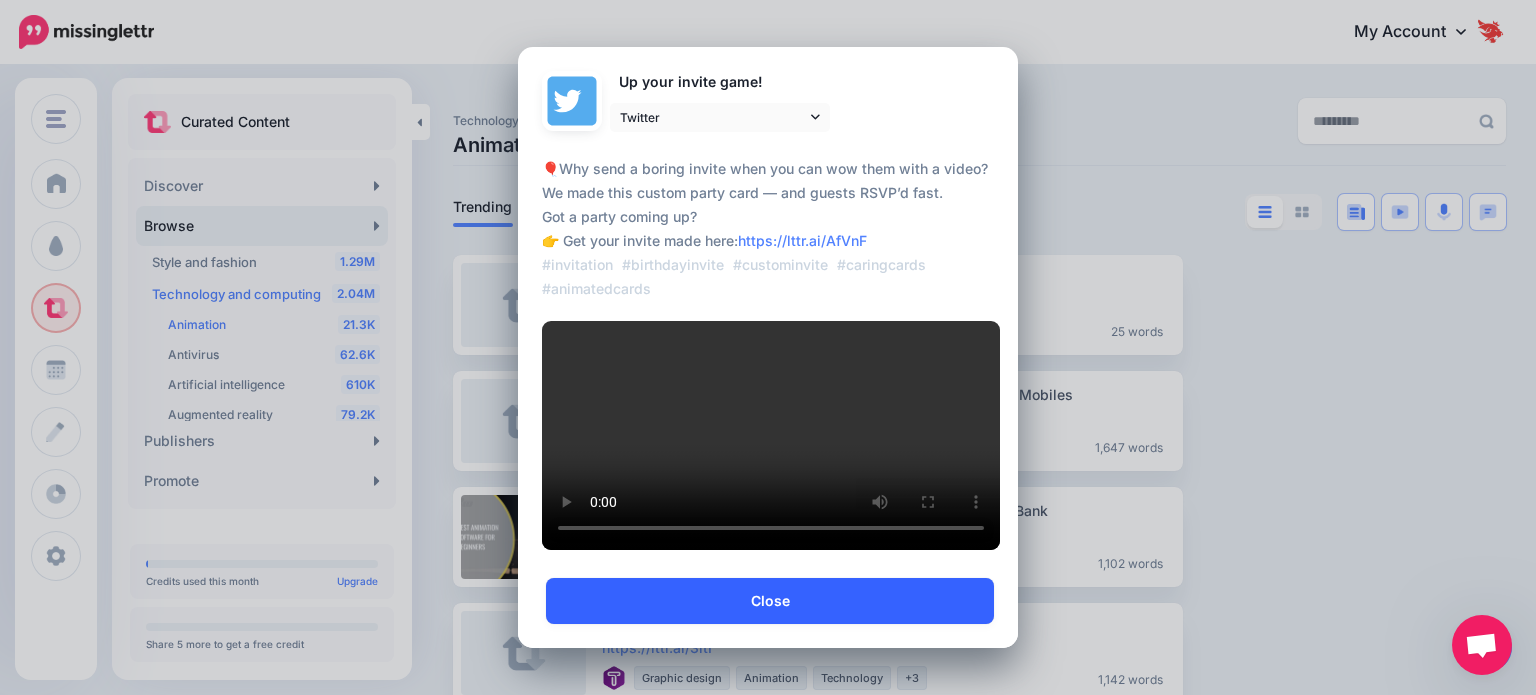 click on "Close" at bounding box center [770, 601] 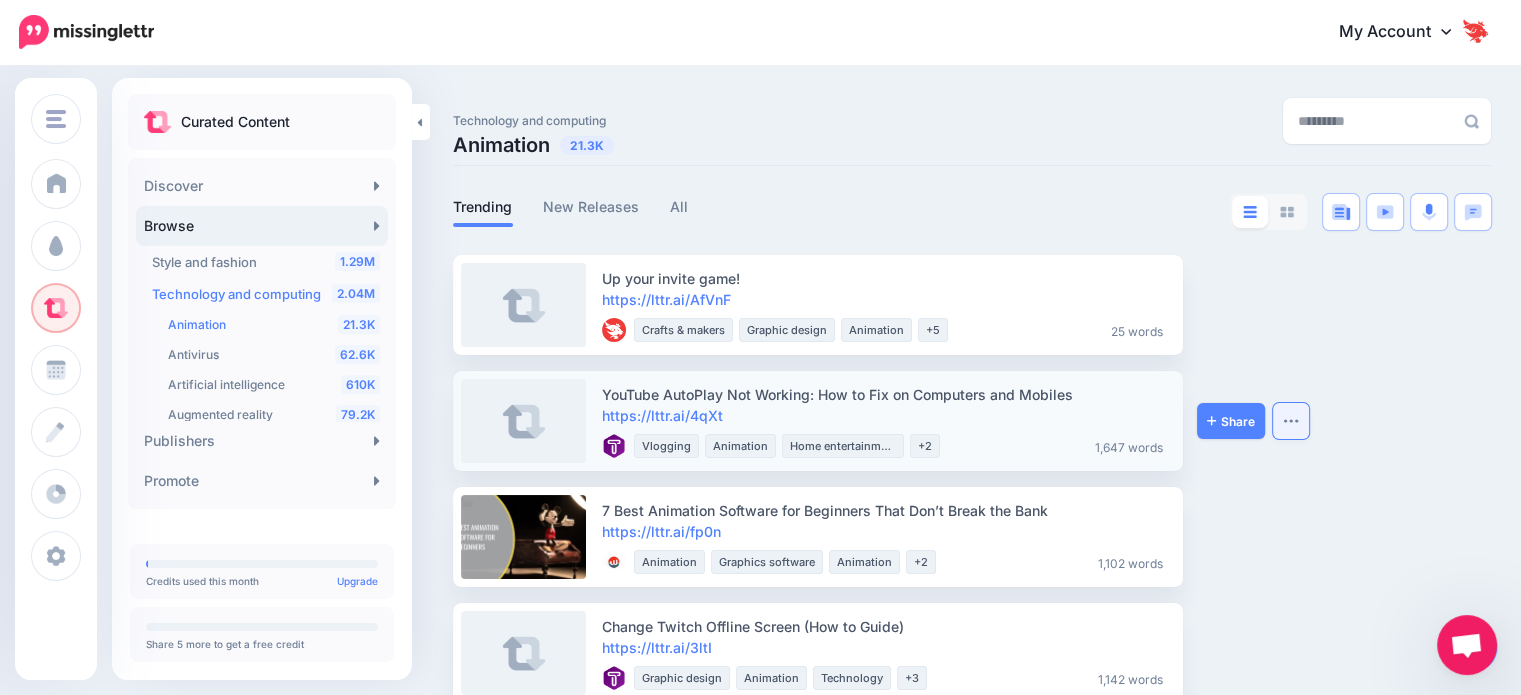 click at bounding box center [1291, 421] 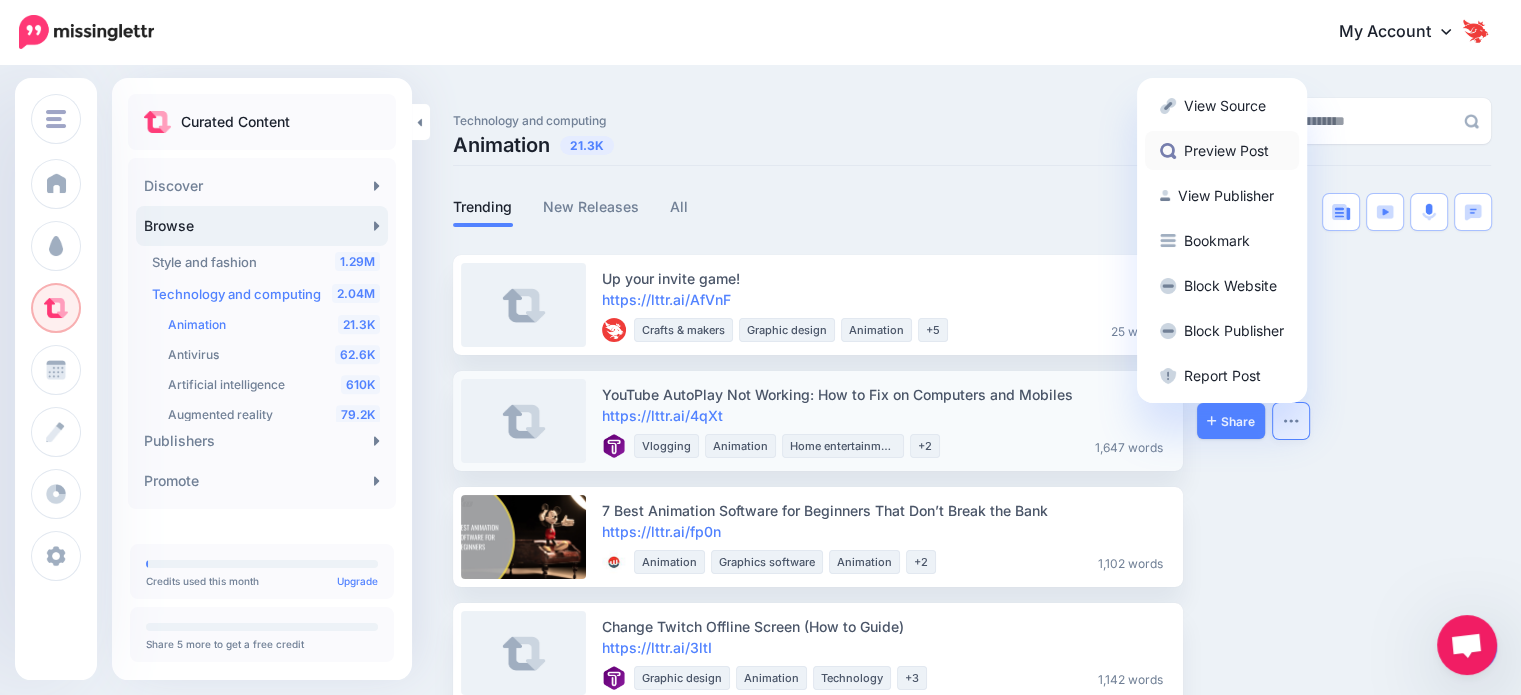 click on "Preview Post" at bounding box center (1222, 150) 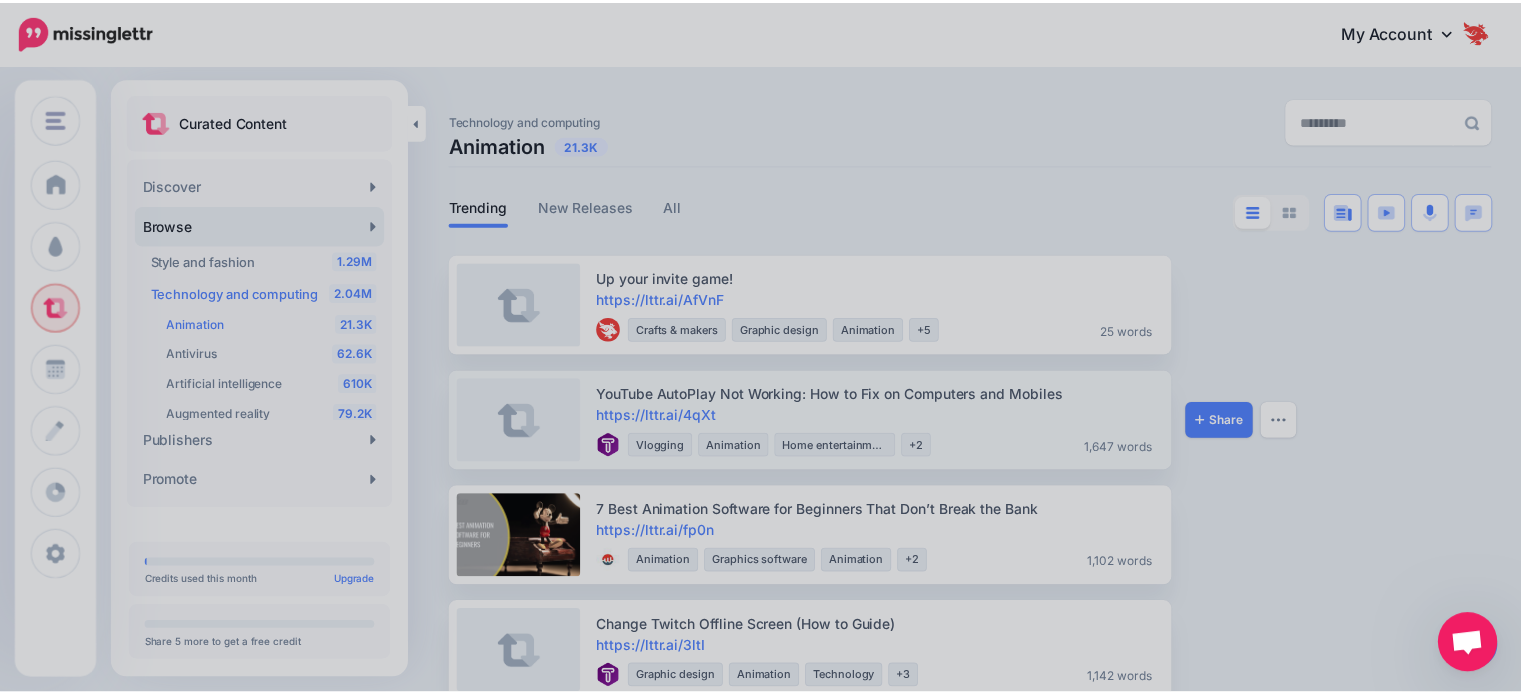 scroll, scrollTop: 0, scrollLeft: 0, axis: both 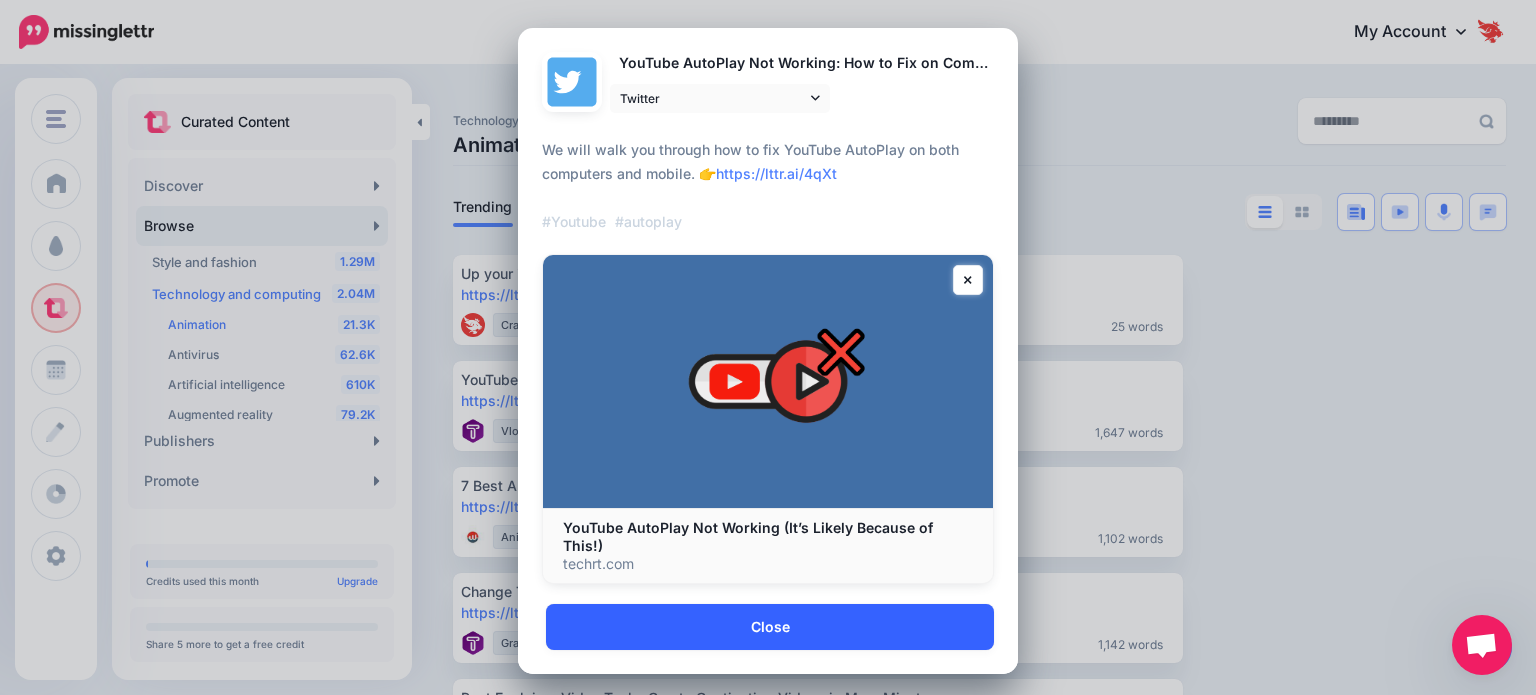 click on "Close" at bounding box center (770, 627) 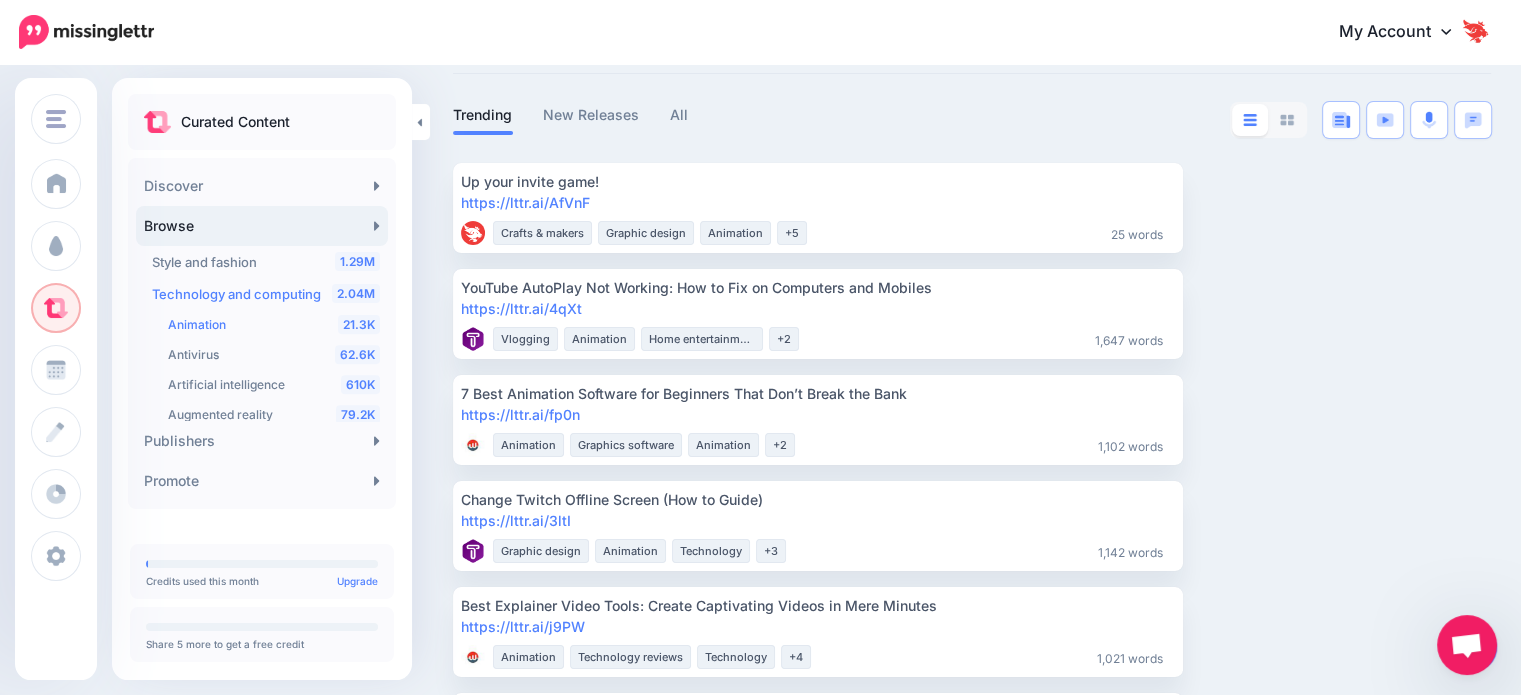 scroll, scrollTop: 100, scrollLeft: 0, axis: vertical 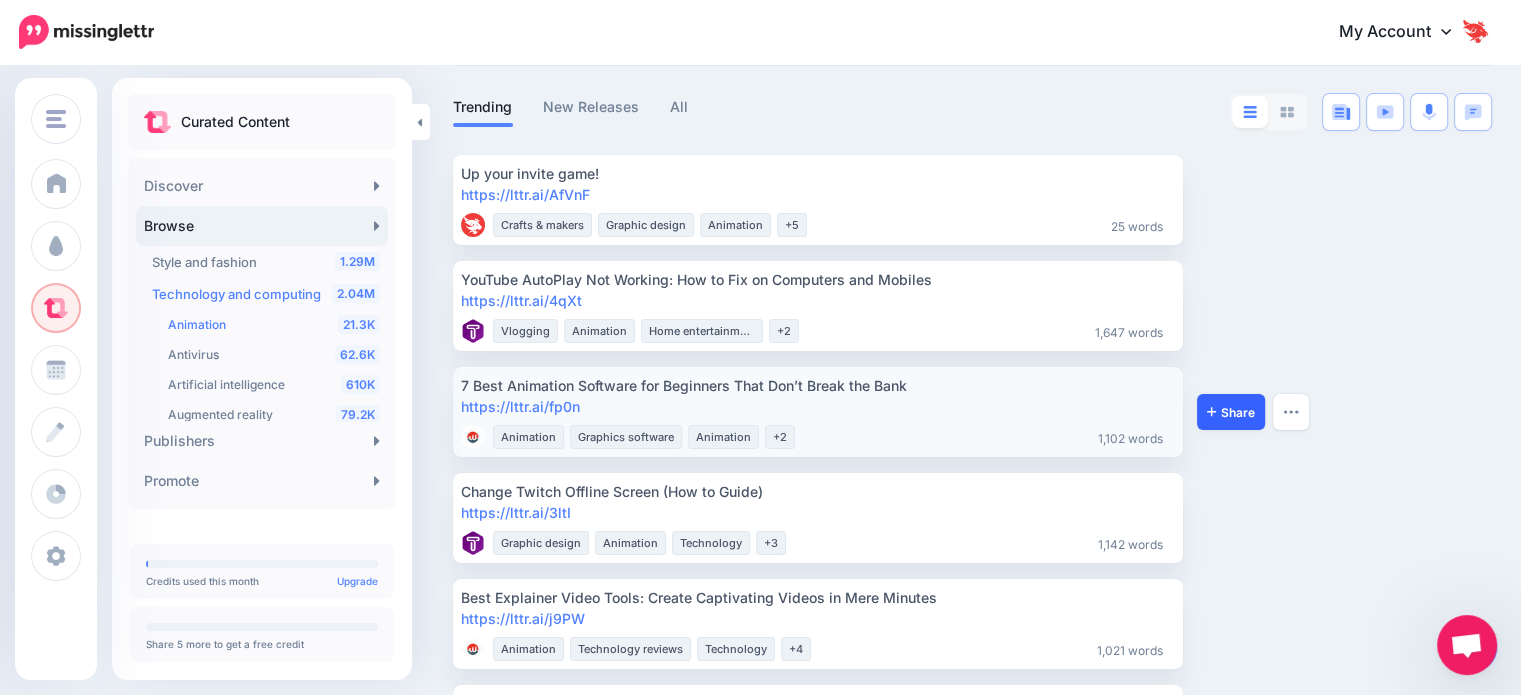 click on "Share" at bounding box center [1231, 412] 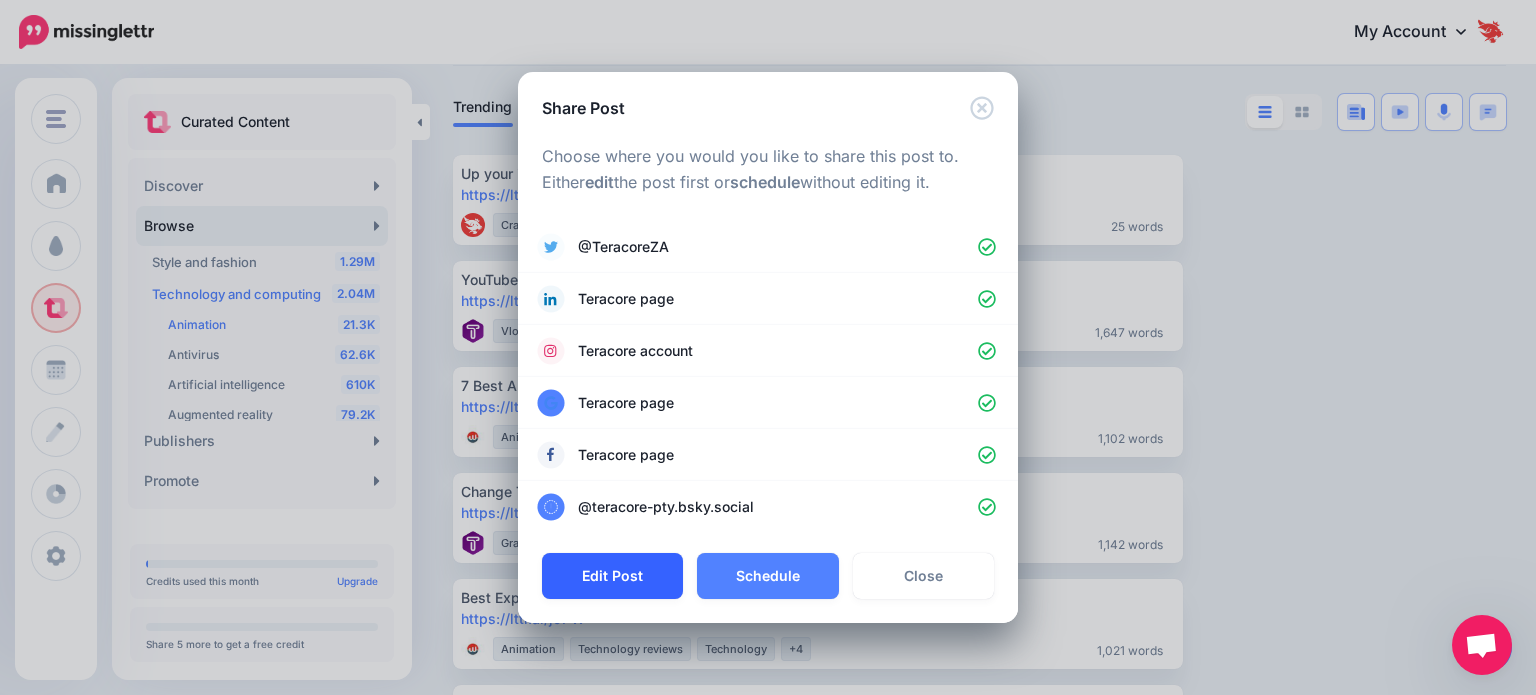 click on "Edit Post" at bounding box center [612, 576] 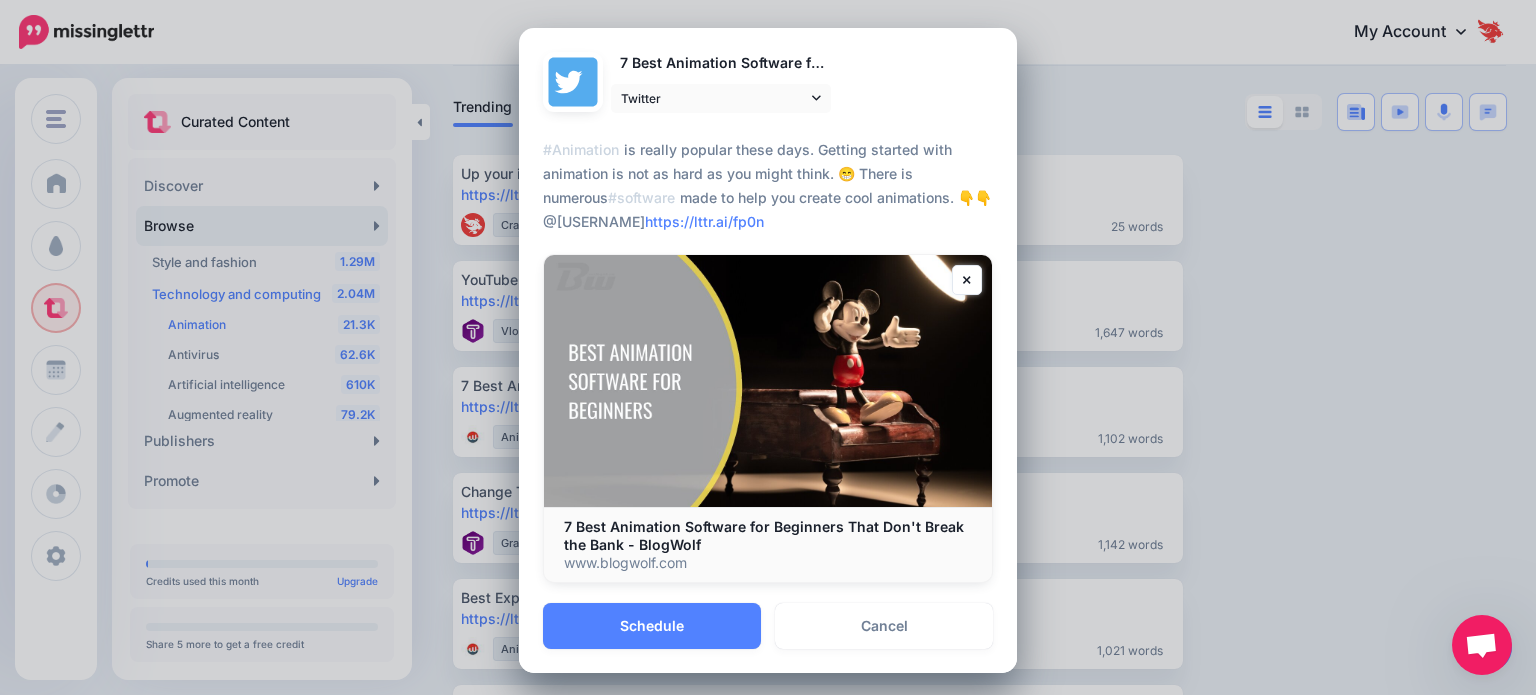 click on "#Animation  is really popular these days. Getting started with animation is not as hard as you might think. 😁 There is numerous  #software  made to help you create cool animations. 👇👇 @webfactoryltd  https://lttr.ai/fp0n" at bounding box center [768, 186] 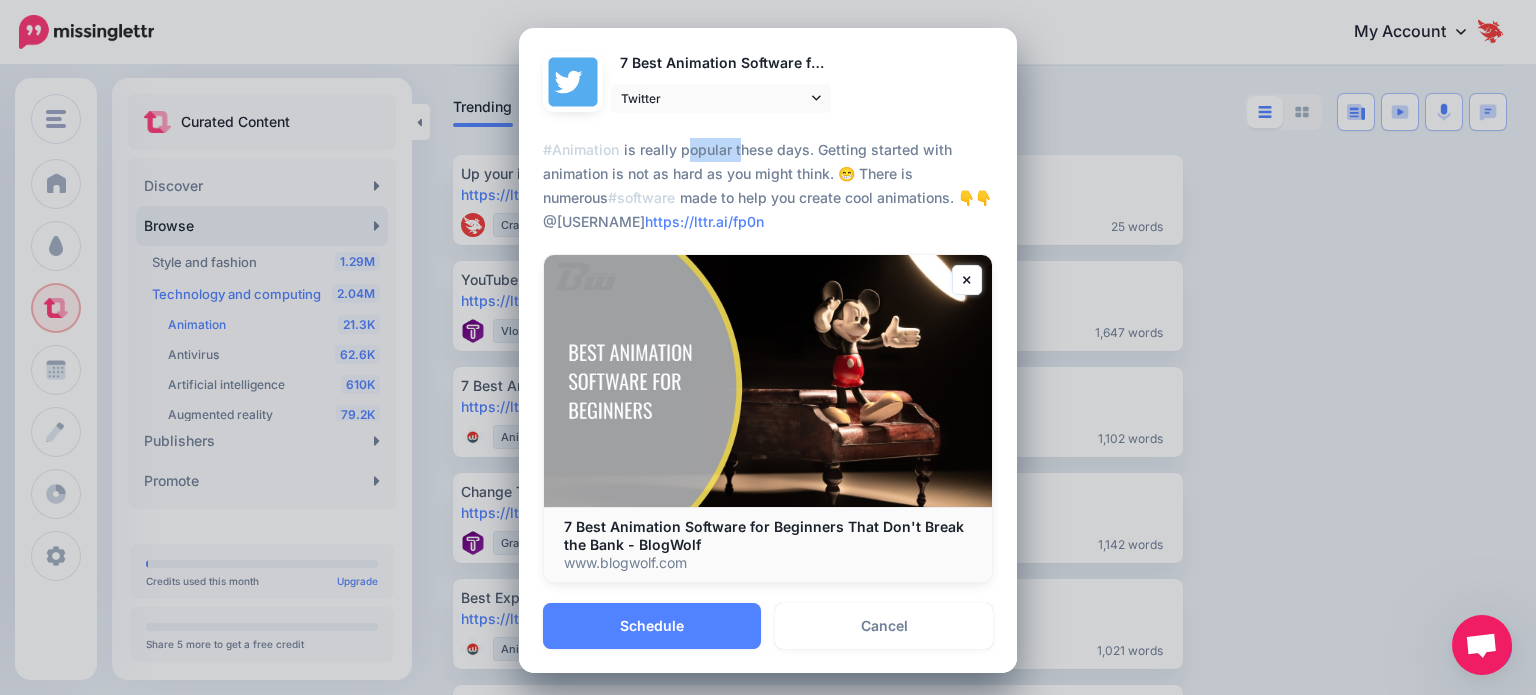 click on "#Animation  is really popular these days. Getting started with animation is not as hard as you might think. 😁 There is numerous  #software  made to help you create cool animations. 👇👇 @webfactoryltd  https://lttr.ai/fp0n" at bounding box center [768, 186] 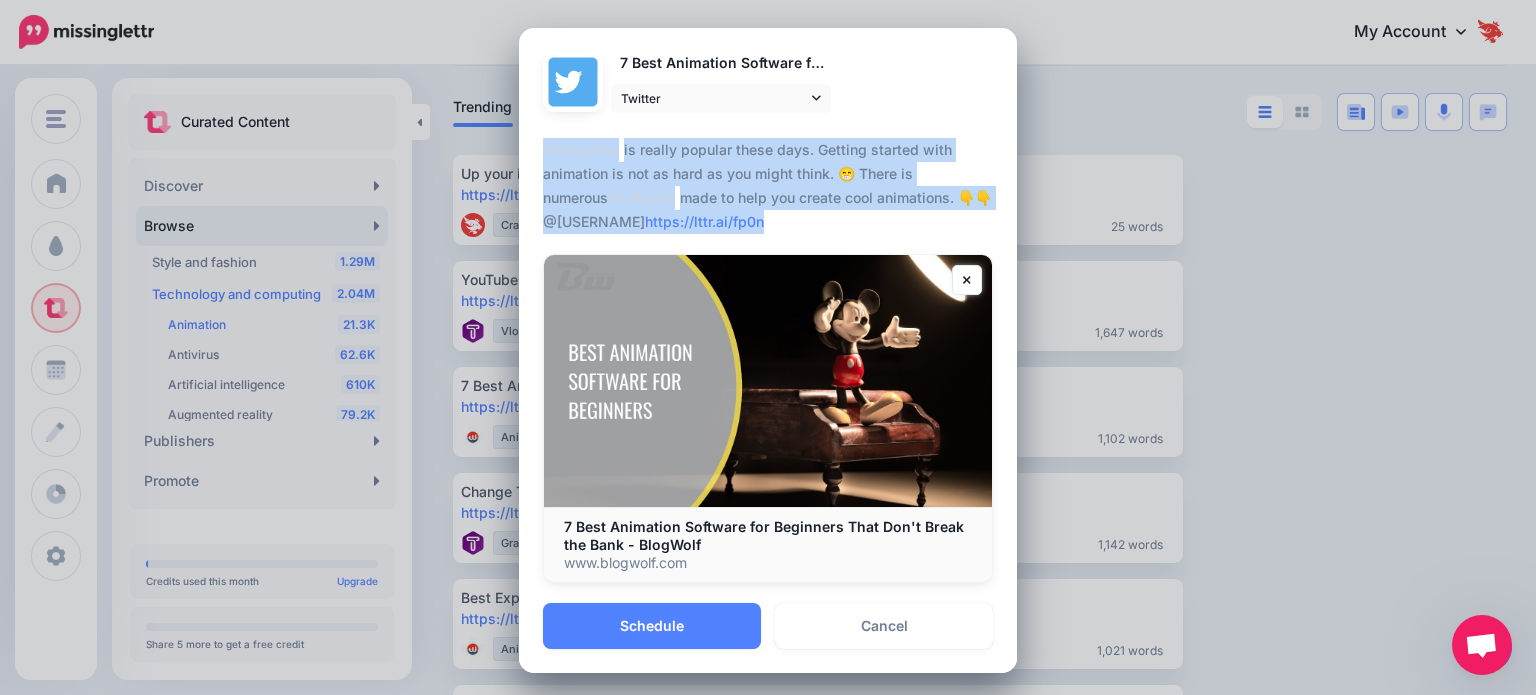 click on "#Animation  is really popular these days. Getting started with animation is not as hard as you might think. 😁 There is numerous  #software  made to help you create cool animations. 👇👇 @webfactoryltd  https://lttr.ai/fp0n" at bounding box center (768, 186) 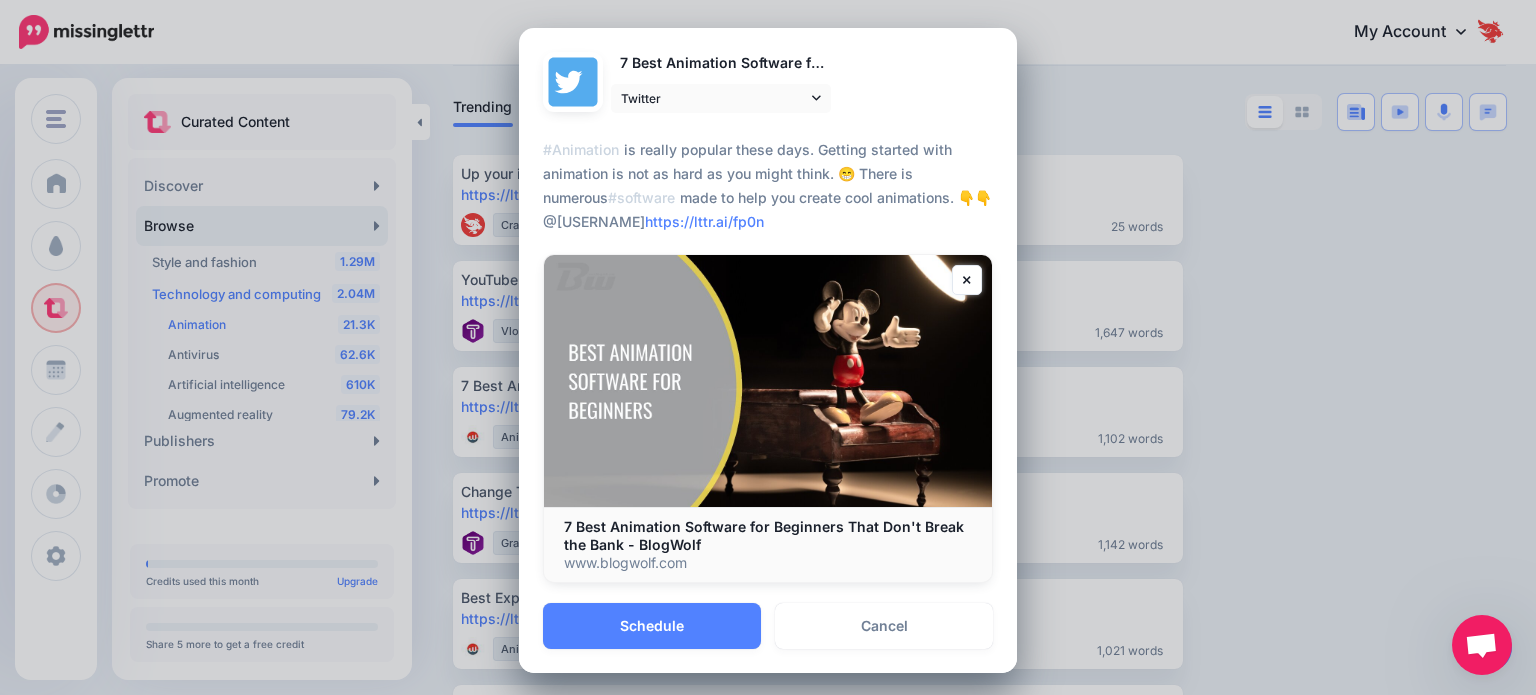 click on "#Animation  is really popular these days. Getting started with animation is not as hard as you might think. 😁 There is numerous  #software  made to help you create cool animations. 👇👇 @webfactoryltd  https://lttr.ai/fp0n" at bounding box center [768, 186] 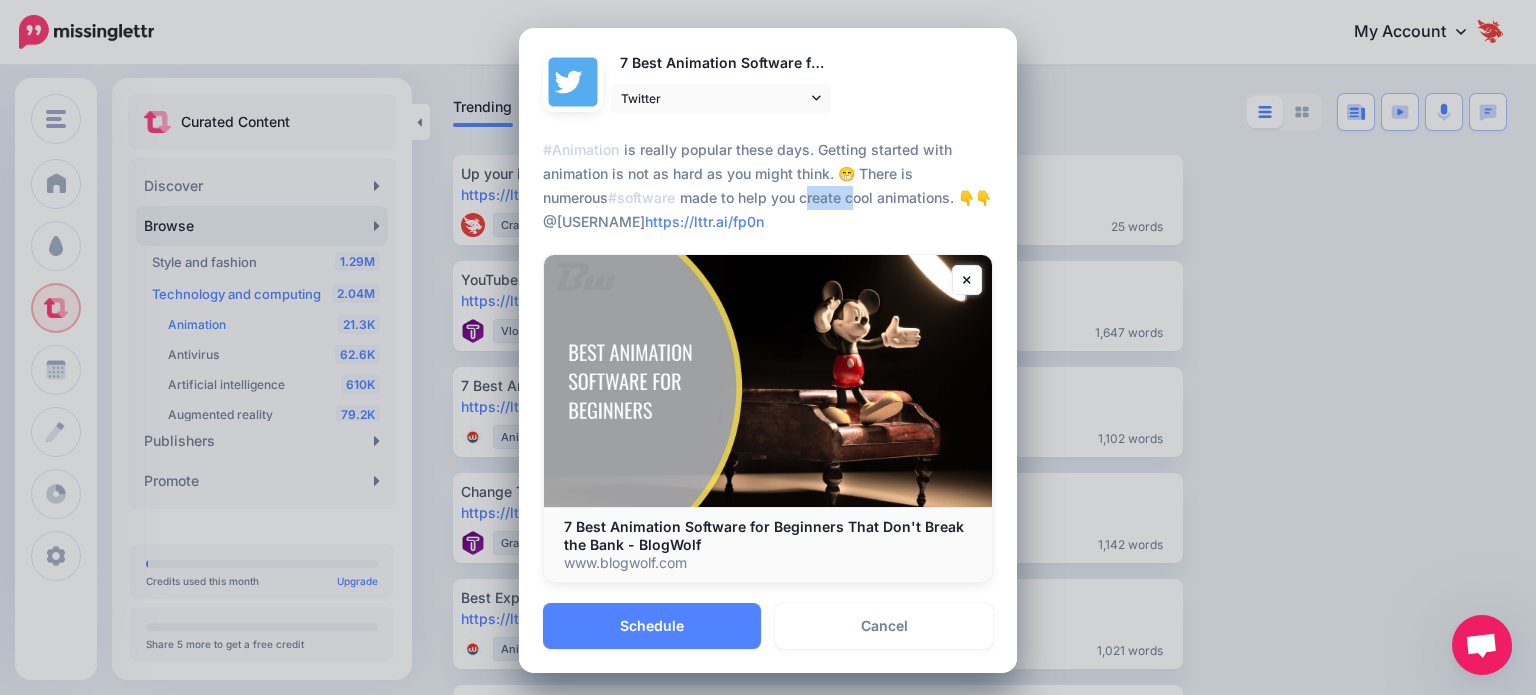 click on "#Animation  is really popular these days. Getting started with animation is not as hard as you might think. 😁 There is numerous  #software  made to help you create cool animations. 👇👇 @webfactoryltd  https://lttr.ai/fp0n" at bounding box center (768, 186) 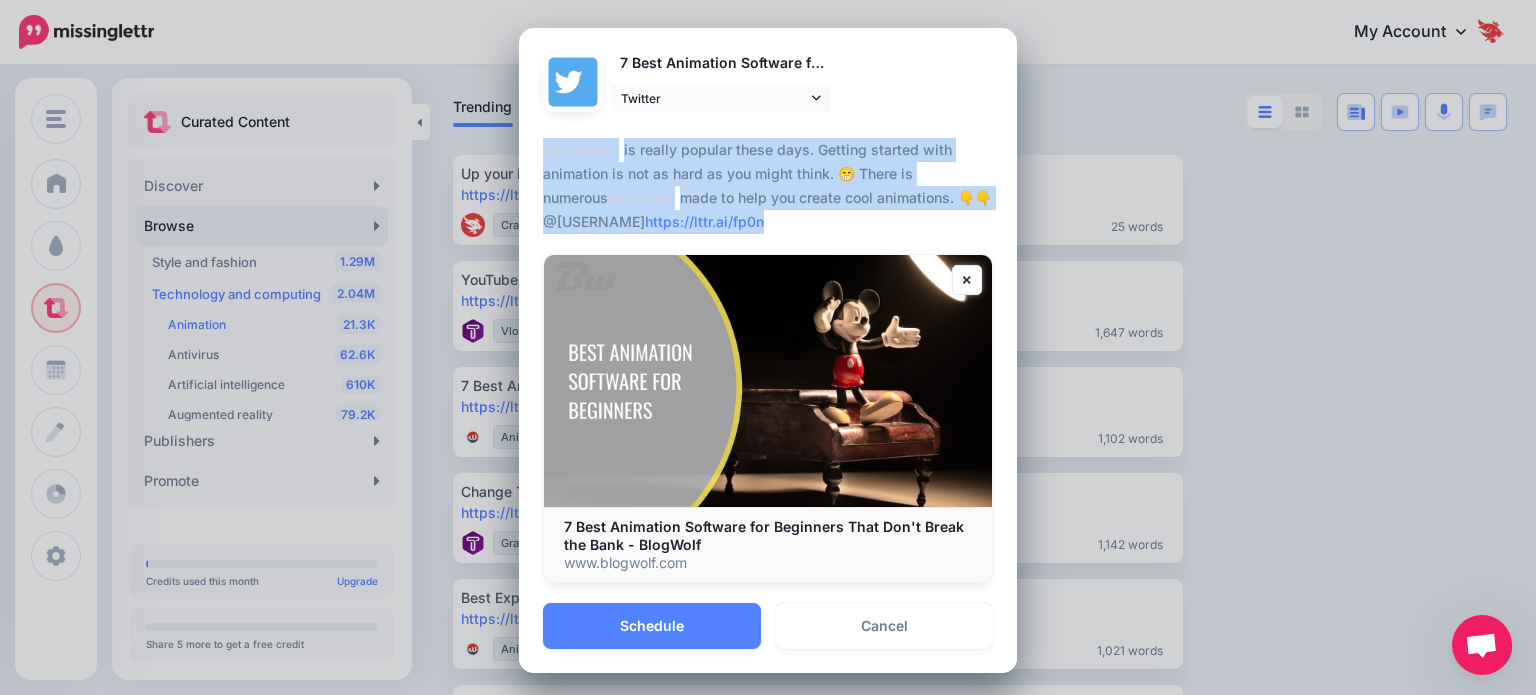 click on "#Animation  is really popular these days. Getting started with animation is not as hard as you might think. 😁 There is numerous  #software  made to help you create cool animations. 👇👇 @webfactoryltd  https://lttr.ai/fp0n" at bounding box center (768, 186) 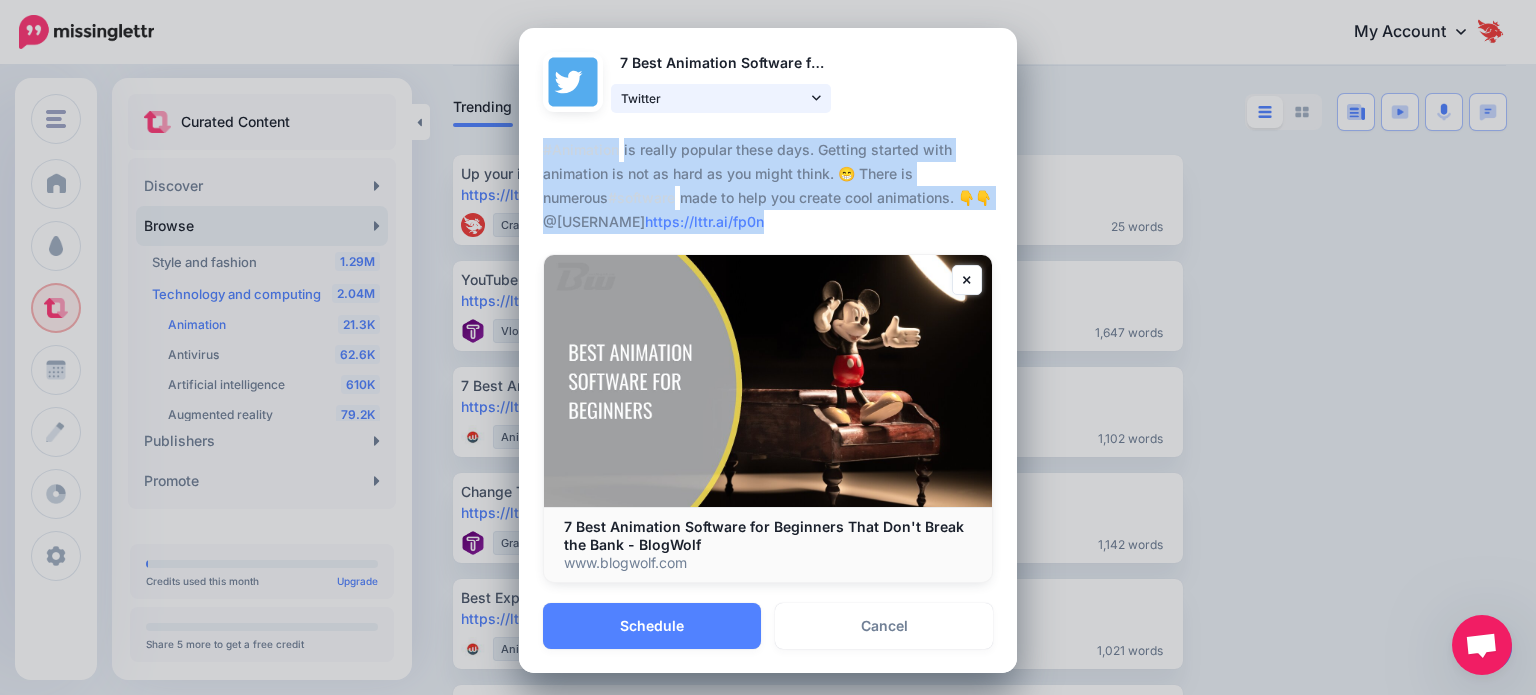 click on "Twitter" at bounding box center [714, 98] 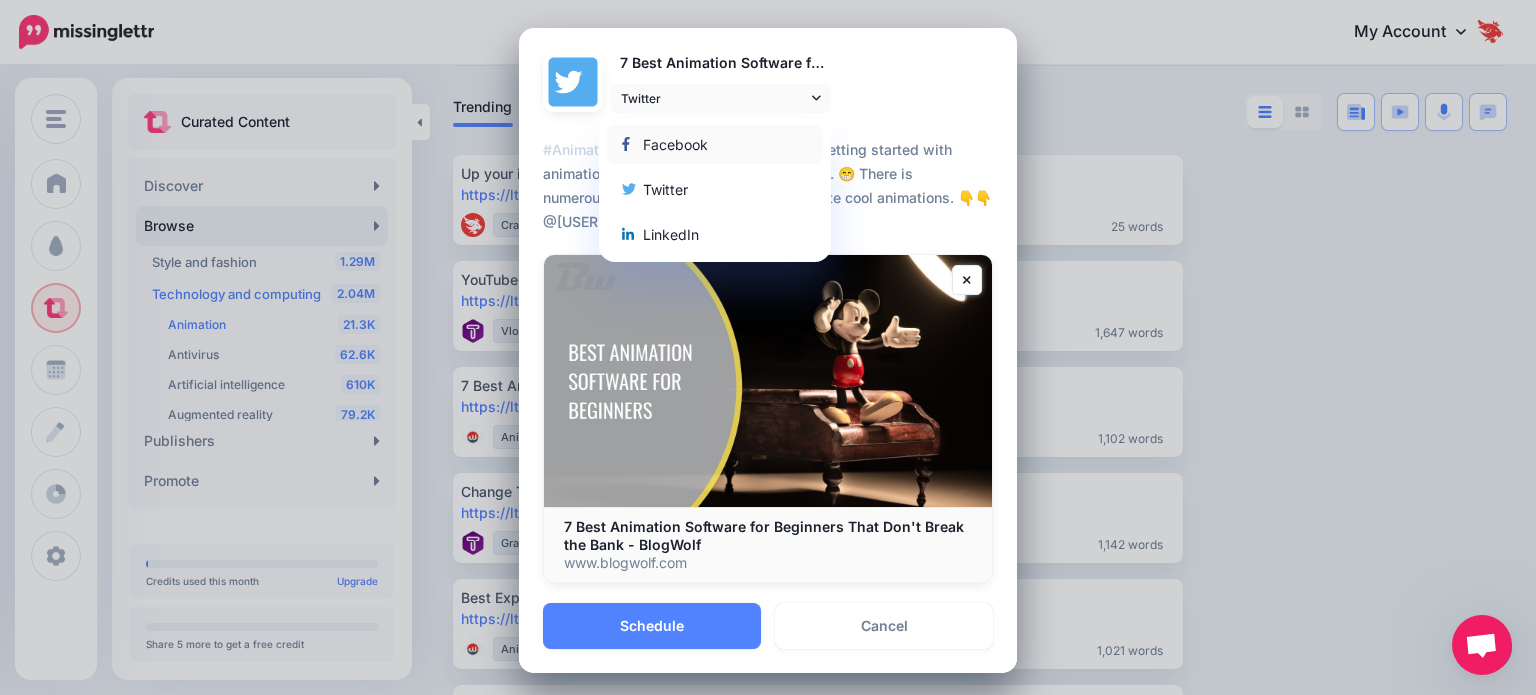 click on "Facebook" at bounding box center (715, 144) 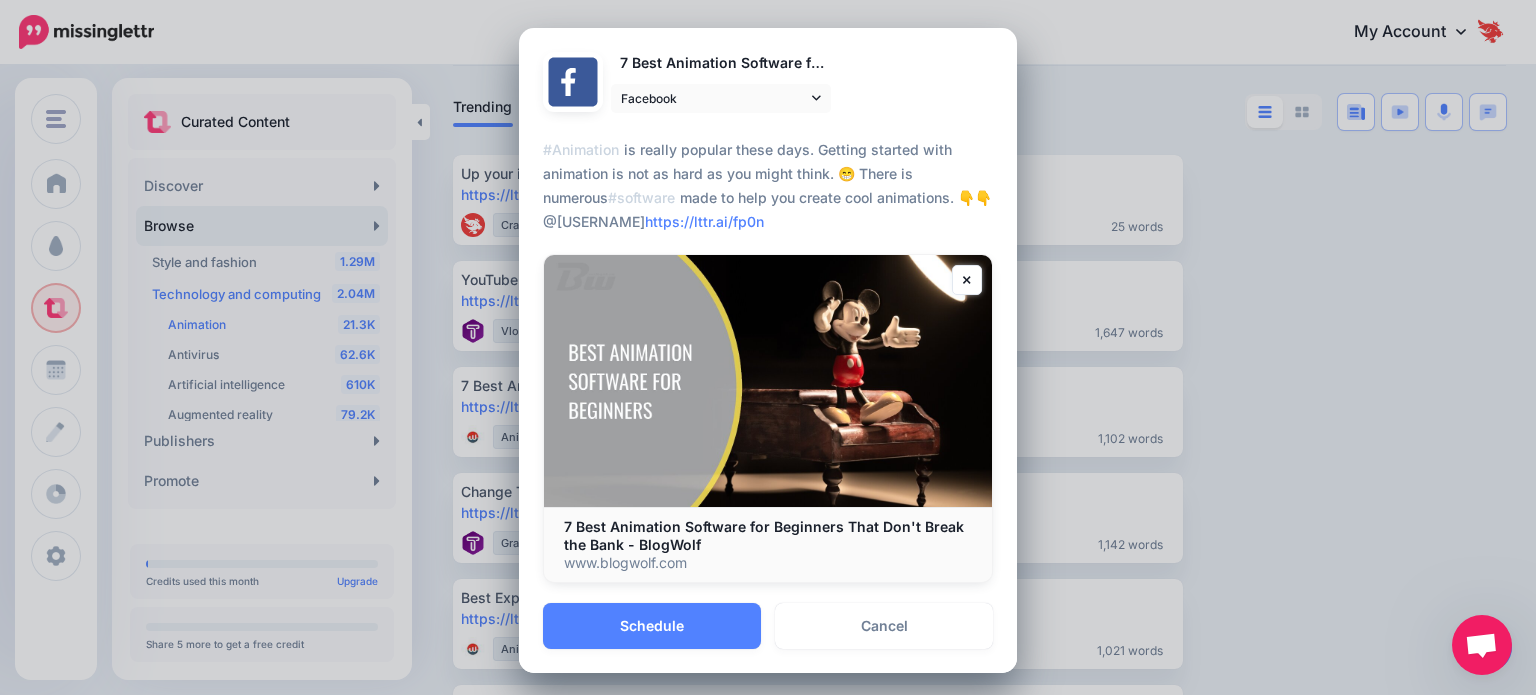 click at bounding box center [768, 381] 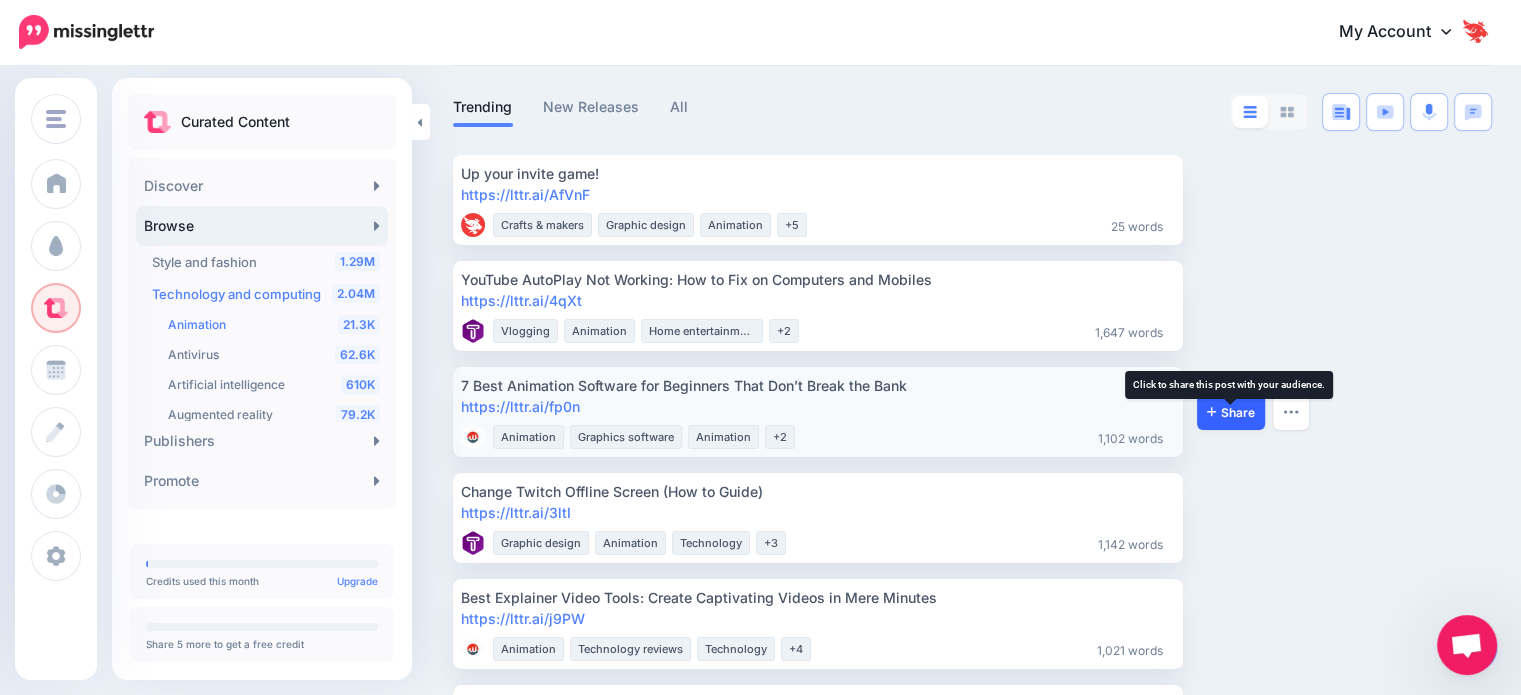 click on "Share" at bounding box center (1231, 412) 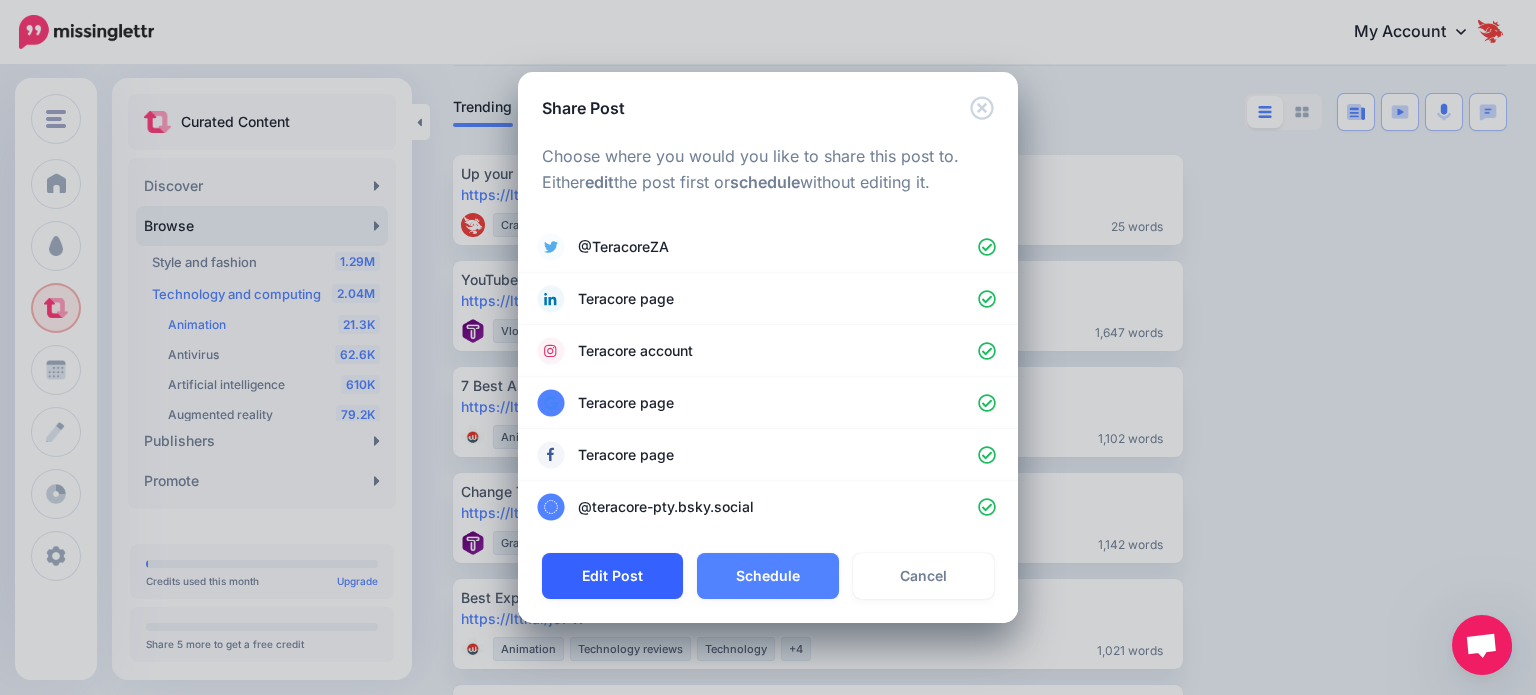 click on "Edit Post" at bounding box center [612, 576] 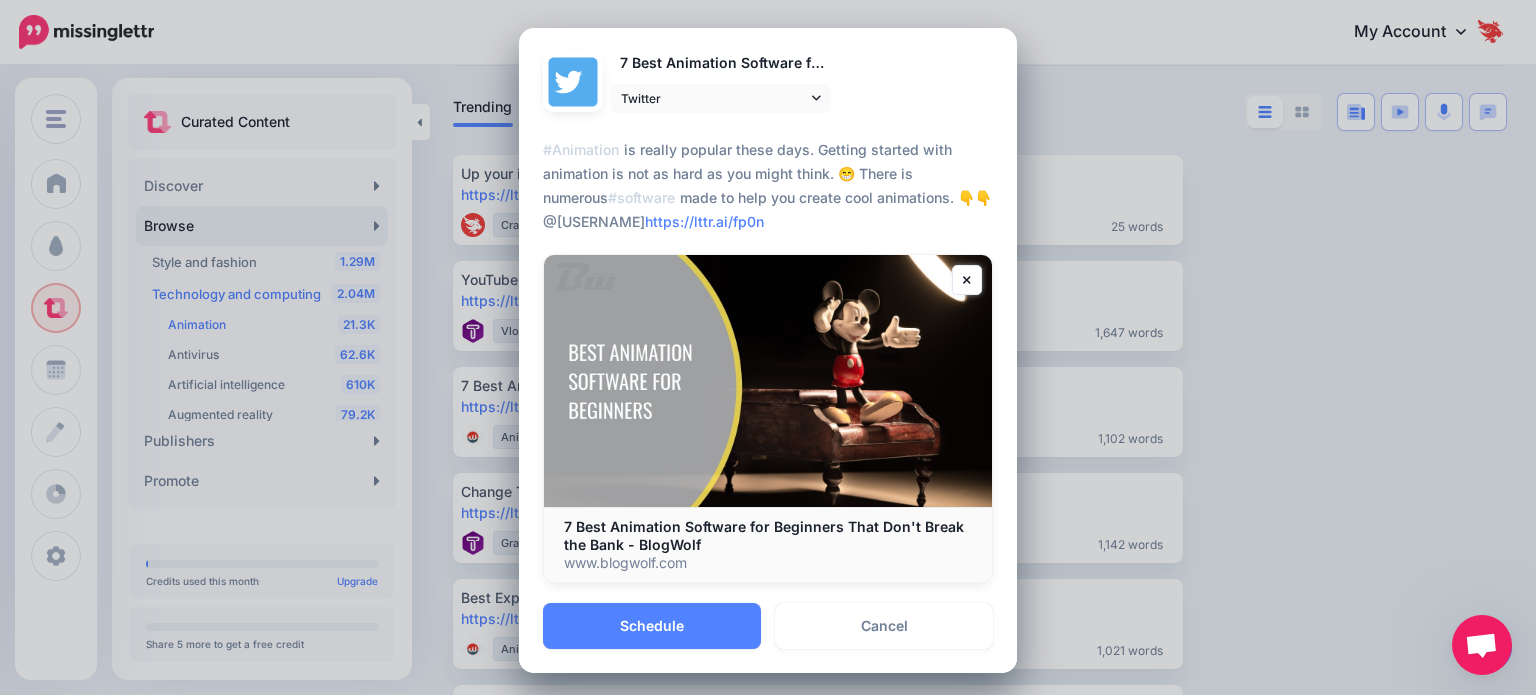 click on "#Animation  is really popular these days. Getting started with animation is not as hard as you might think. 😁 There is numerous  #software  made to help you create cool animations. 👇👇 @webfactoryltd  https://lttr.ai/fp0n" at bounding box center [768, 186] 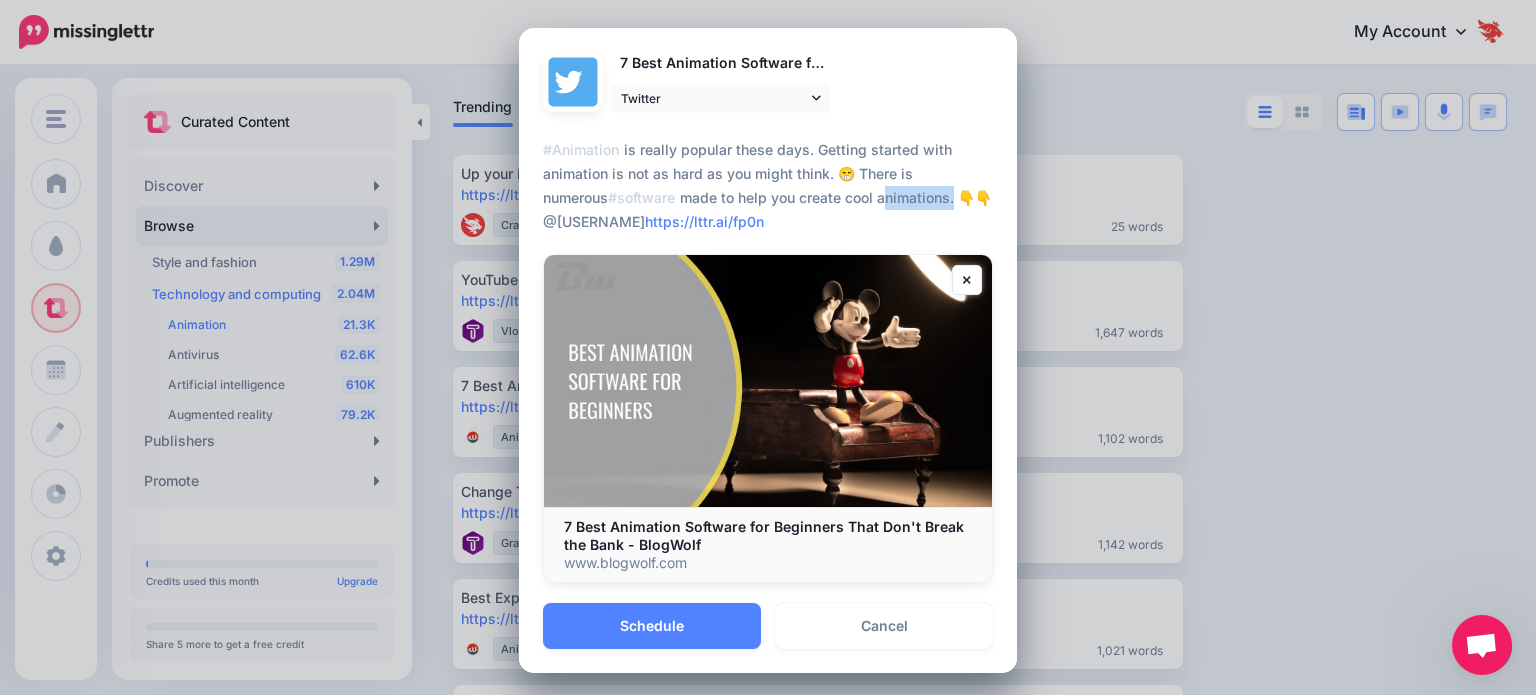 click on "#Animation  is really popular these days. Getting started with animation is not as hard as you might think. 😁 There is numerous  #software  made to help you create cool animations. 👇👇 @webfactoryltd  https://lttr.ai/fp0n" at bounding box center (768, 186) 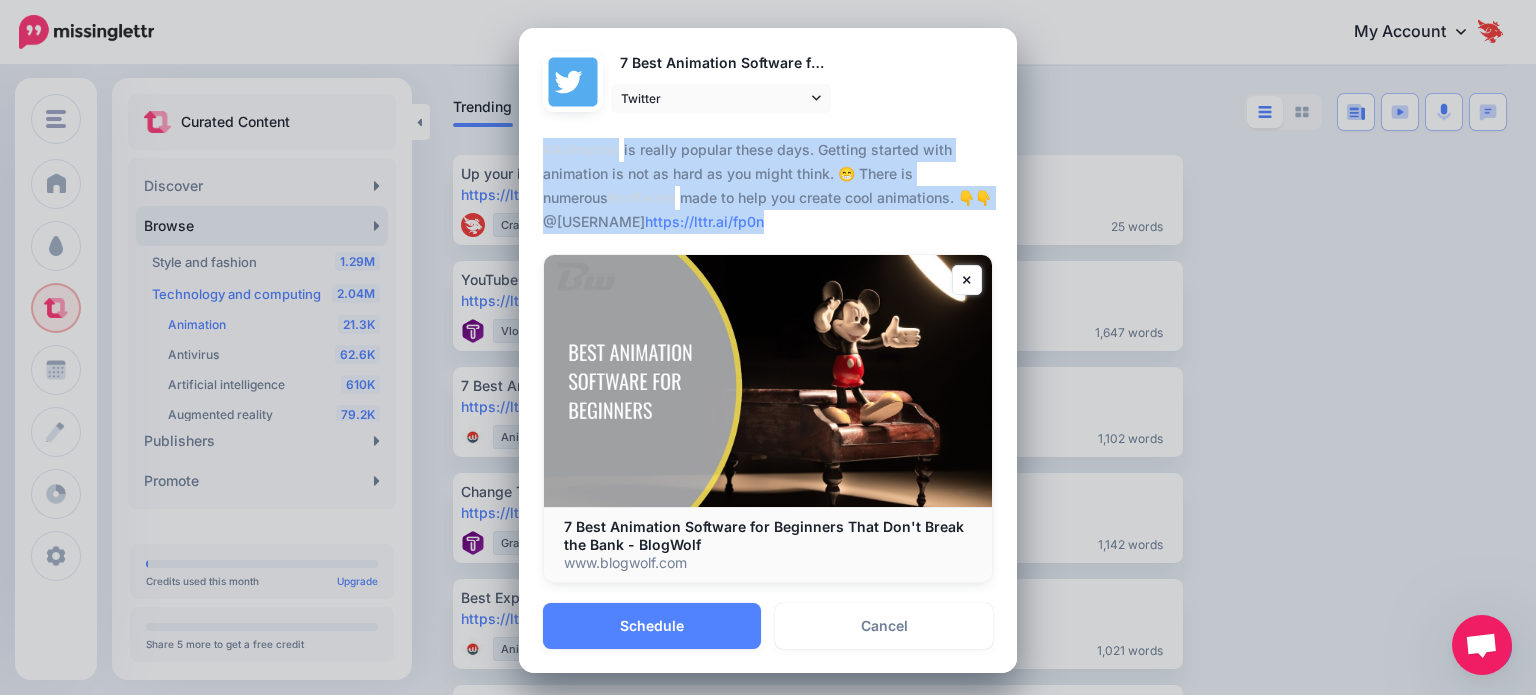 click on "#Animation  is really popular these days. Getting started with animation is not as hard as you might think. 😁 There is numerous  #software  made to help you create cool animations. 👇👇 @webfactoryltd  https://lttr.ai/fp0n" at bounding box center [768, 186] 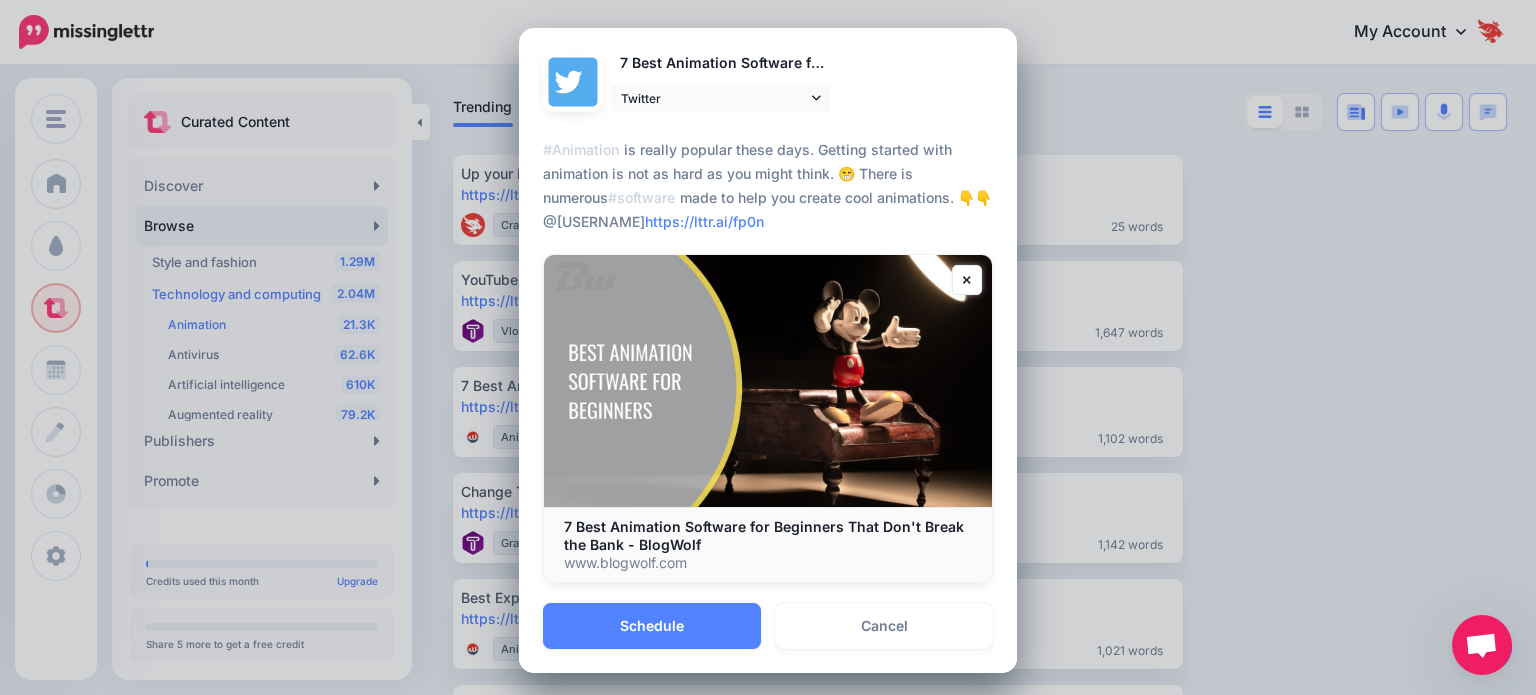click on "#Animation  is really popular these days. Getting started with animation is not as hard as you might think. 😁 There is numerous  #software  made to help you create cool animations. 👇👇 @webfactoryltd  https://lttr.ai/fp0n" at bounding box center [768, 186] 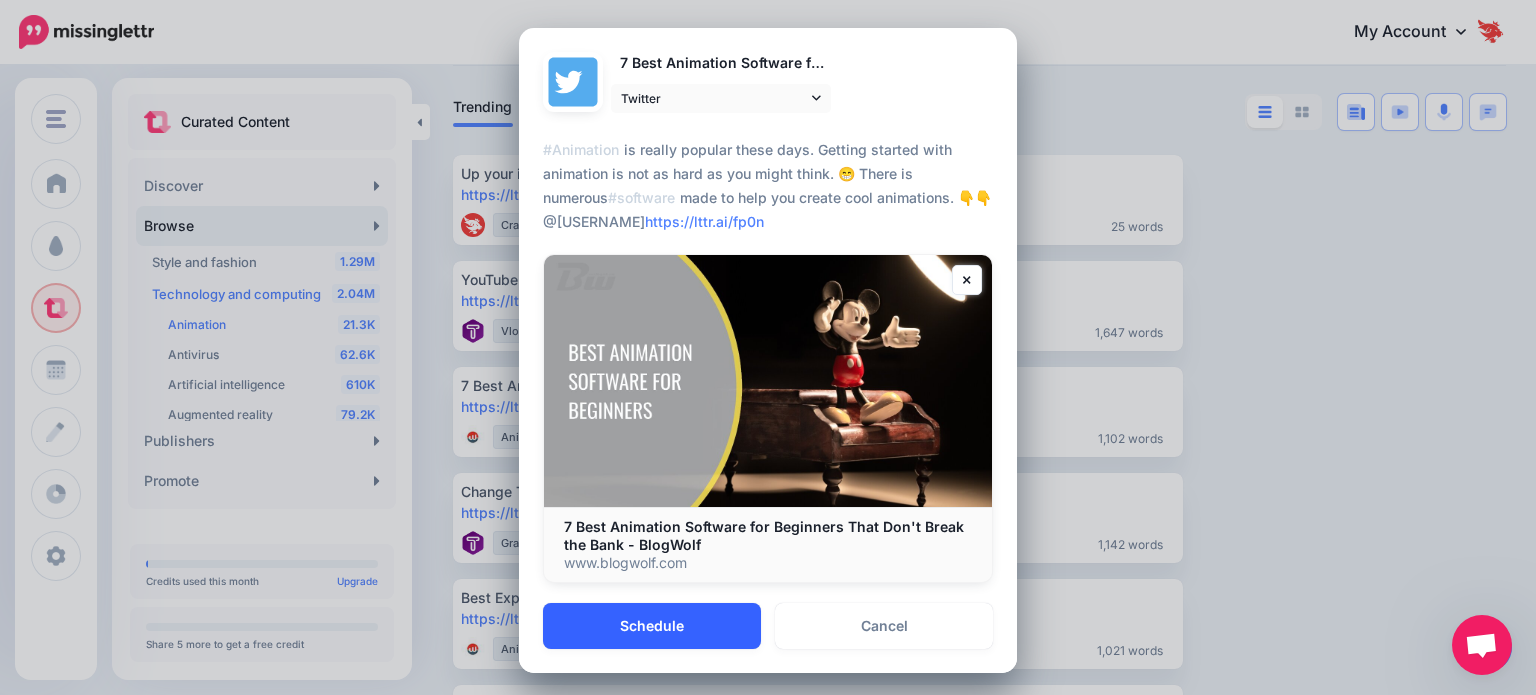 click on "Schedule" at bounding box center [652, 626] 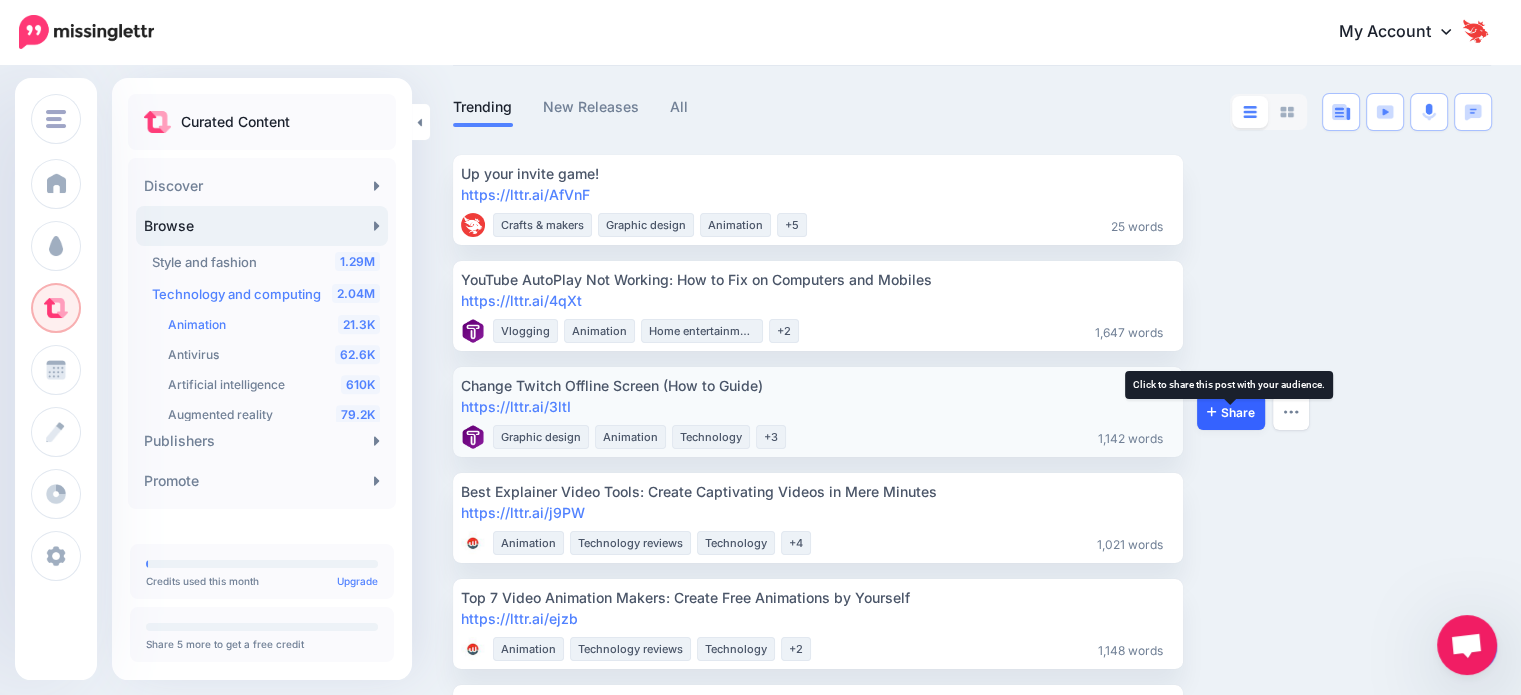 click on "Share" at bounding box center (1231, 412) 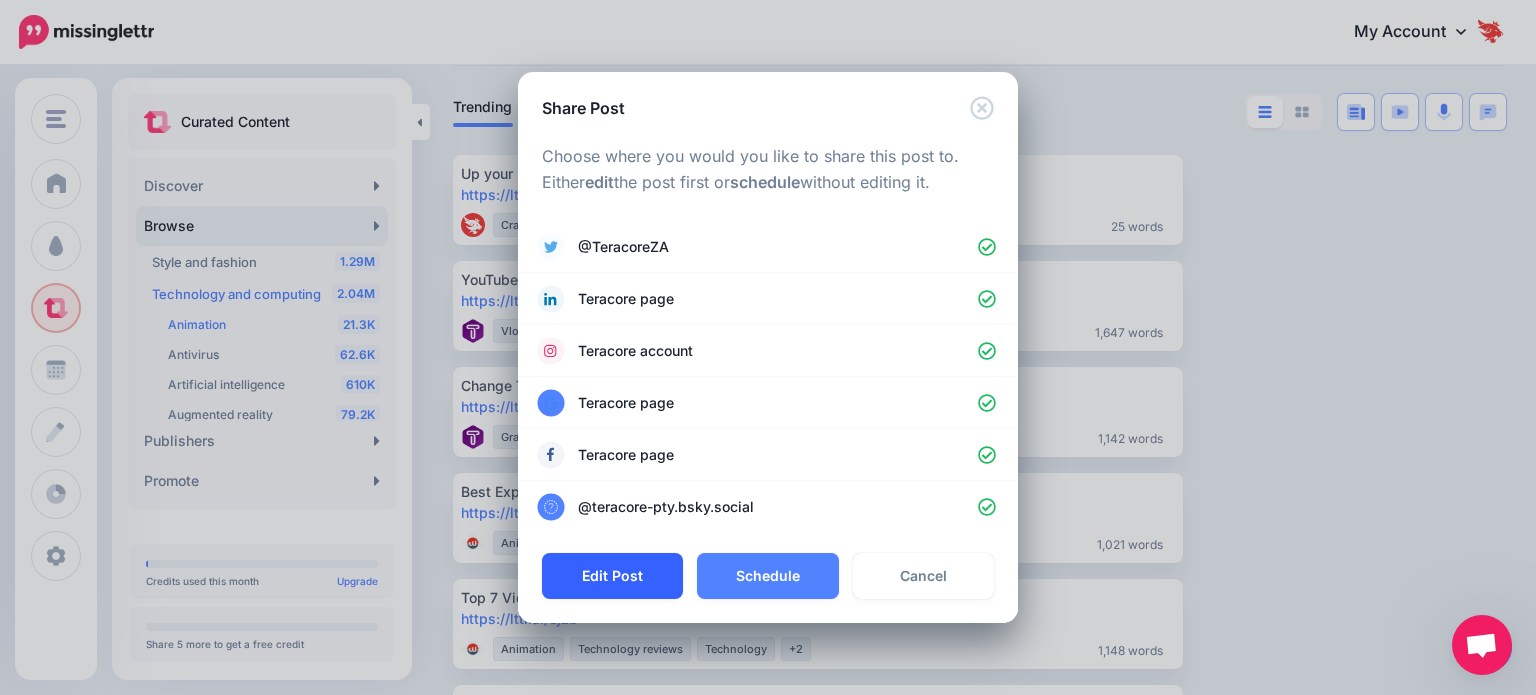 click on "Edit Post" at bounding box center (612, 576) 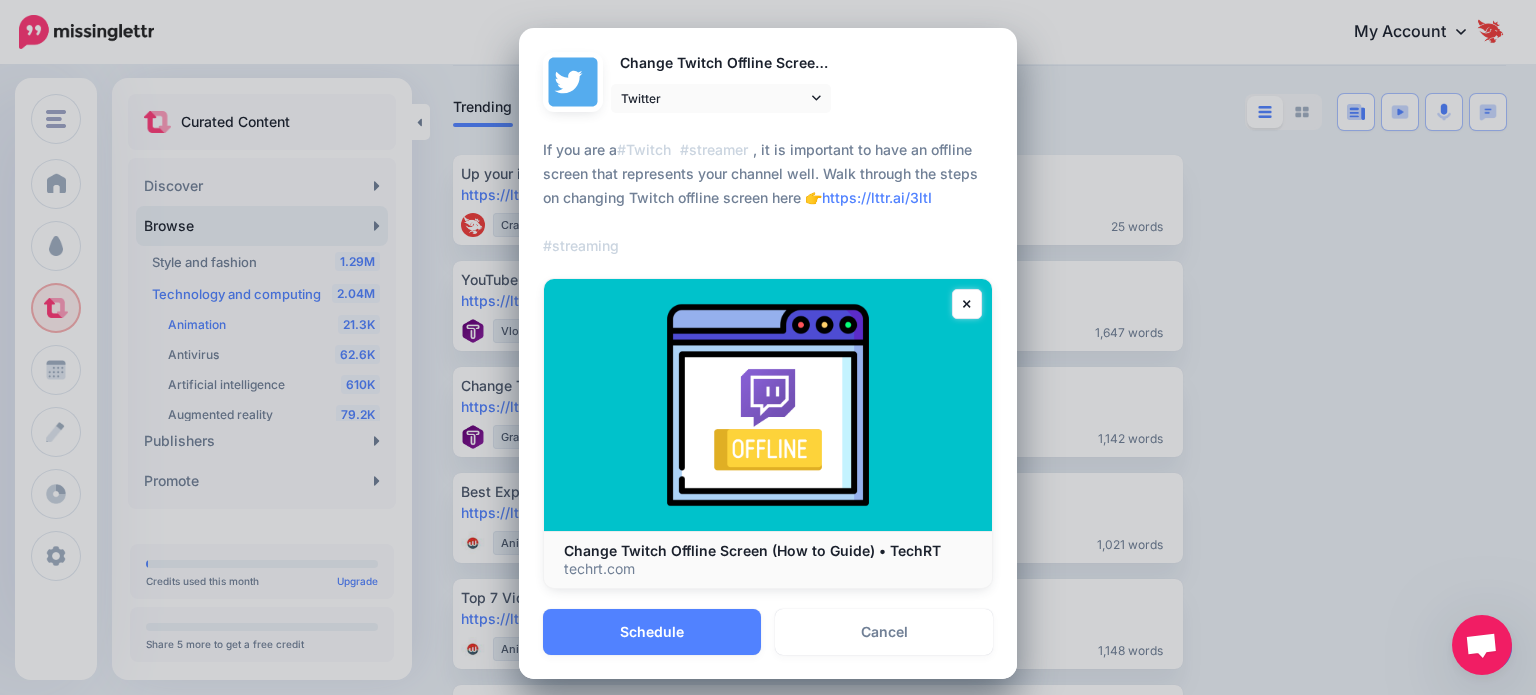 click on "If you are a  #Twitch   #streamer , it is important to have an offline screen that represents your channel well. Walk through the steps on changing Twitch offline screen here 👉  https://lttr.ai/3ltI #streaming" at bounding box center (768, 198) 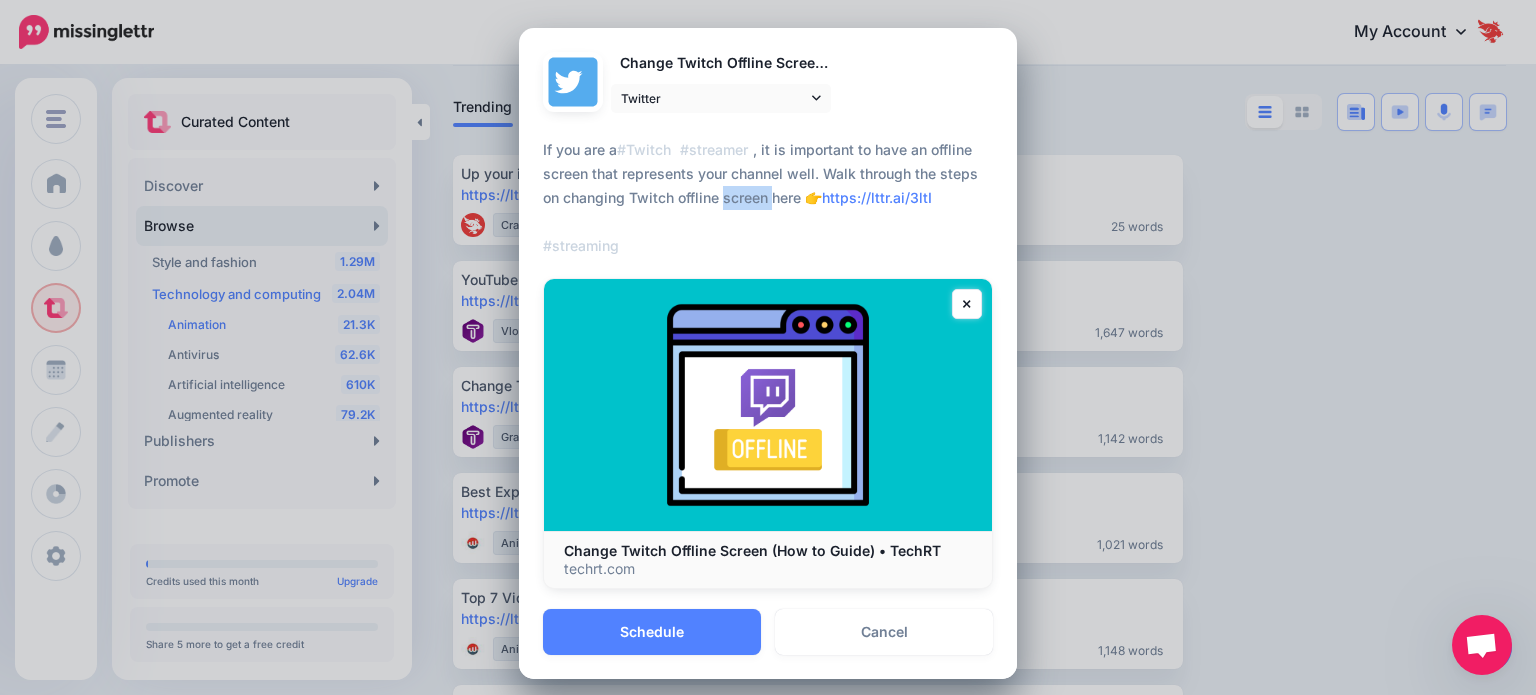 click on "If you are a  #Twitch   #streamer , it is important to have an offline screen that represents your channel well. Walk through the steps on changing Twitch offline screen here 👉  https://lttr.ai/3ltI #streaming" at bounding box center [768, 198] 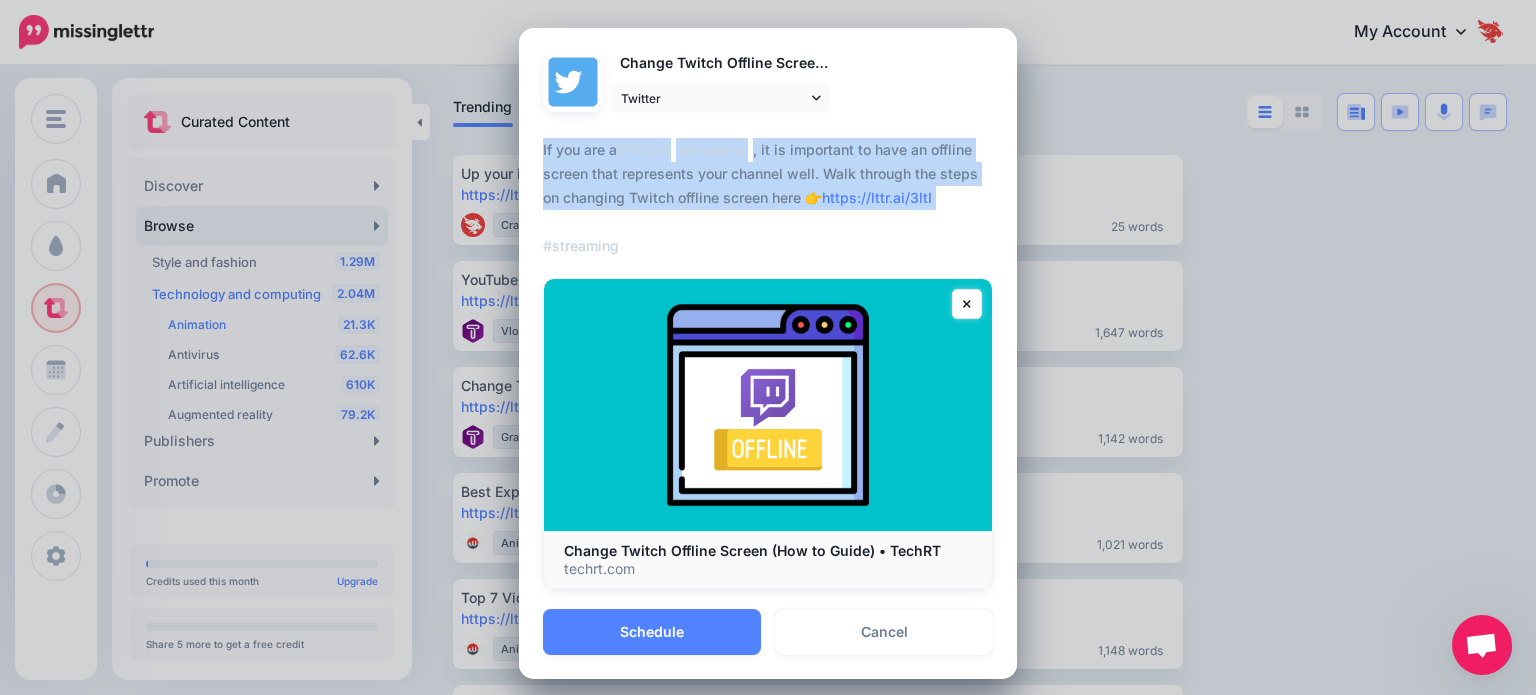 click on "If you are a  #Twitch   #streamer , it is important to have an offline screen that represents your channel well. Walk through the steps on changing Twitch offline screen here 👉  https://lttr.ai/3ltI #streaming" at bounding box center (768, 198) 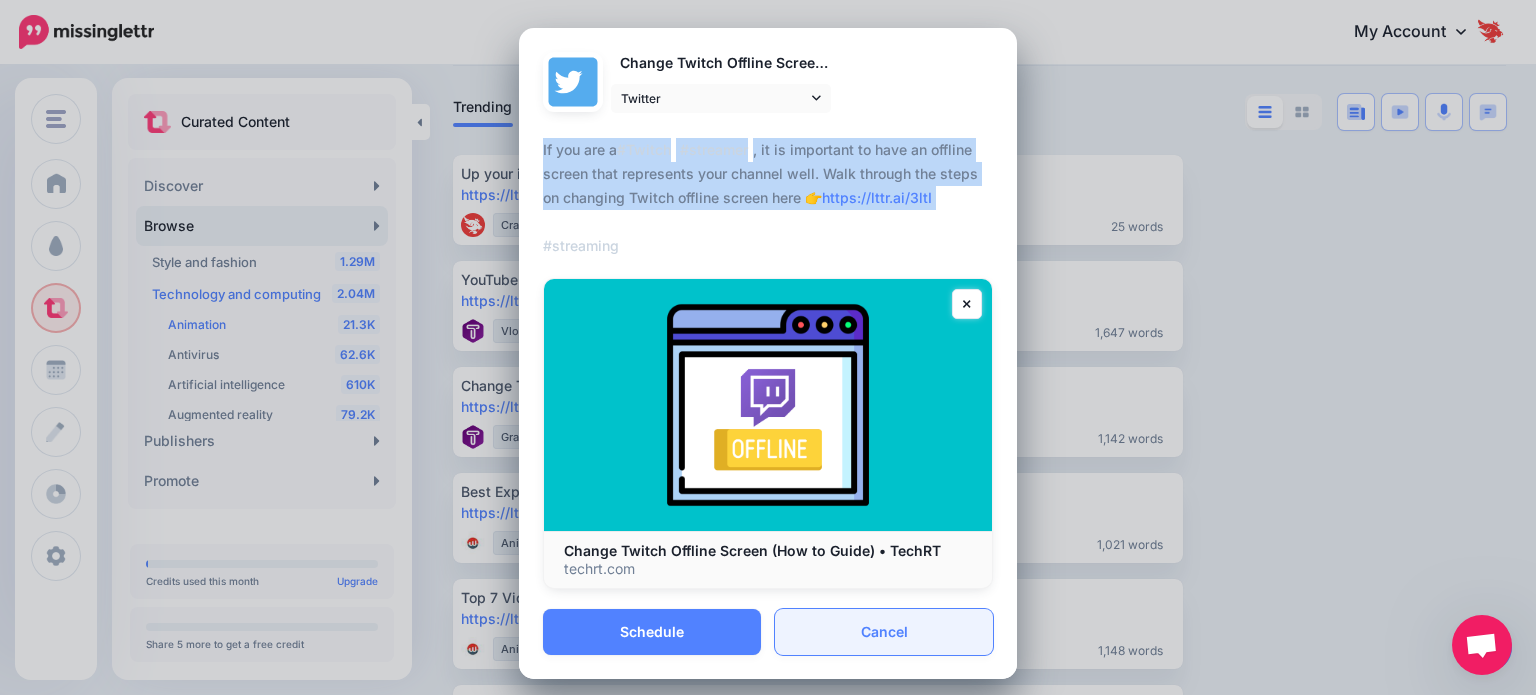 click on "Cancel" at bounding box center (884, 632) 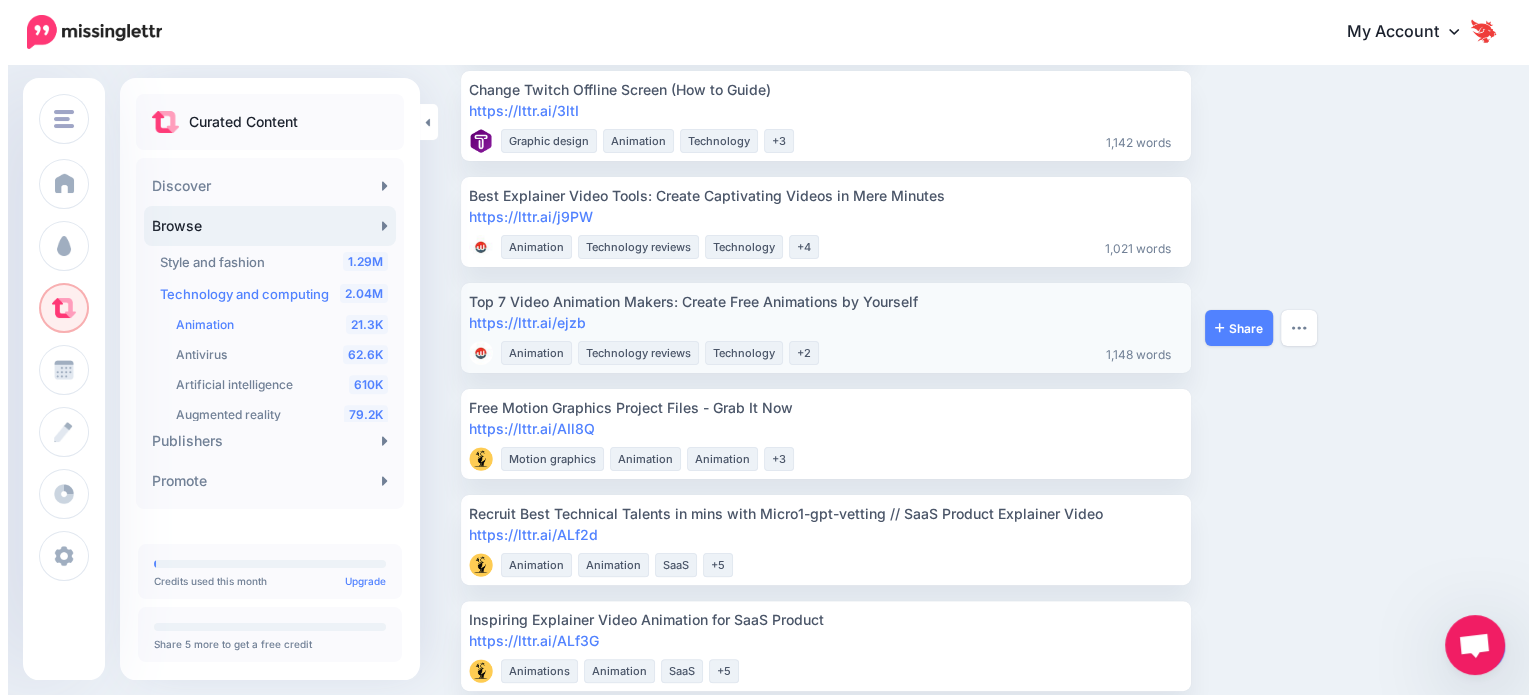 scroll, scrollTop: 400, scrollLeft: 0, axis: vertical 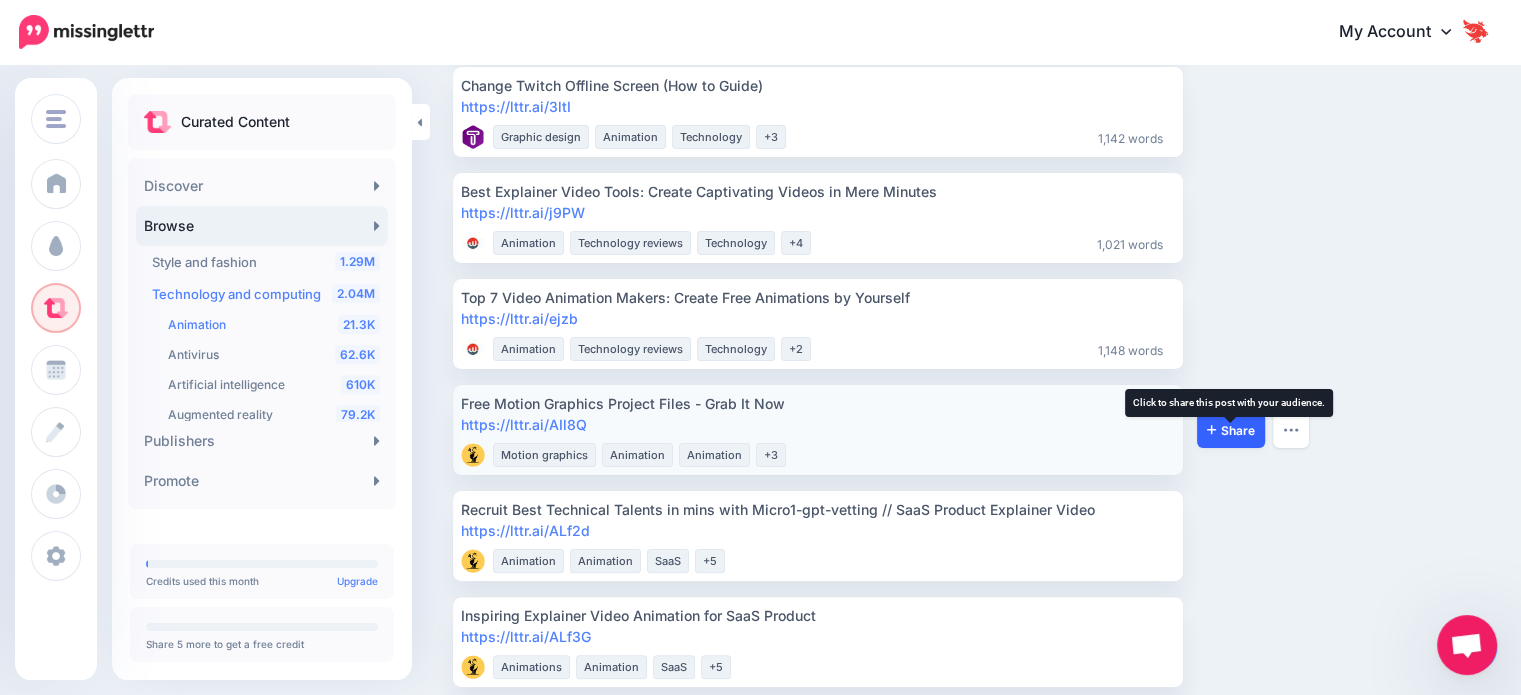 click on "Share" at bounding box center [1231, 430] 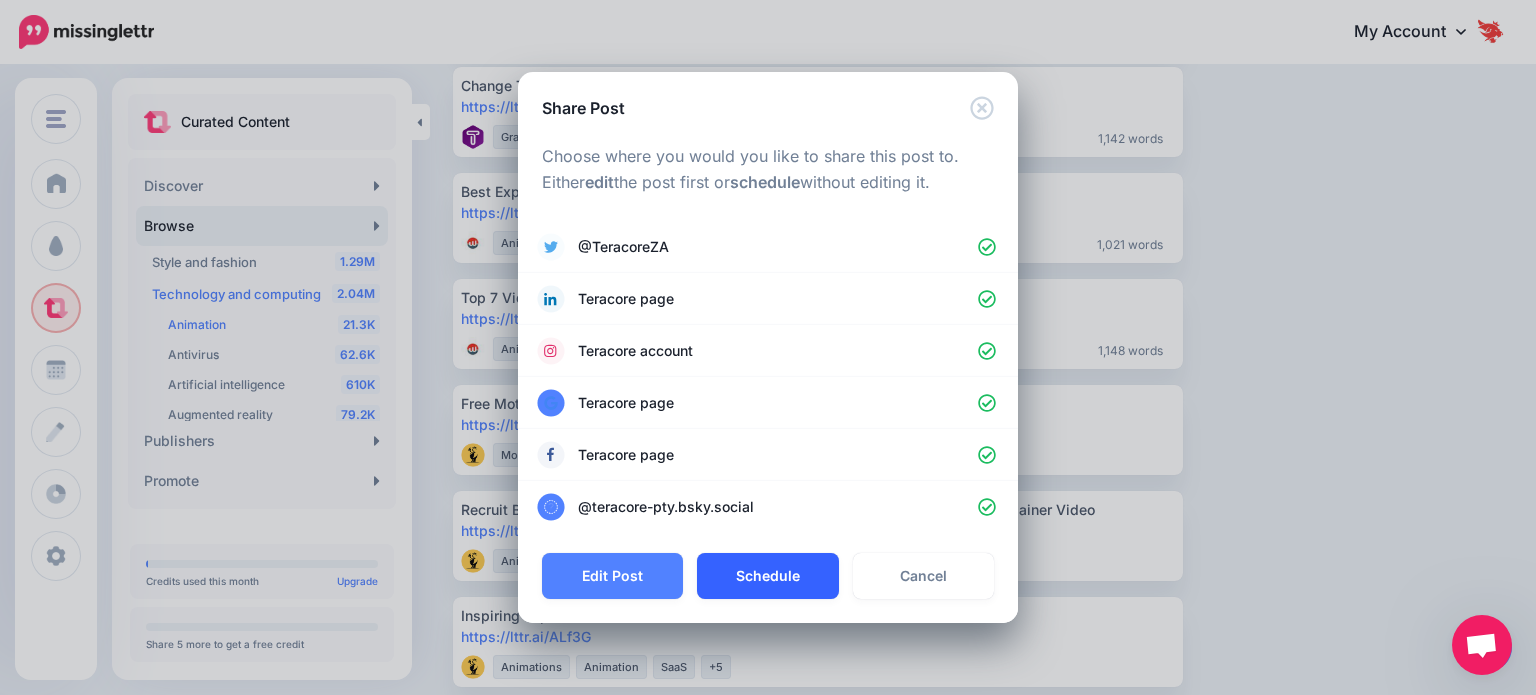 click on "Schedule" at bounding box center [767, 576] 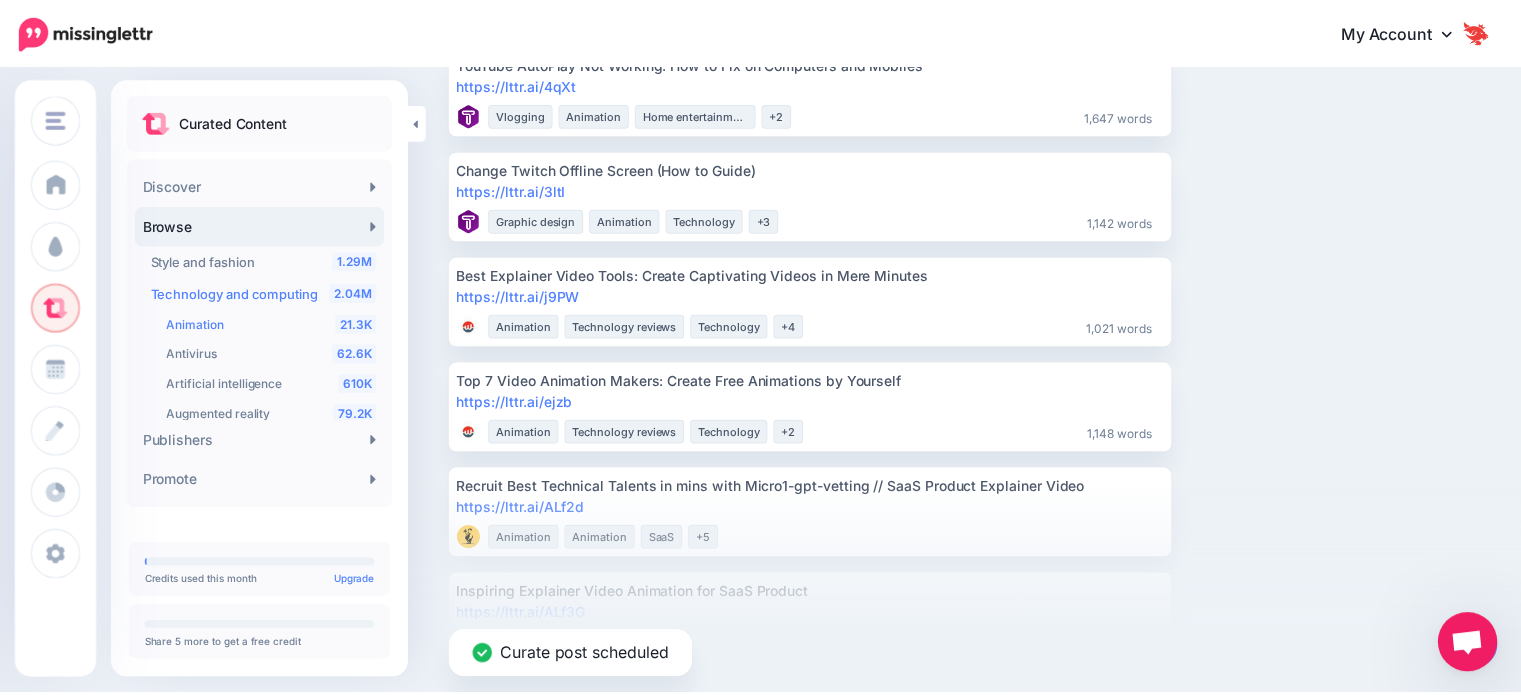 scroll, scrollTop: 316, scrollLeft: 0, axis: vertical 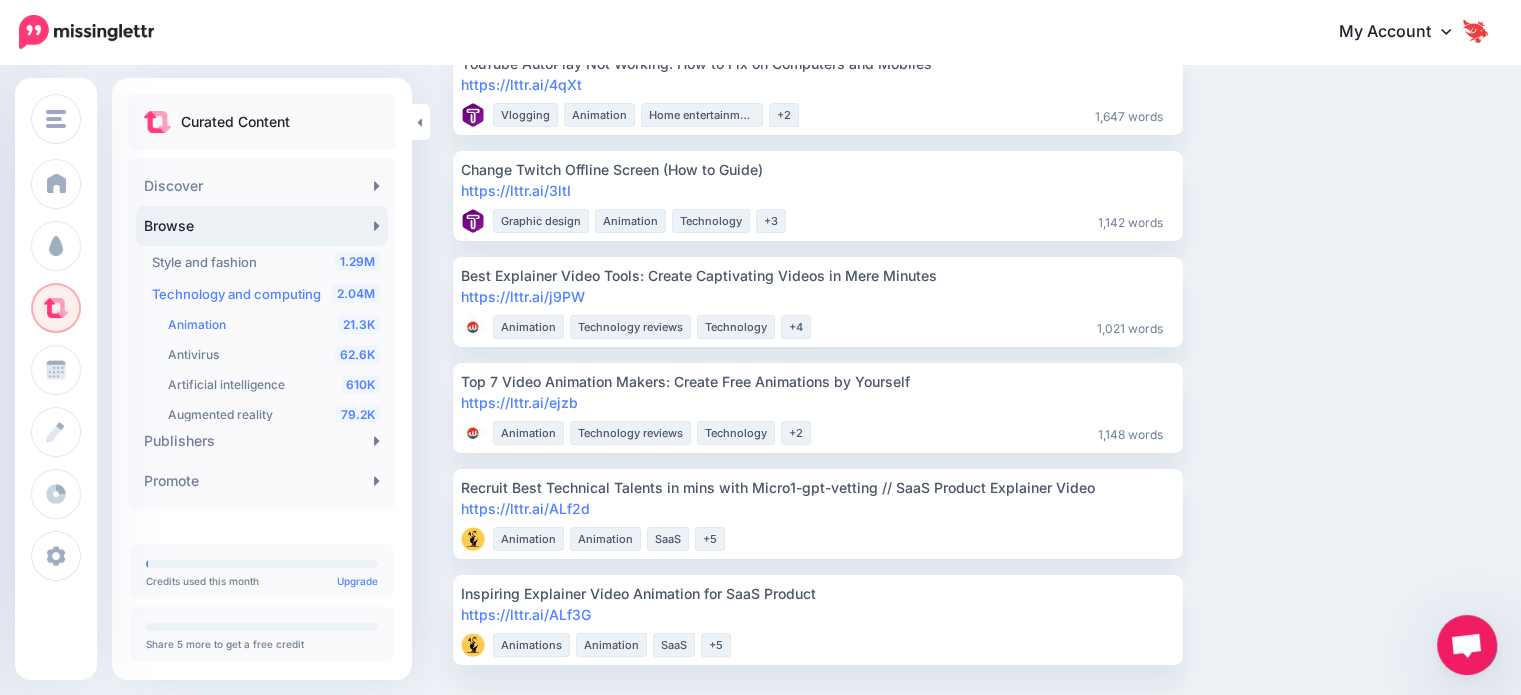 click on "Up your invite game!
https://lttr.ai/AfVnF
Teracore" at bounding box center (972, 302) 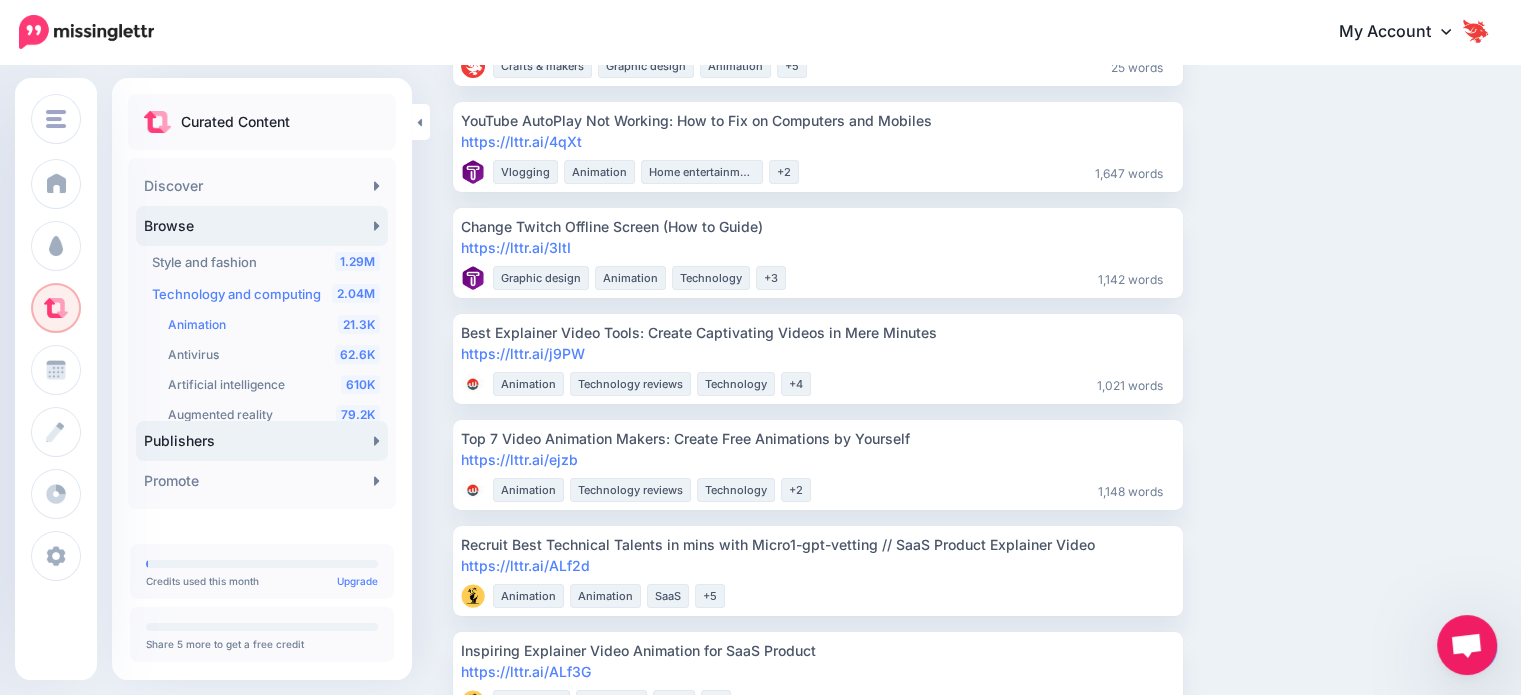 scroll, scrollTop: 16, scrollLeft: 0, axis: vertical 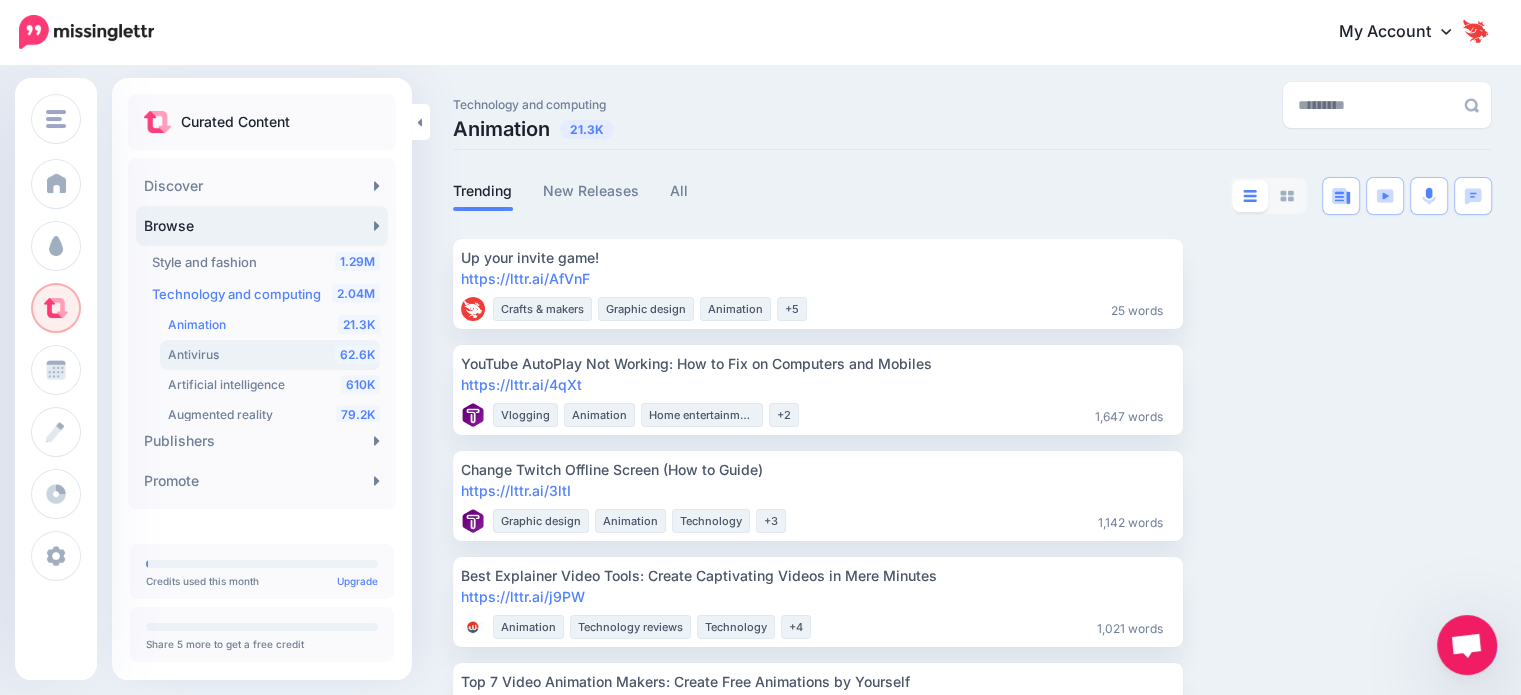 click on "62.6K
Antivirus" at bounding box center [274, 355] 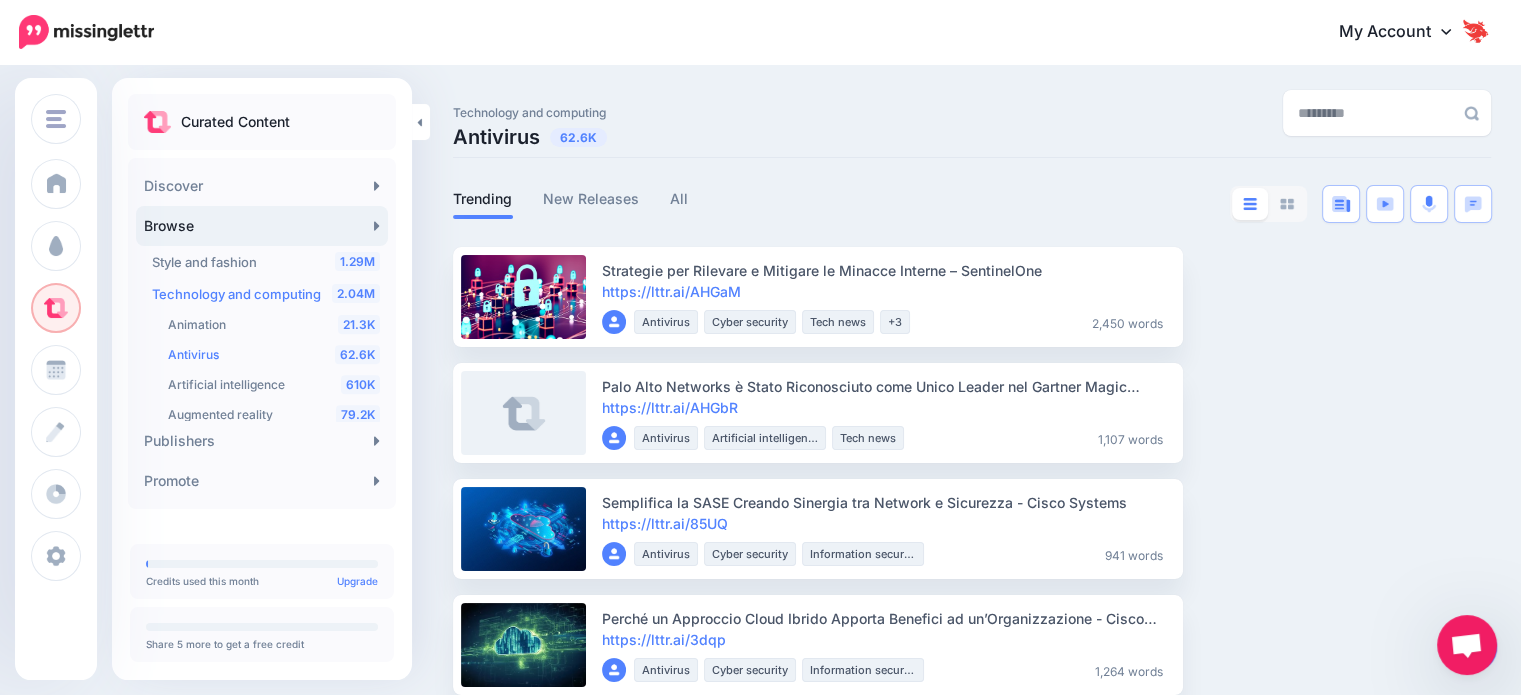 scroll, scrollTop: 0, scrollLeft: 0, axis: both 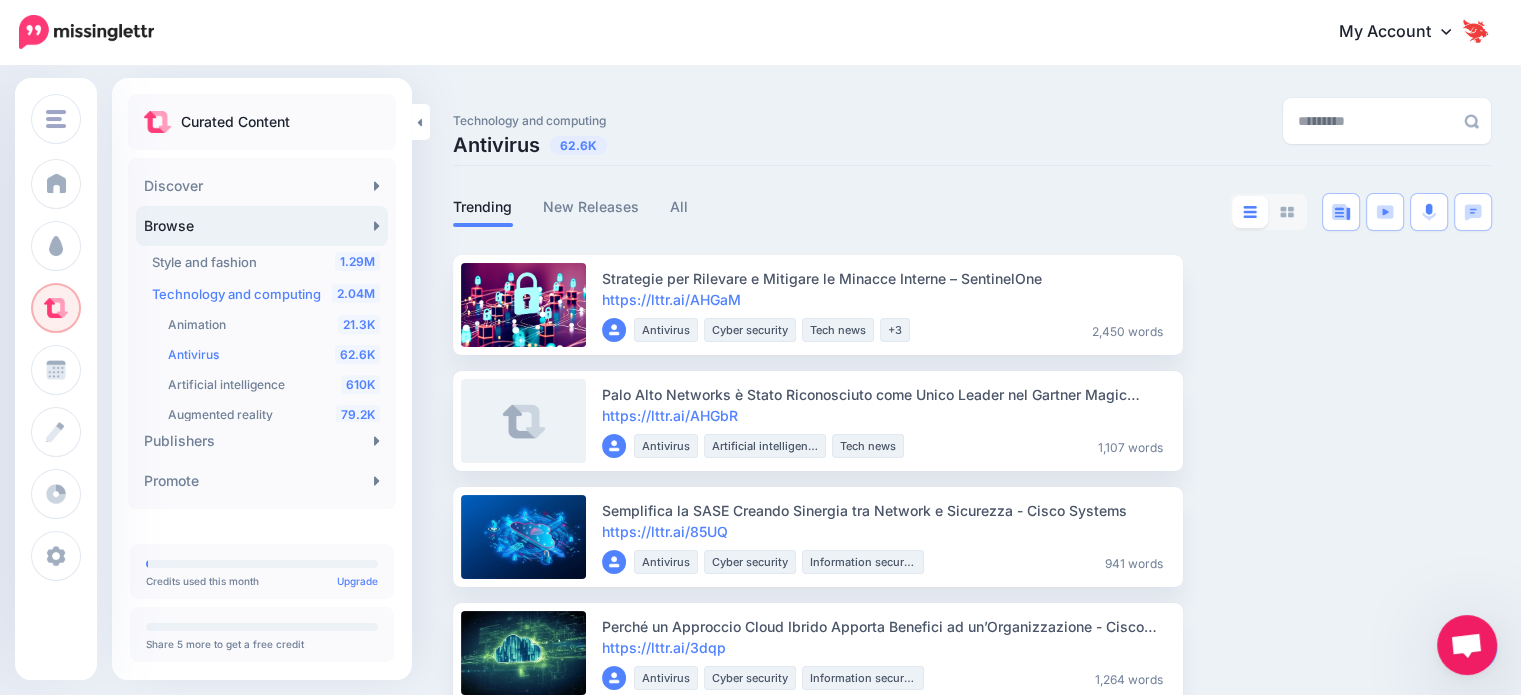 click on "Trending
New Releases
All" at bounding box center [712, 210] 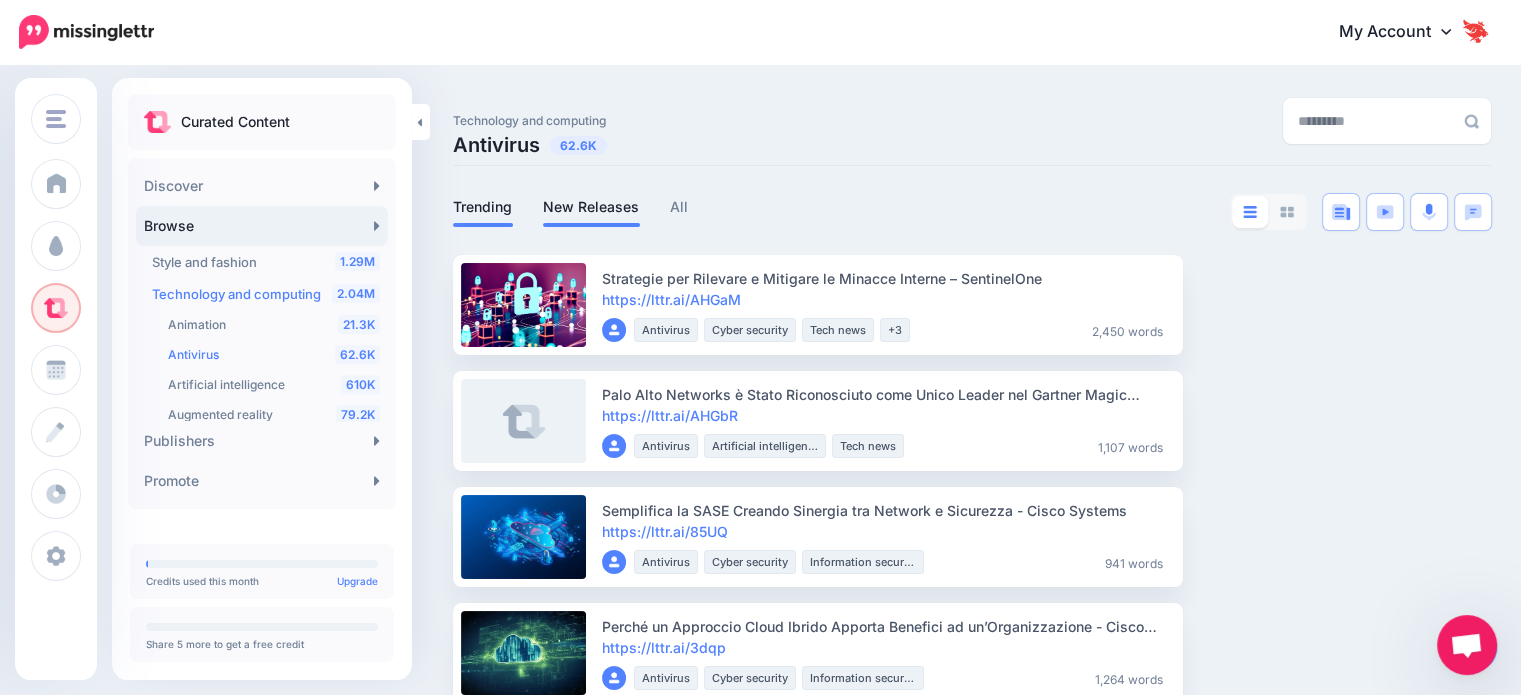 click on "New Releases" at bounding box center (591, 207) 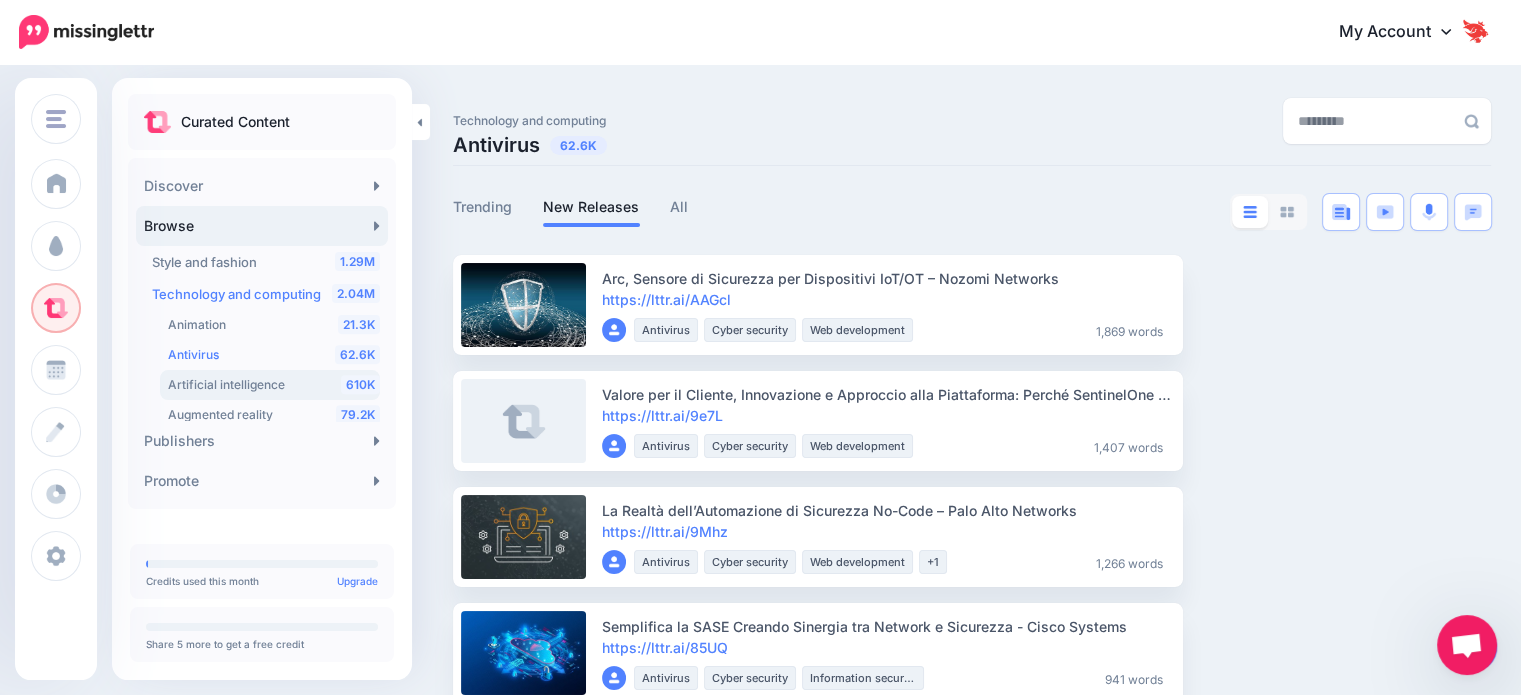 click on "Artificial intelligence" at bounding box center [226, 384] 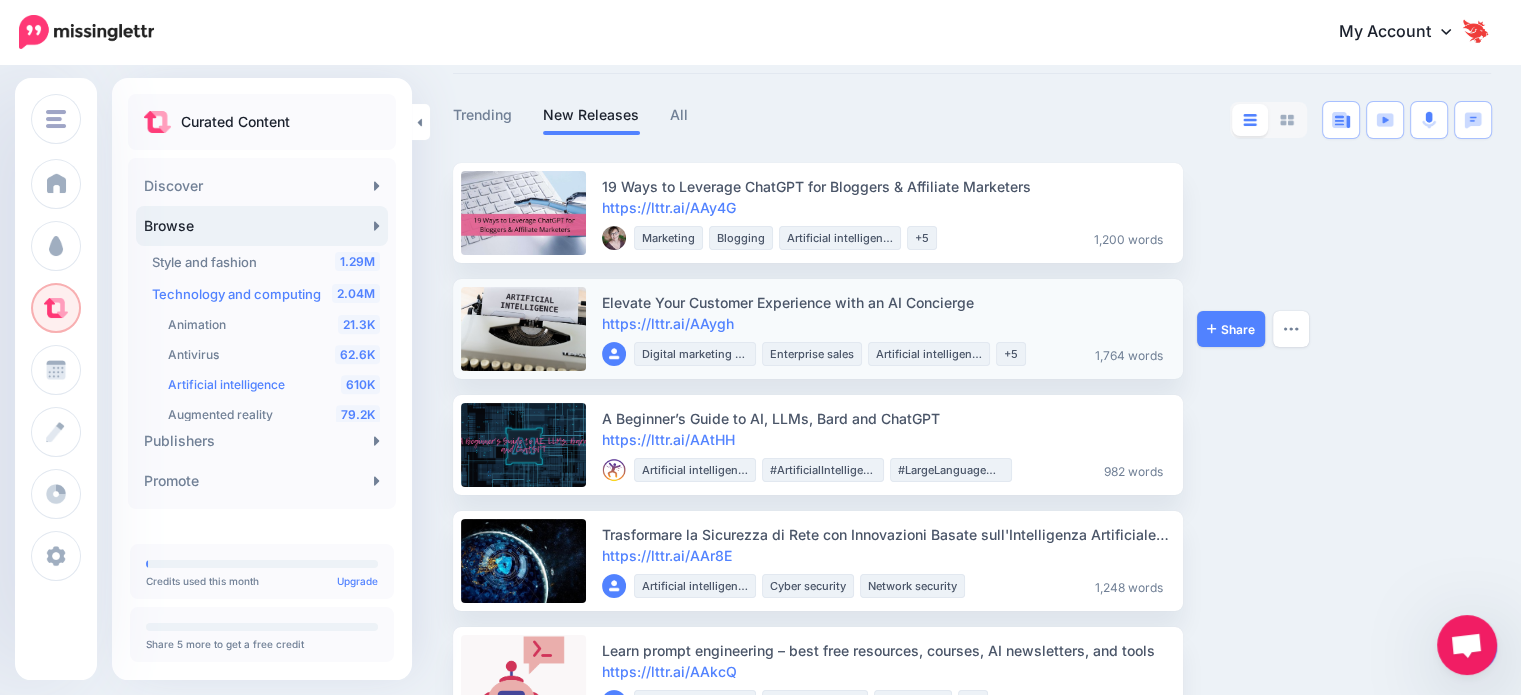 scroll, scrollTop: 100, scrollLeft: 0, axis: vertical 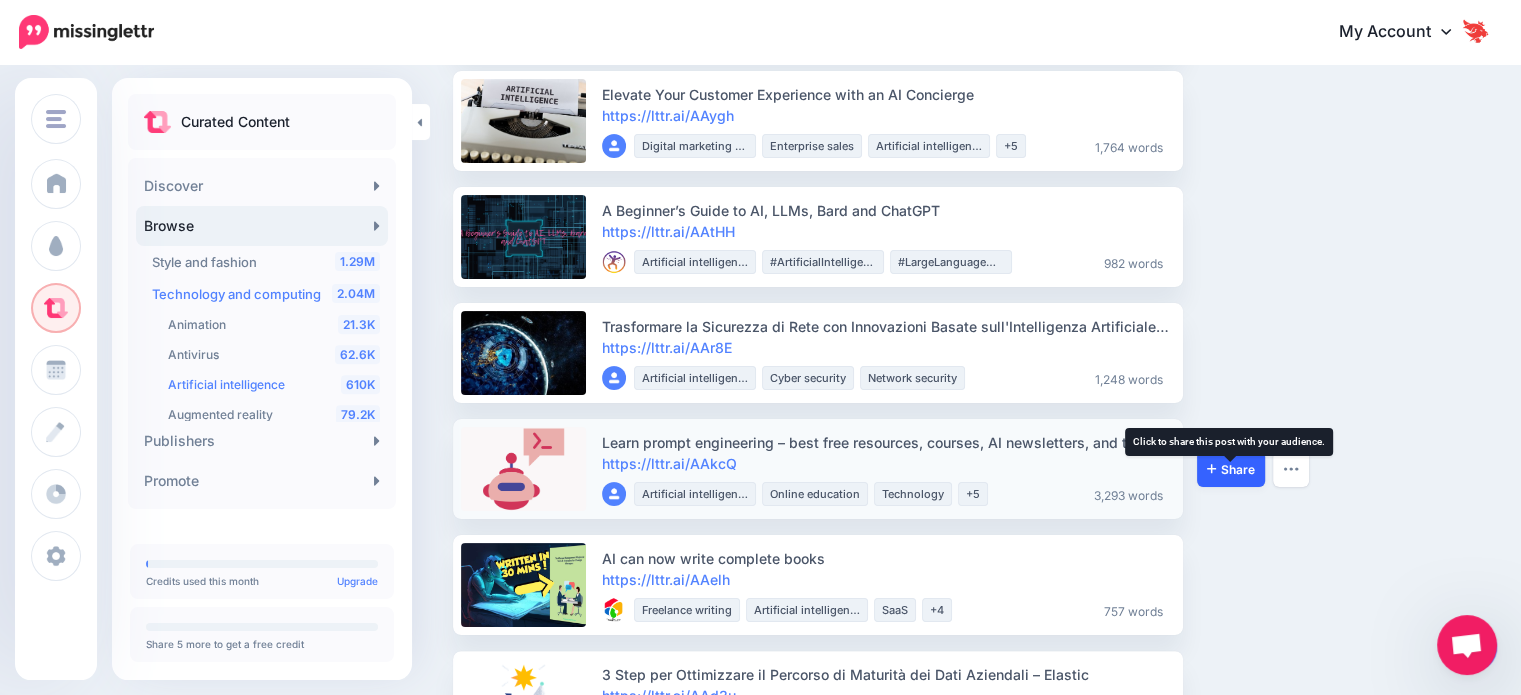 click on "Share" at bounding box center [1231, 469] 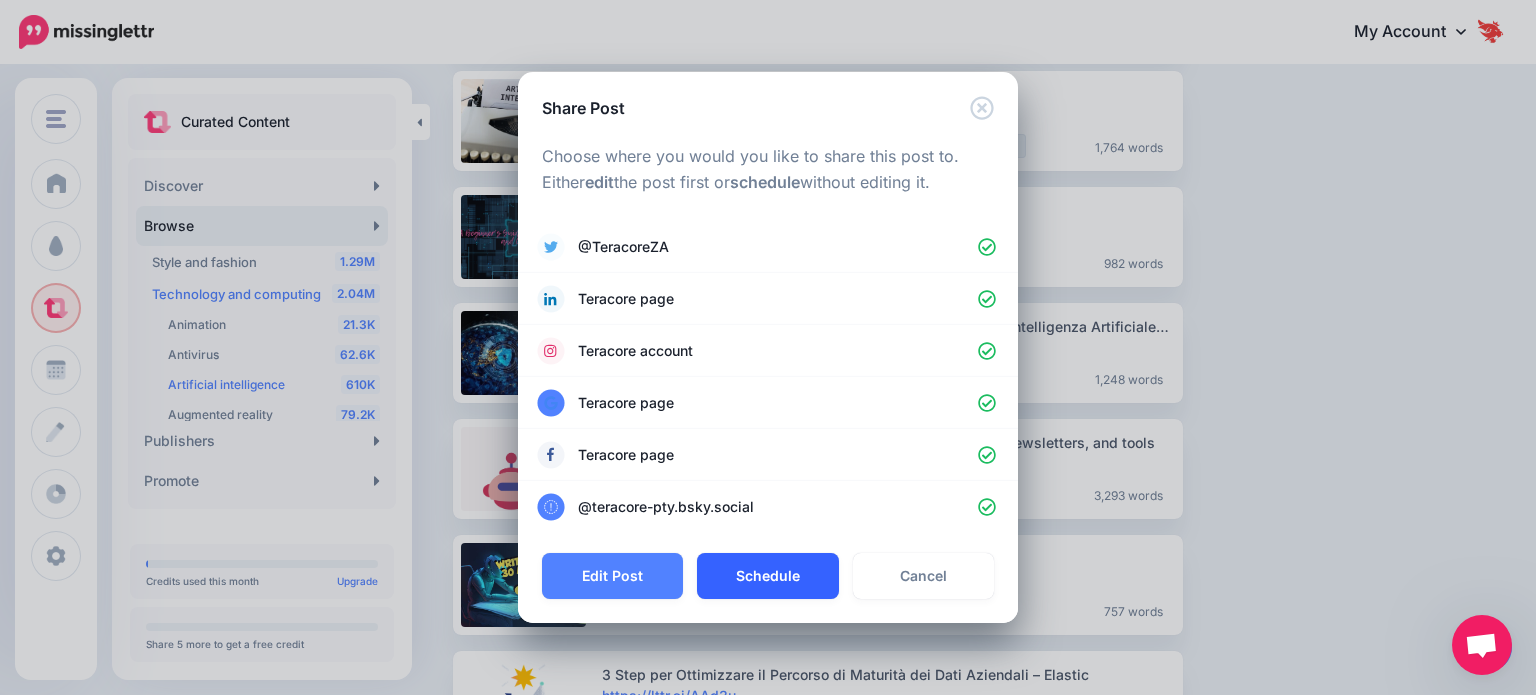 click on "Schedule" at bounding box center (767, 576) 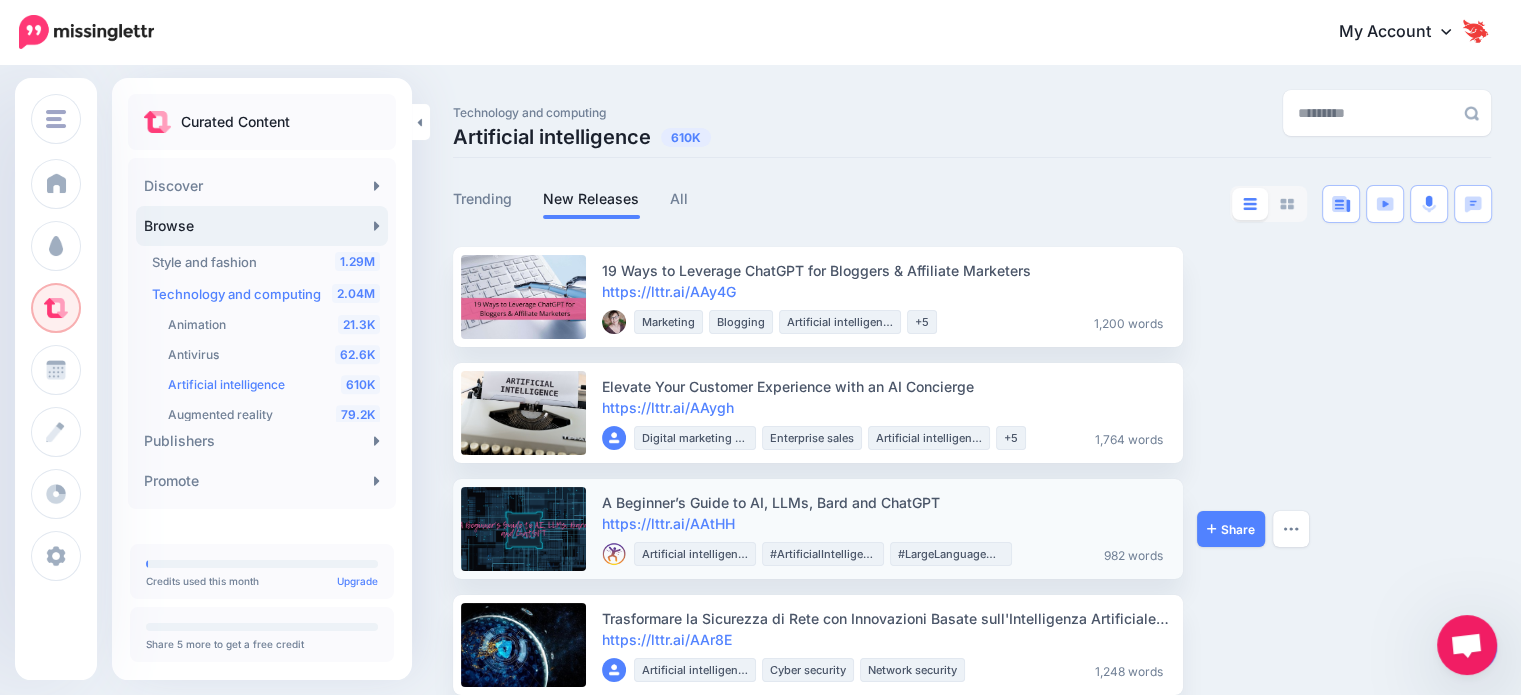 scroll, scrollTop: 0, scrollLeft: 0, axis: both 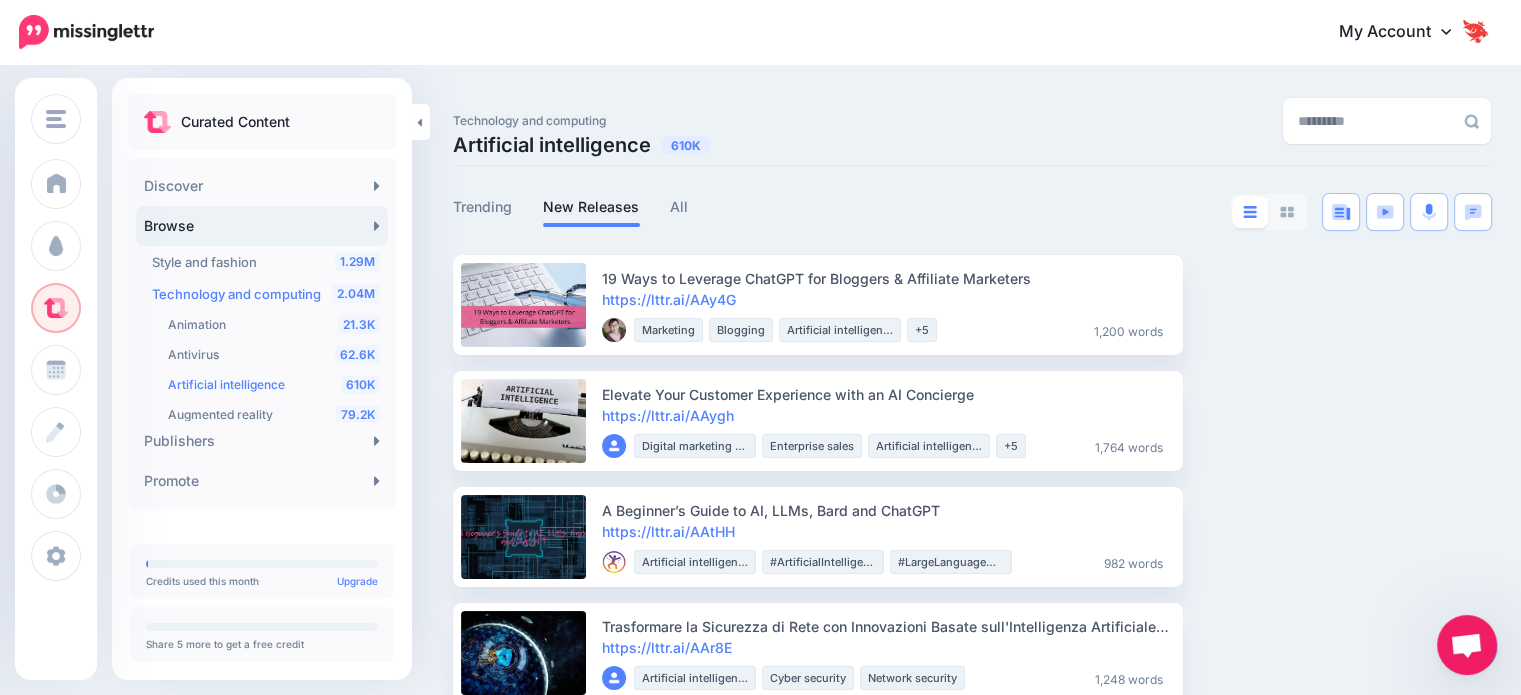 click on "Trending
New Releases
All" at bounding box center (712, 210) 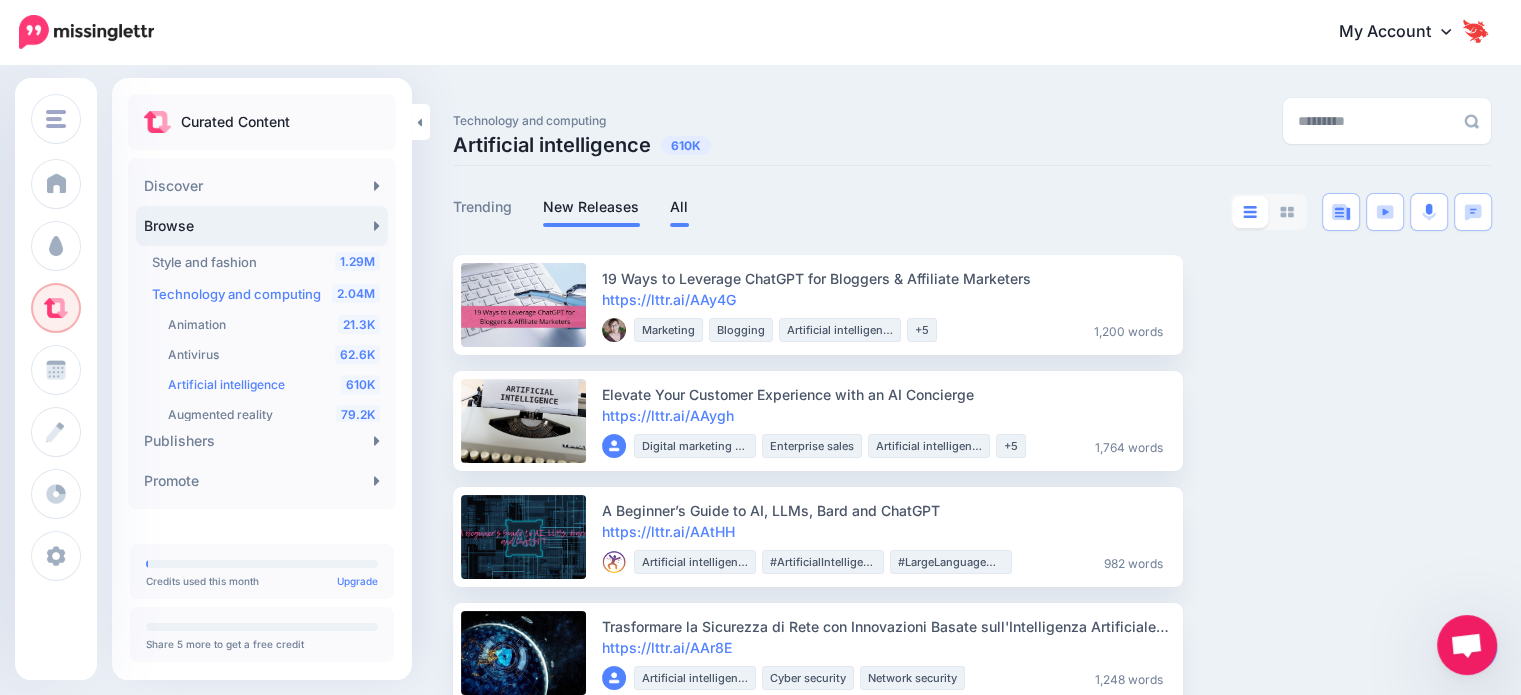click on "All" at bounding box center [679, 207] 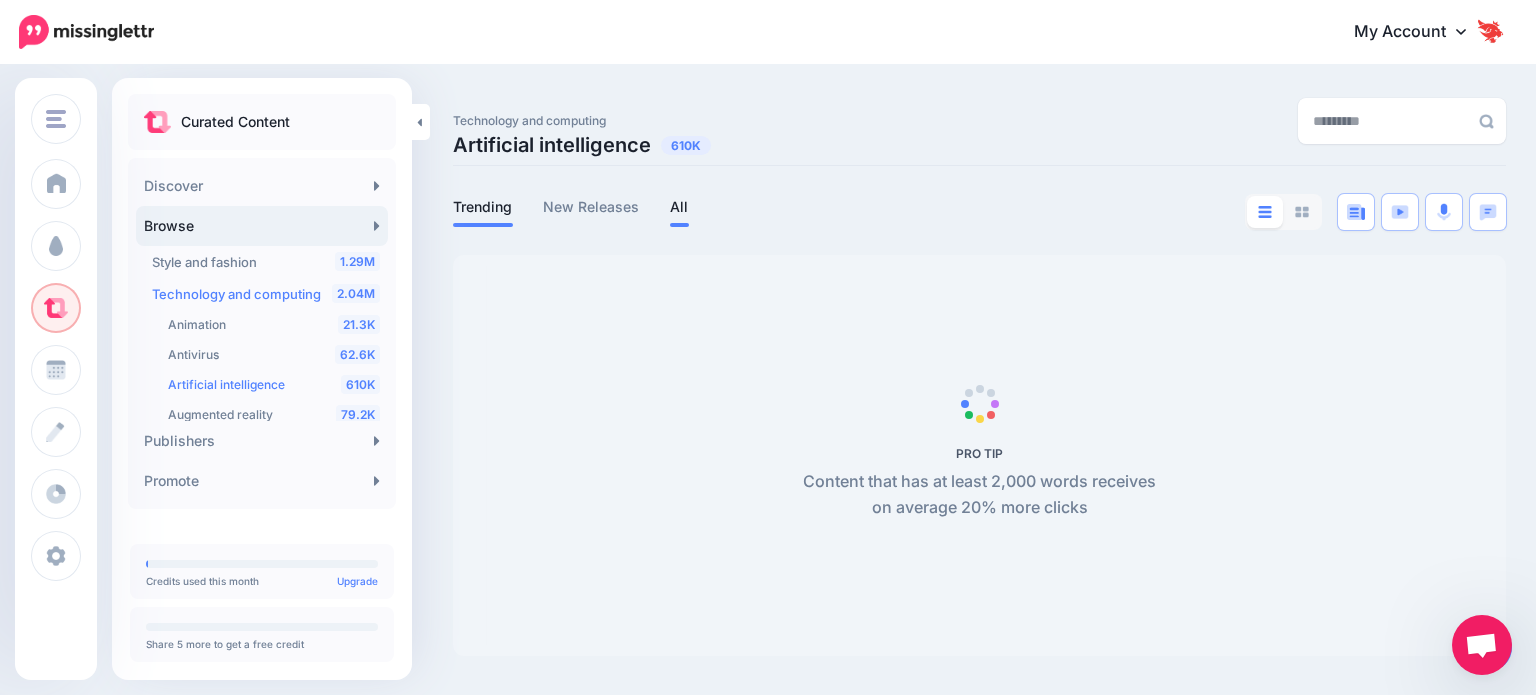 click on "Trending" at bounding box center (483, 207) 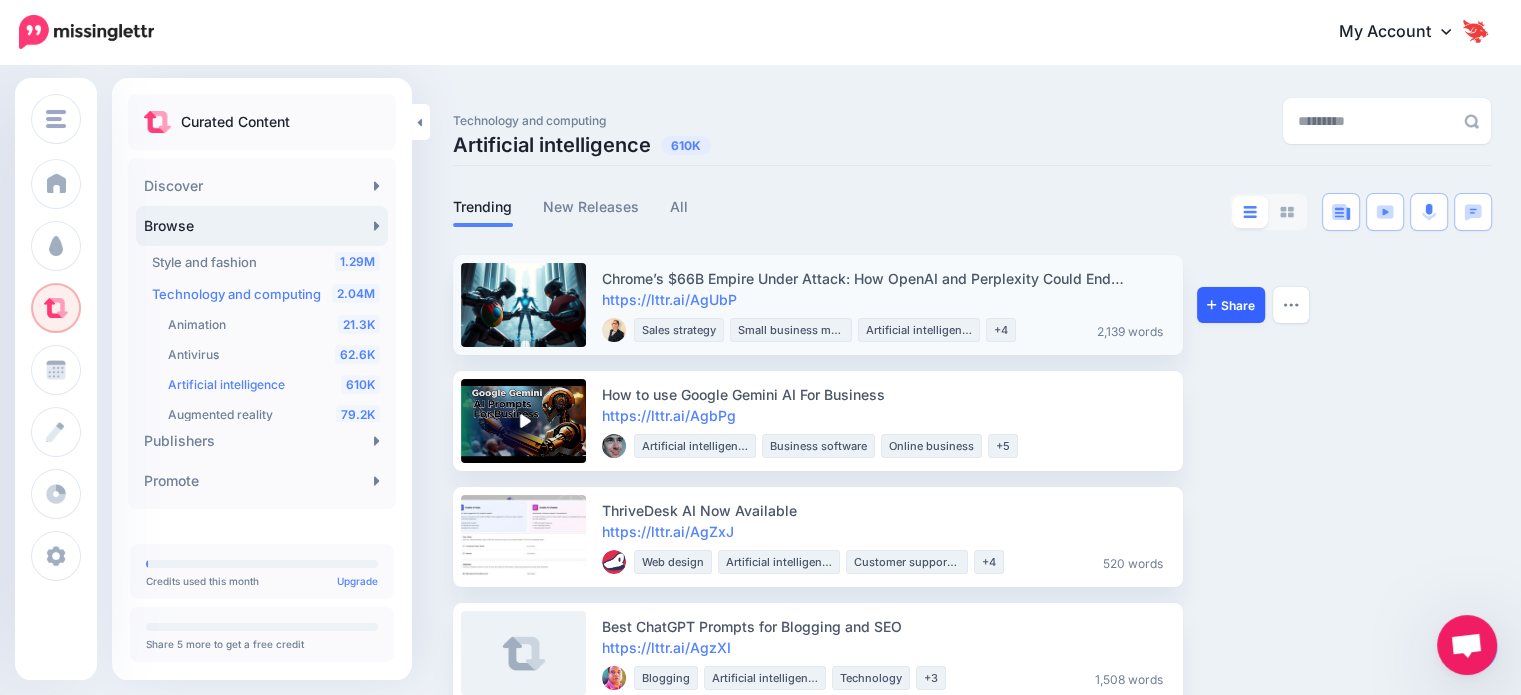 click on "Share" at bounding box center (1231, 305) 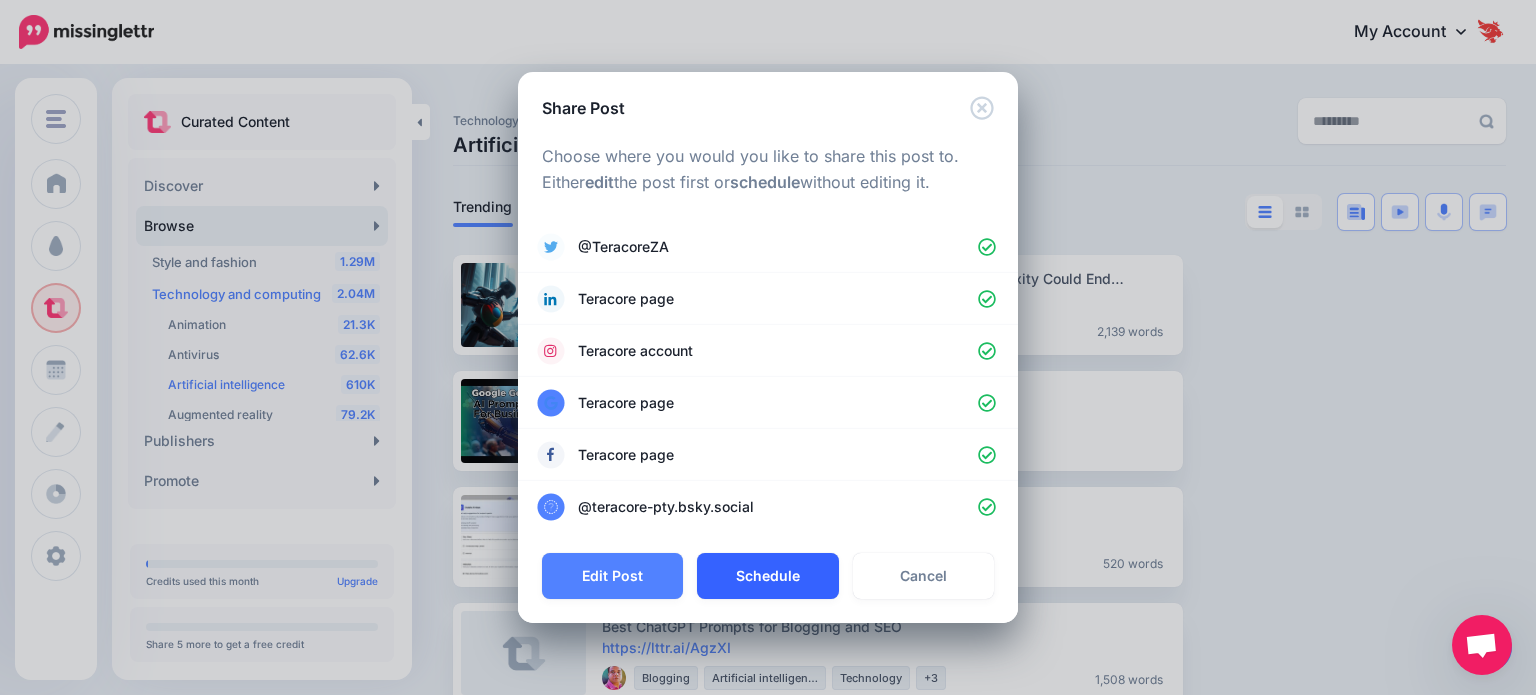 click on "Schedule" at bounding box center [767, 576] 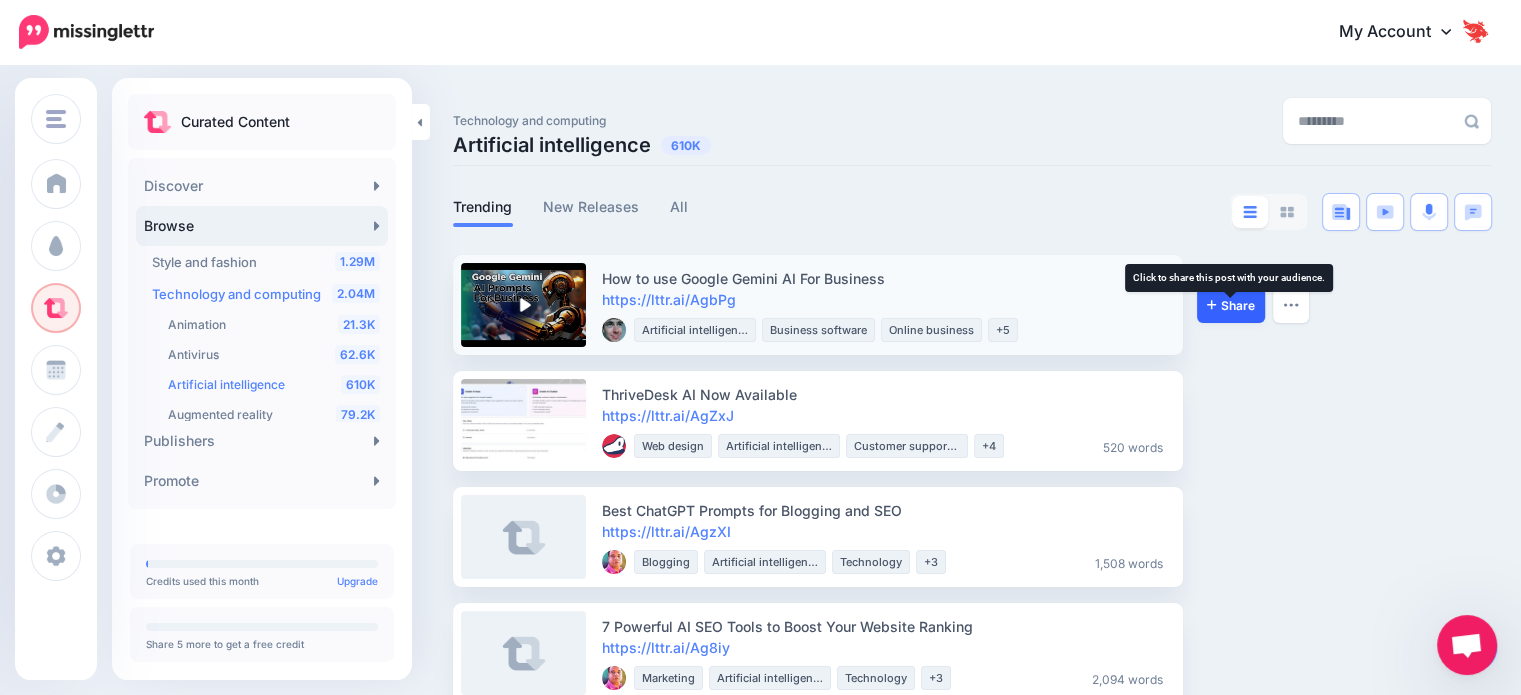 click on "Share" at bounding box center (1231, 305) 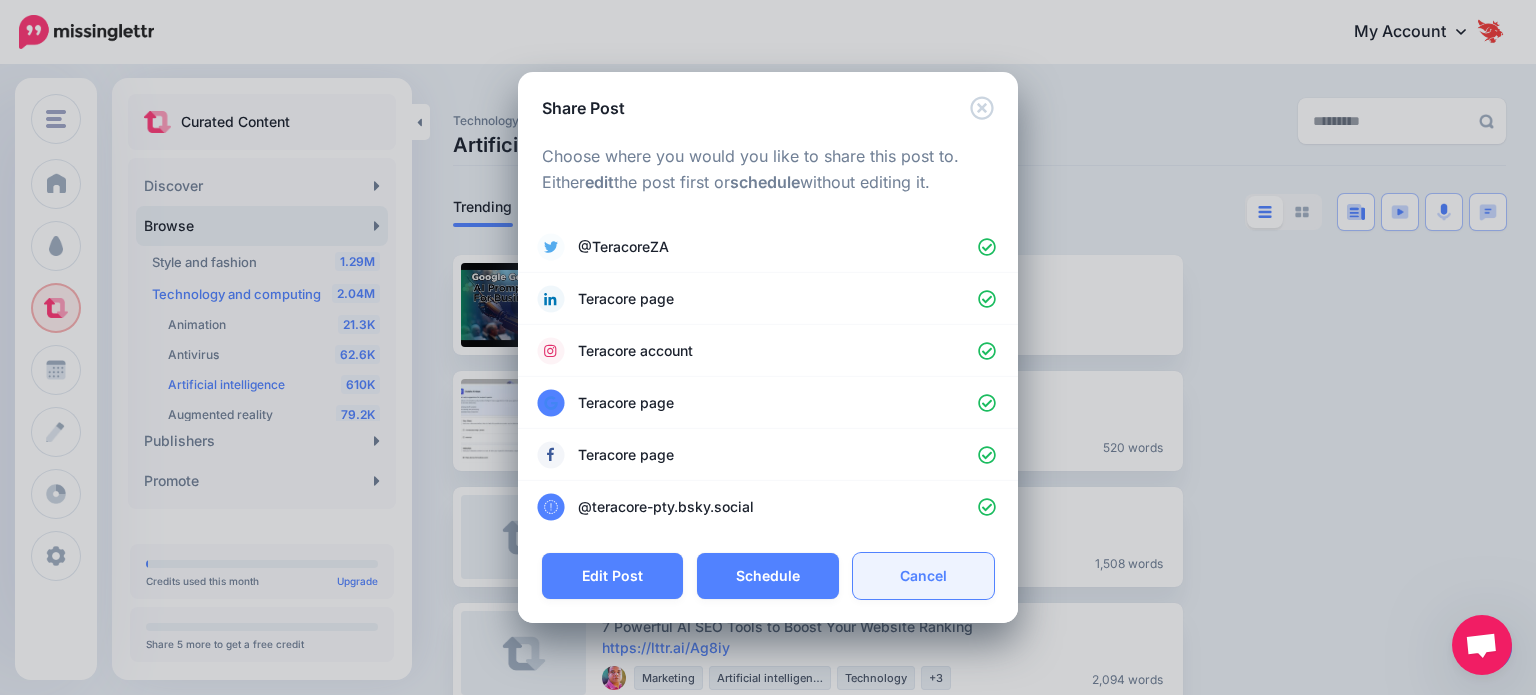 click on "Cancel" at bounding box center [923, 576] 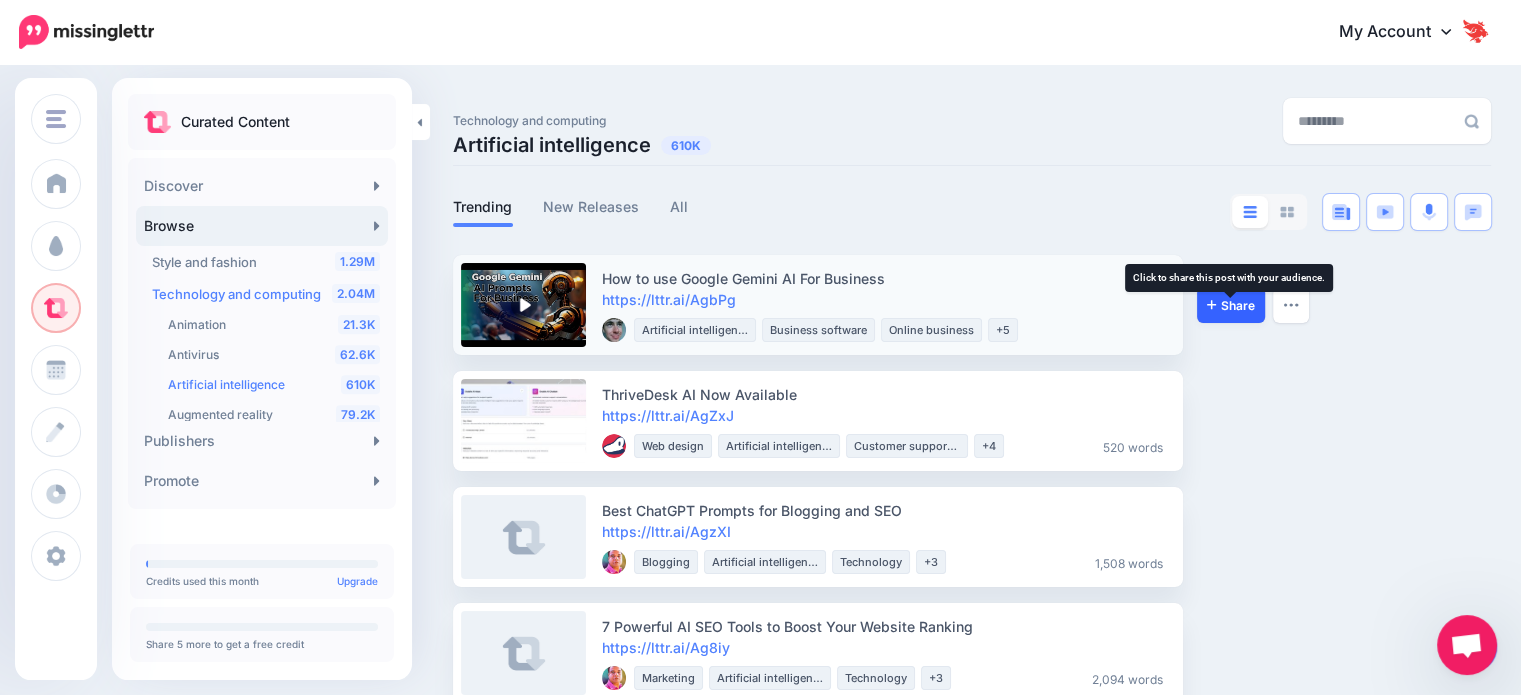 click on "Share" at bounding box center (1231, 305) 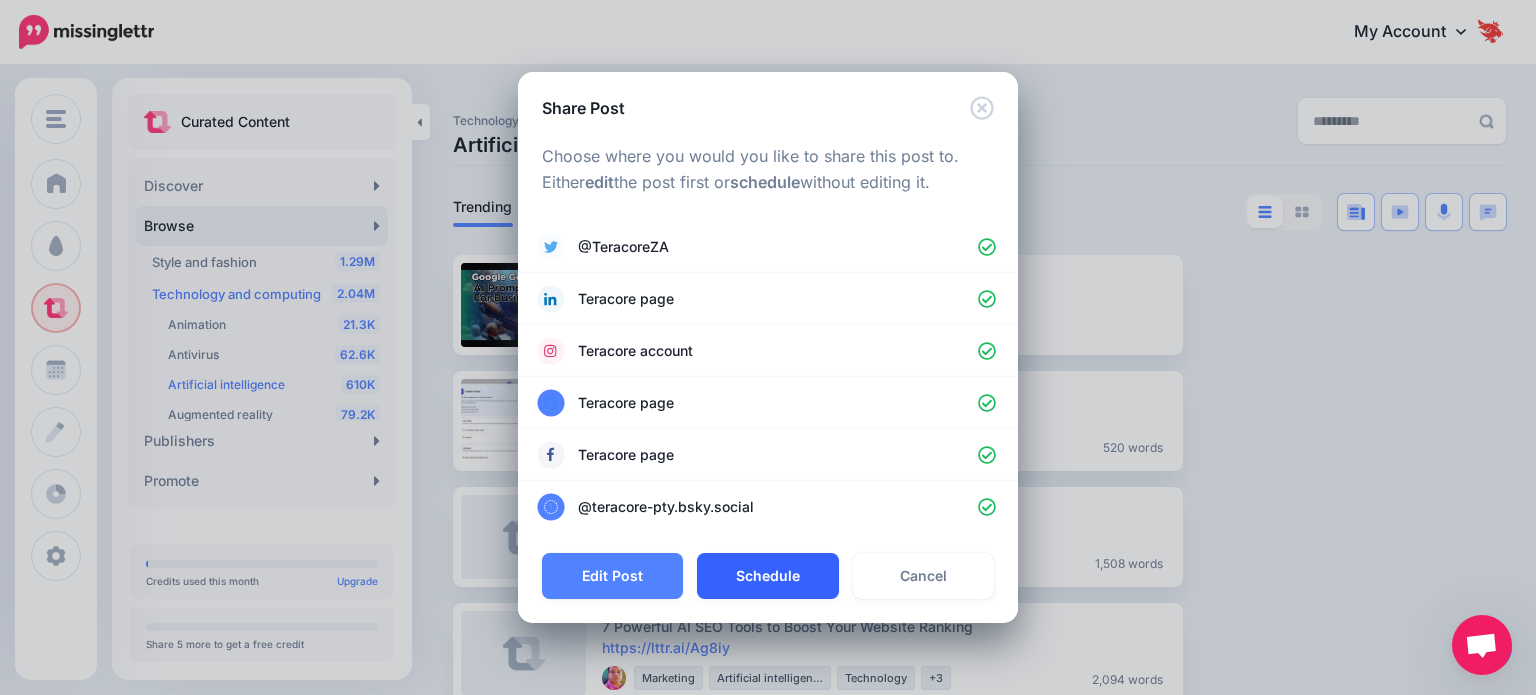 click on "Schedule" at bounding box center (767, 576) 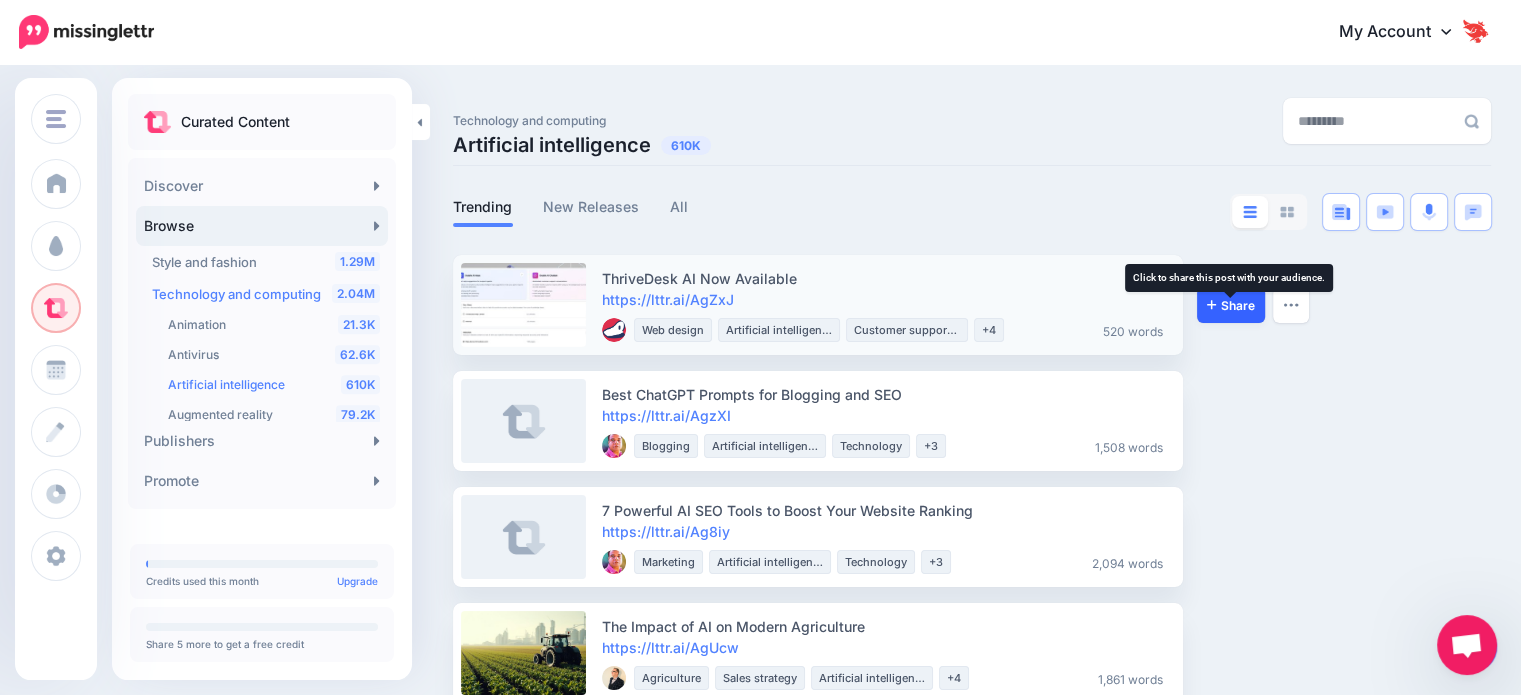 click on "Share" at bounding box center [1231, 305] 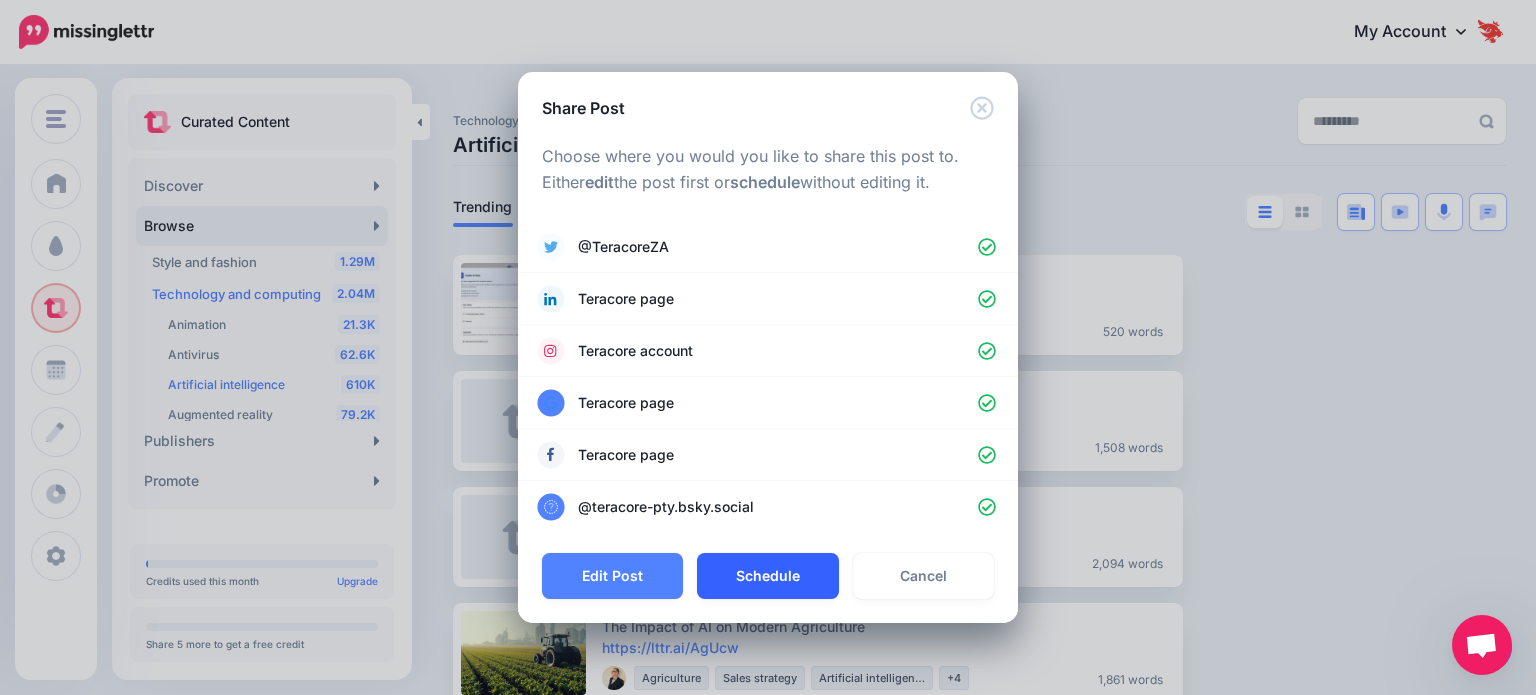 click on "Schedule" at bounding box center (767, 576) 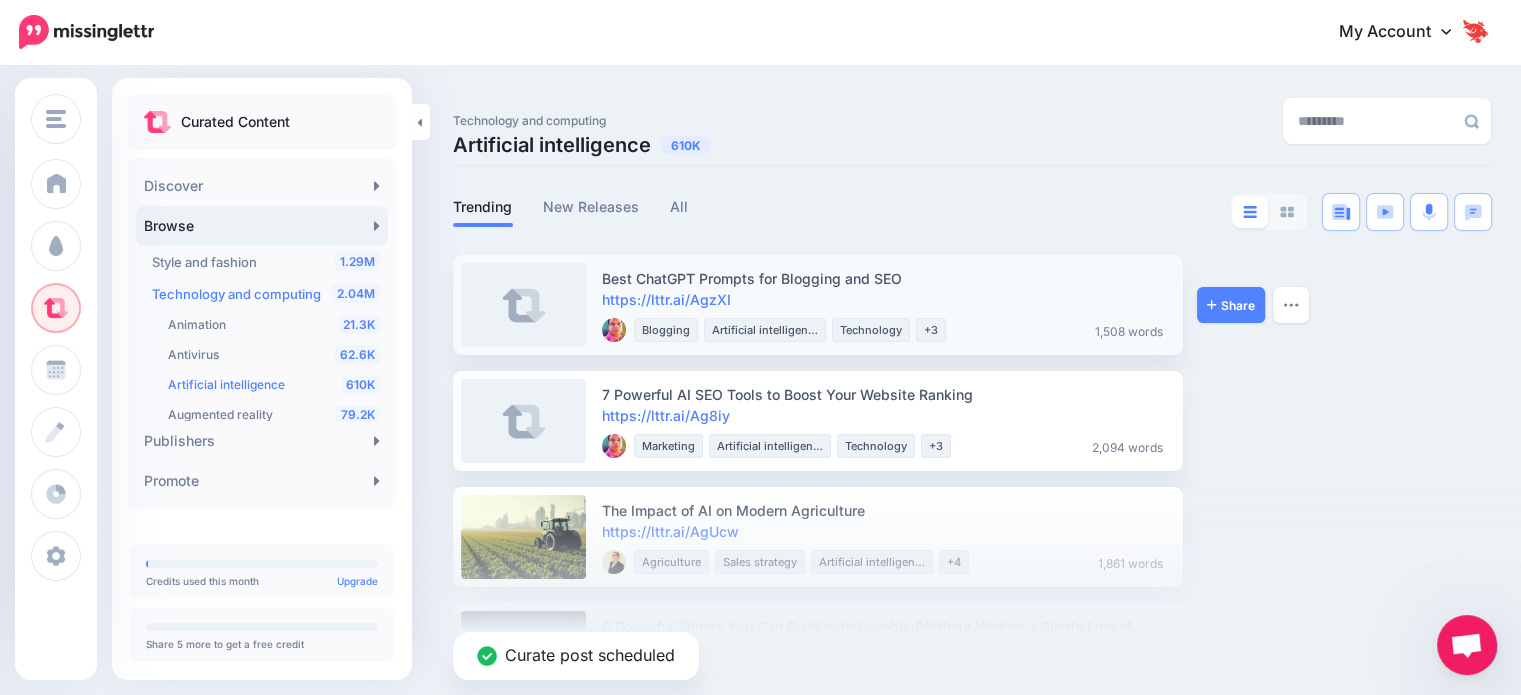 click on "Share
View Source
Preview Post
View Publisher
Bookmark
Block Website
Block Publisher
Report Post" at bounding box center [1272, 305] 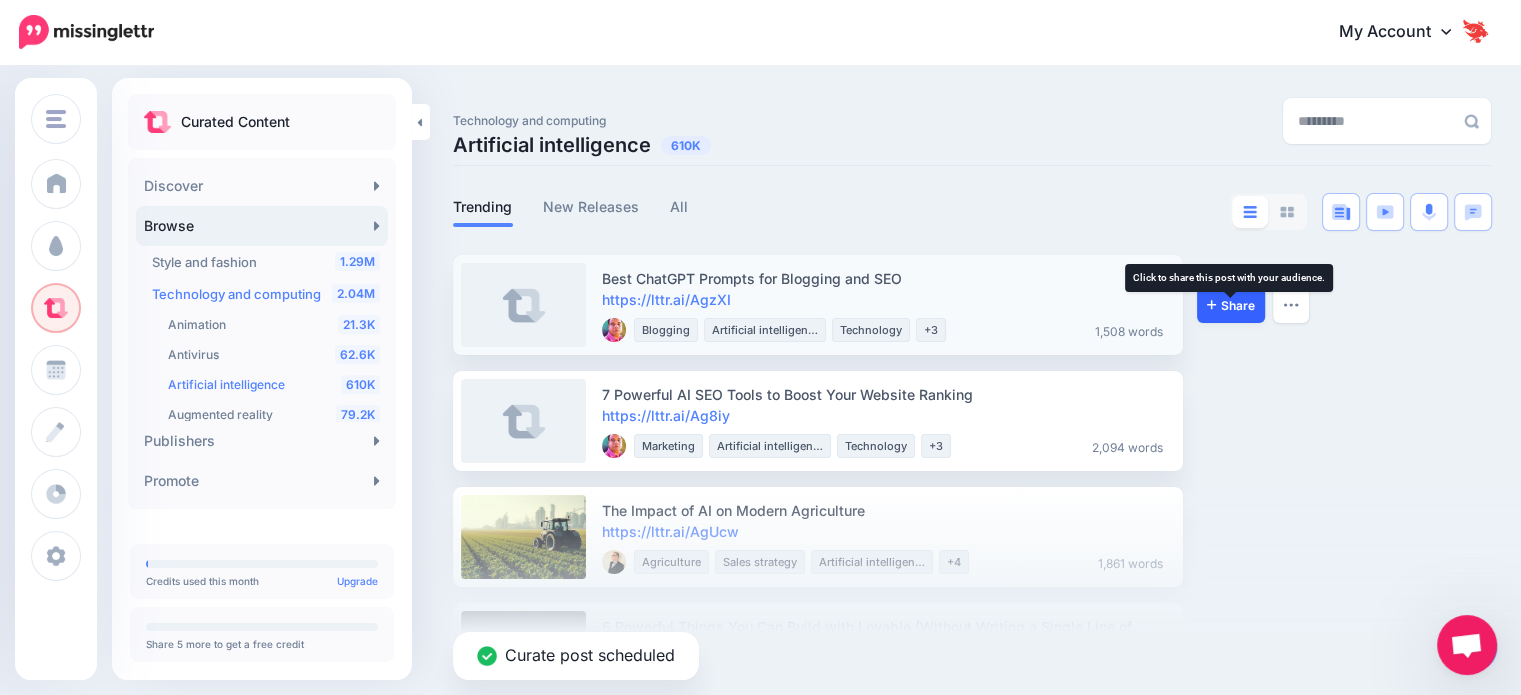 click on "Share" at bounding box center (1231, 305) 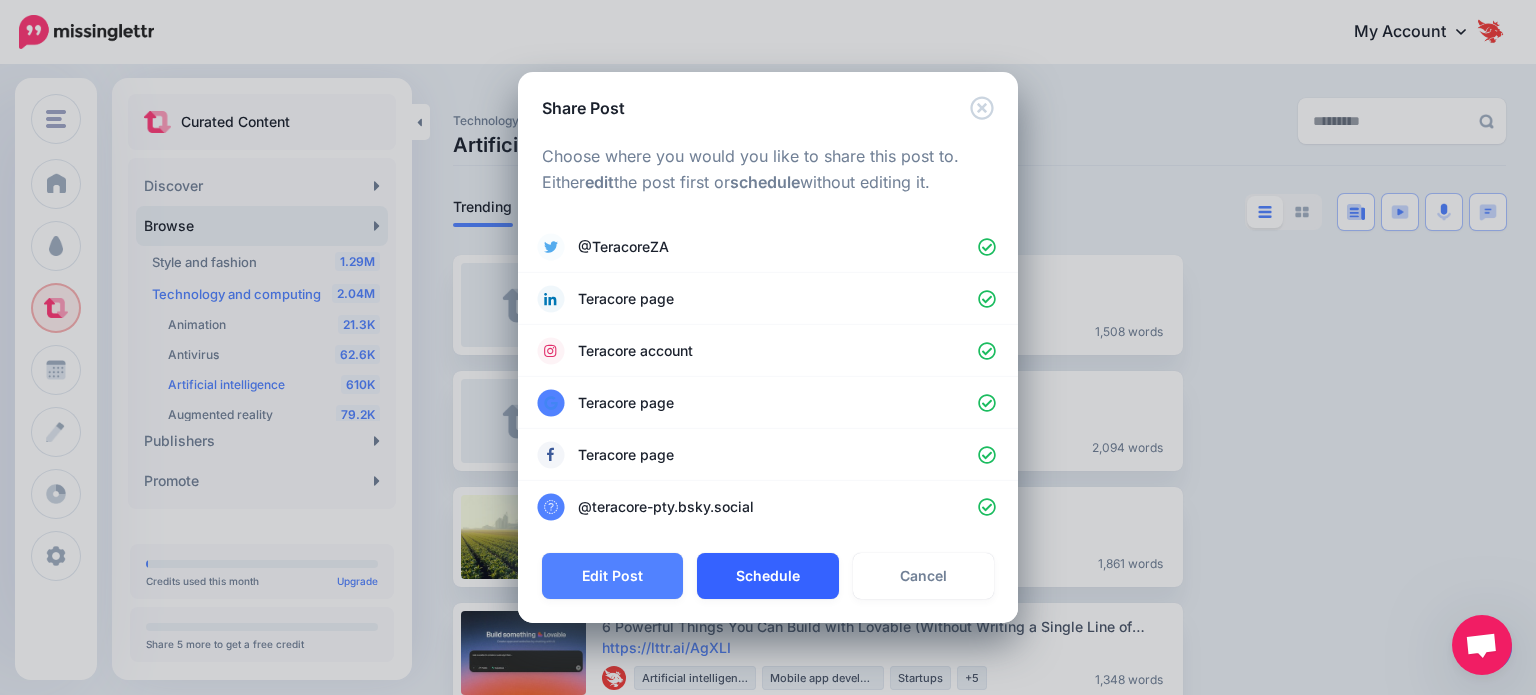 click on "Schedule" at bounding box center [767, 576] 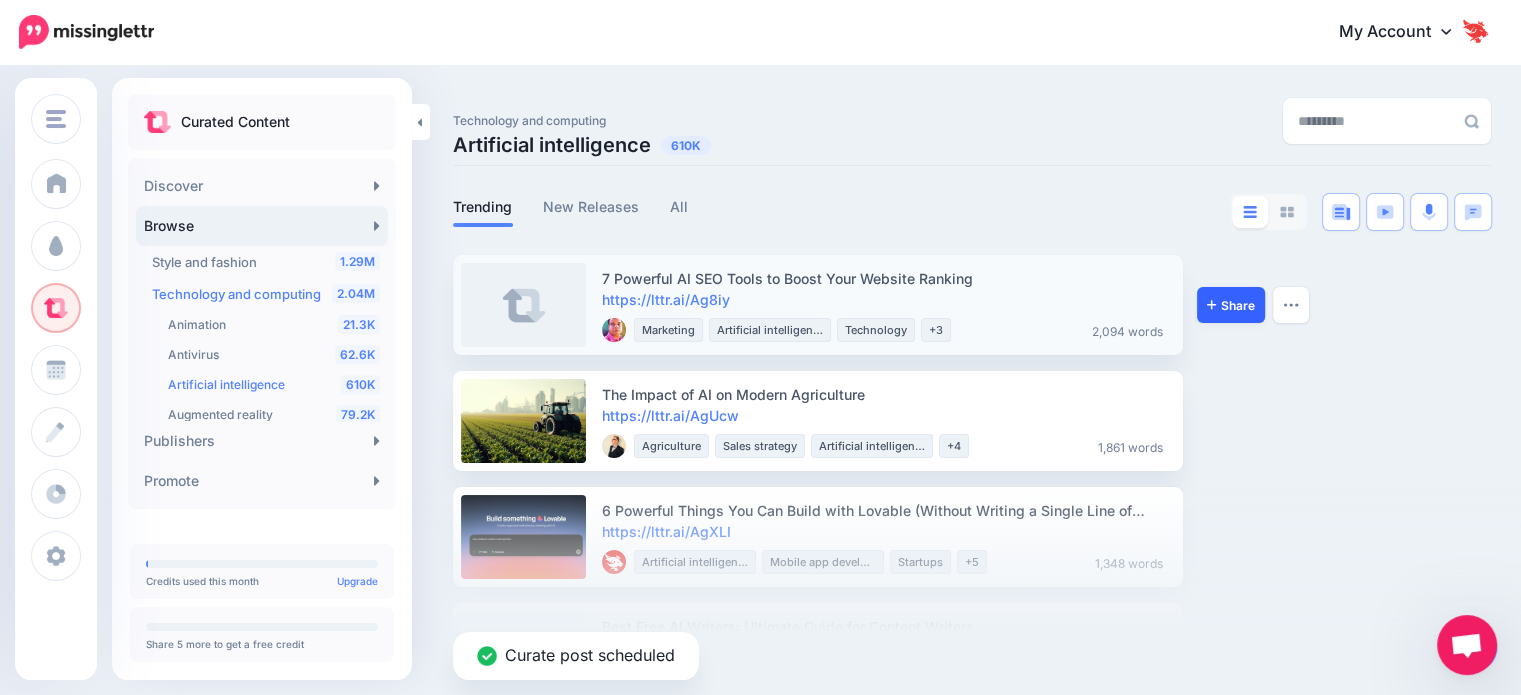 click on "Share" at bounding box center (1231, 305) 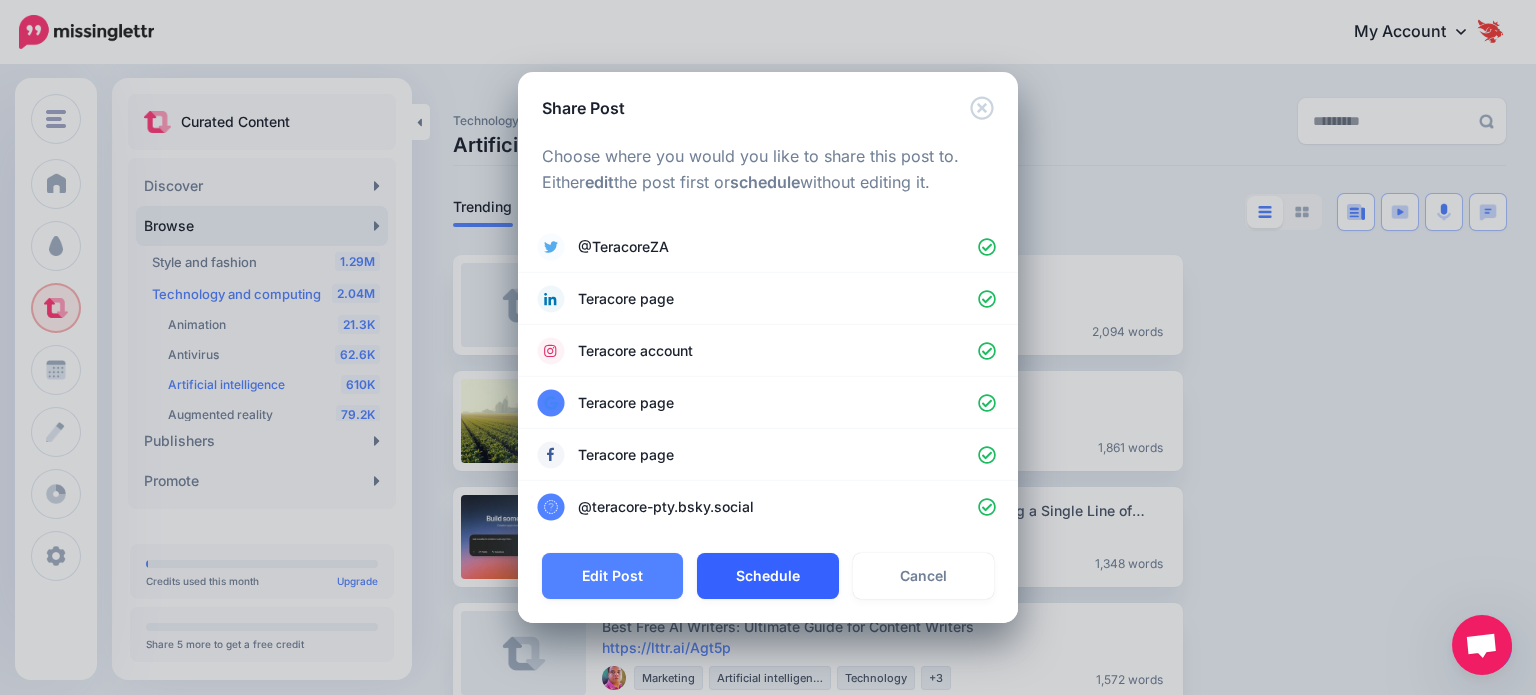 click on "Schedule" at bounding box center (767, 576) 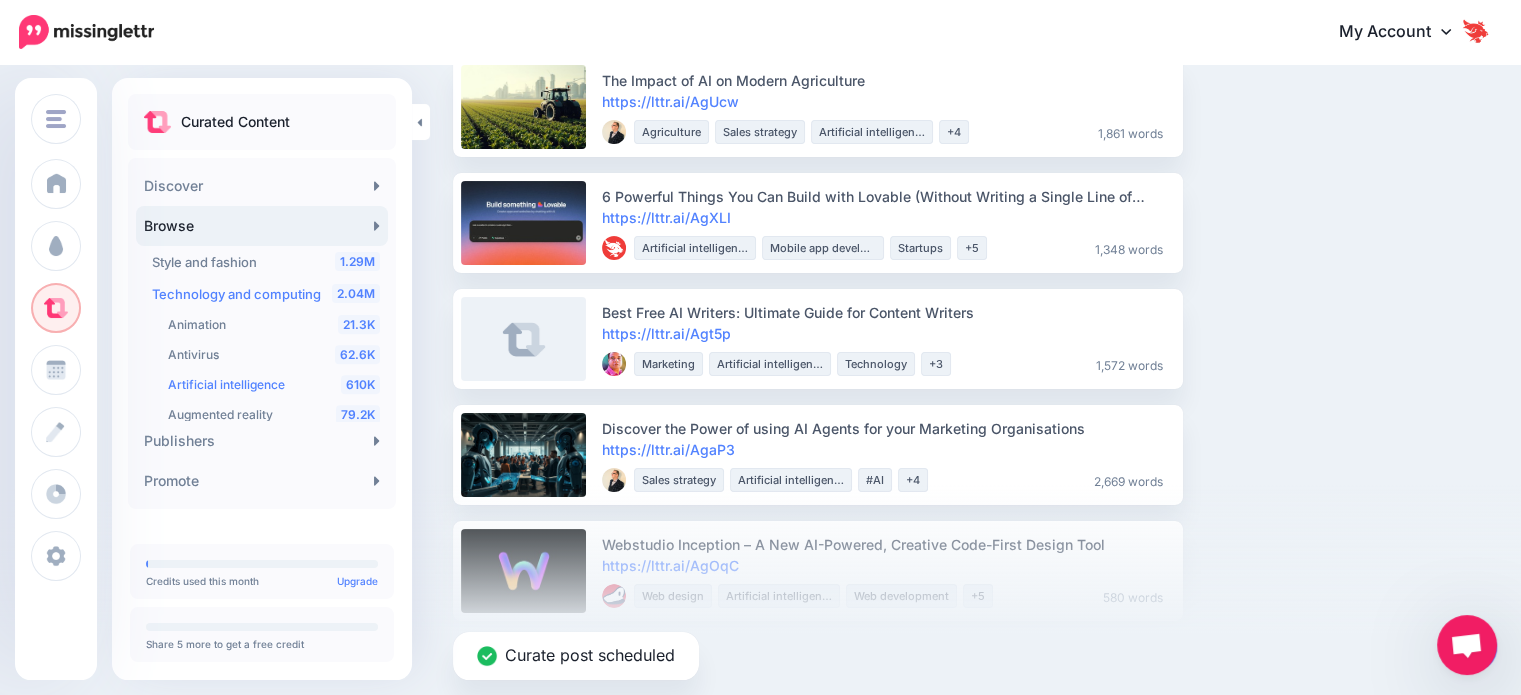 scroll, scrollTop: 200, scrollLeft: 0, axis: vertical 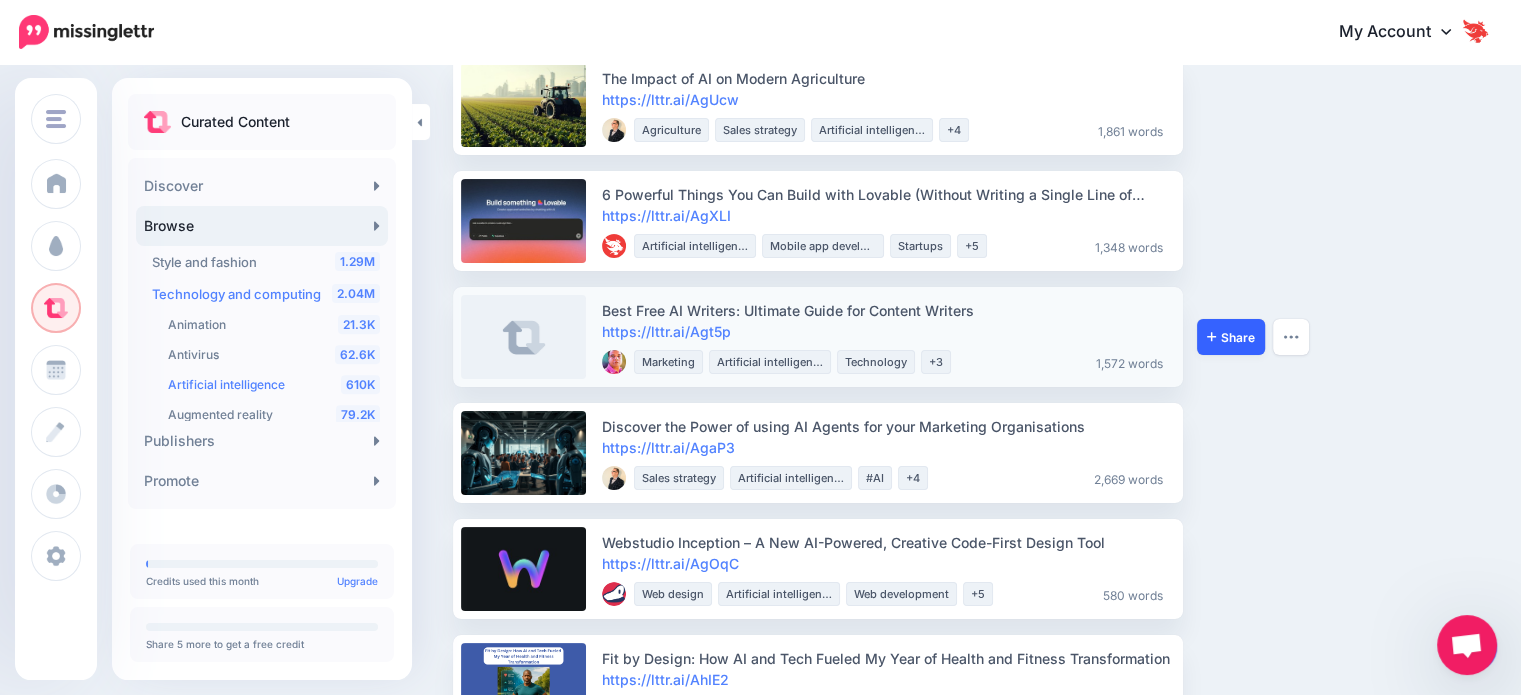 click on "Share" at bounding box center (1231, 337) 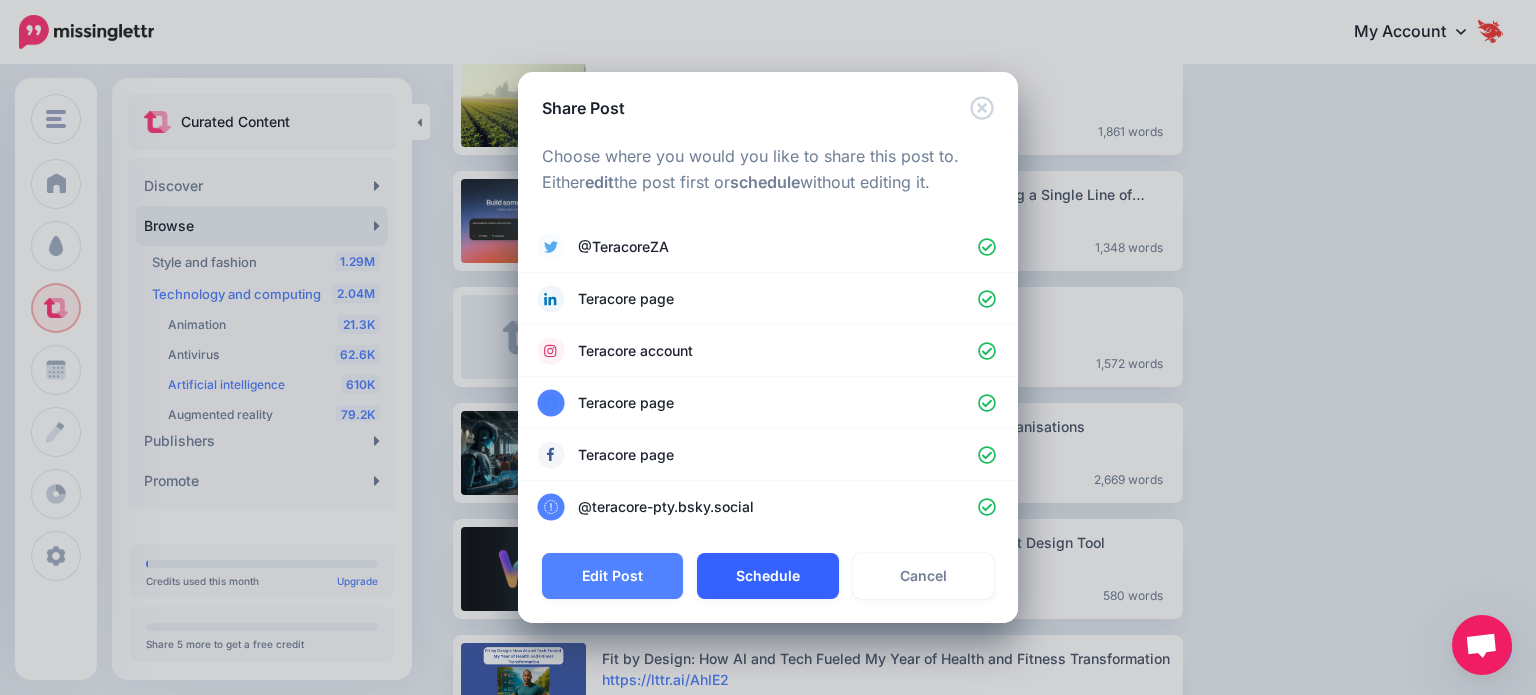 click on "Schedule" at bounding box center (767, 576) 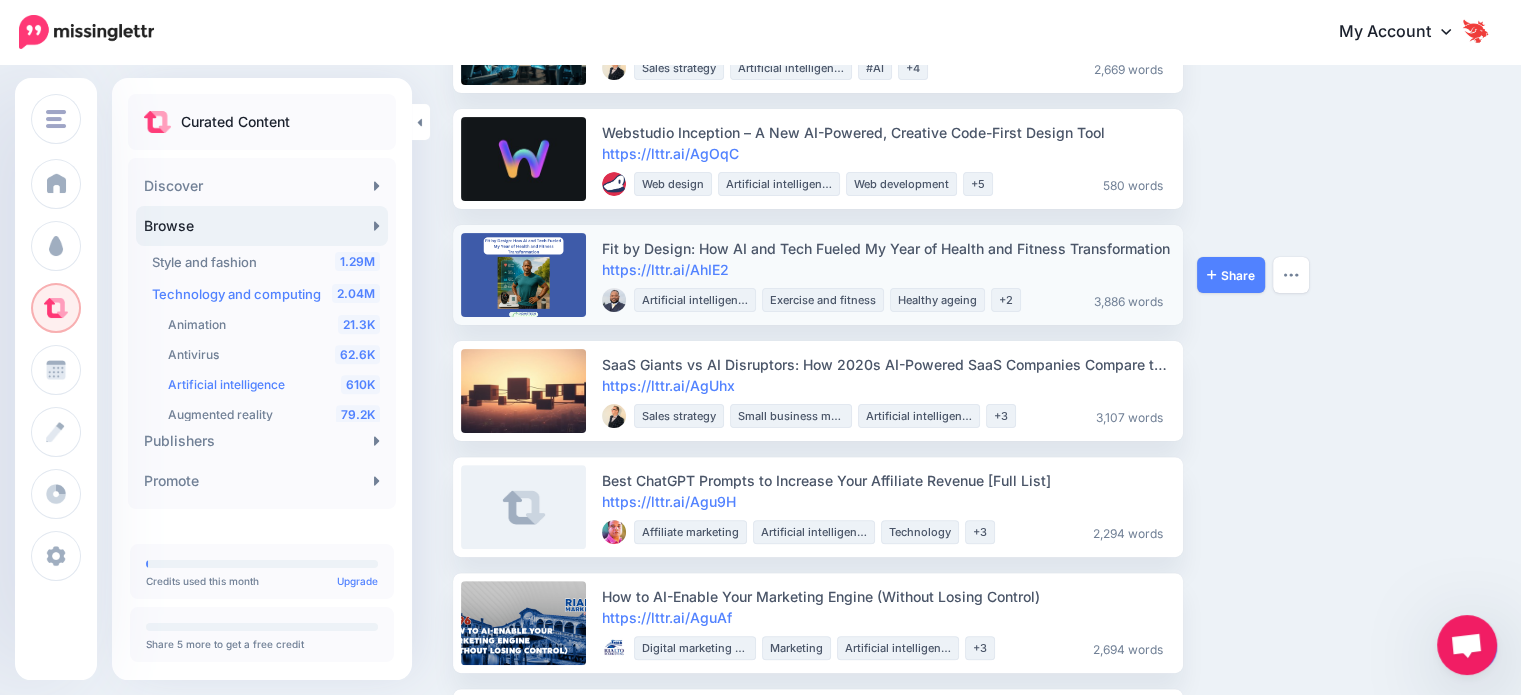 scroll, scrollTop: 500, scrollLeft: 0, axis: vertical 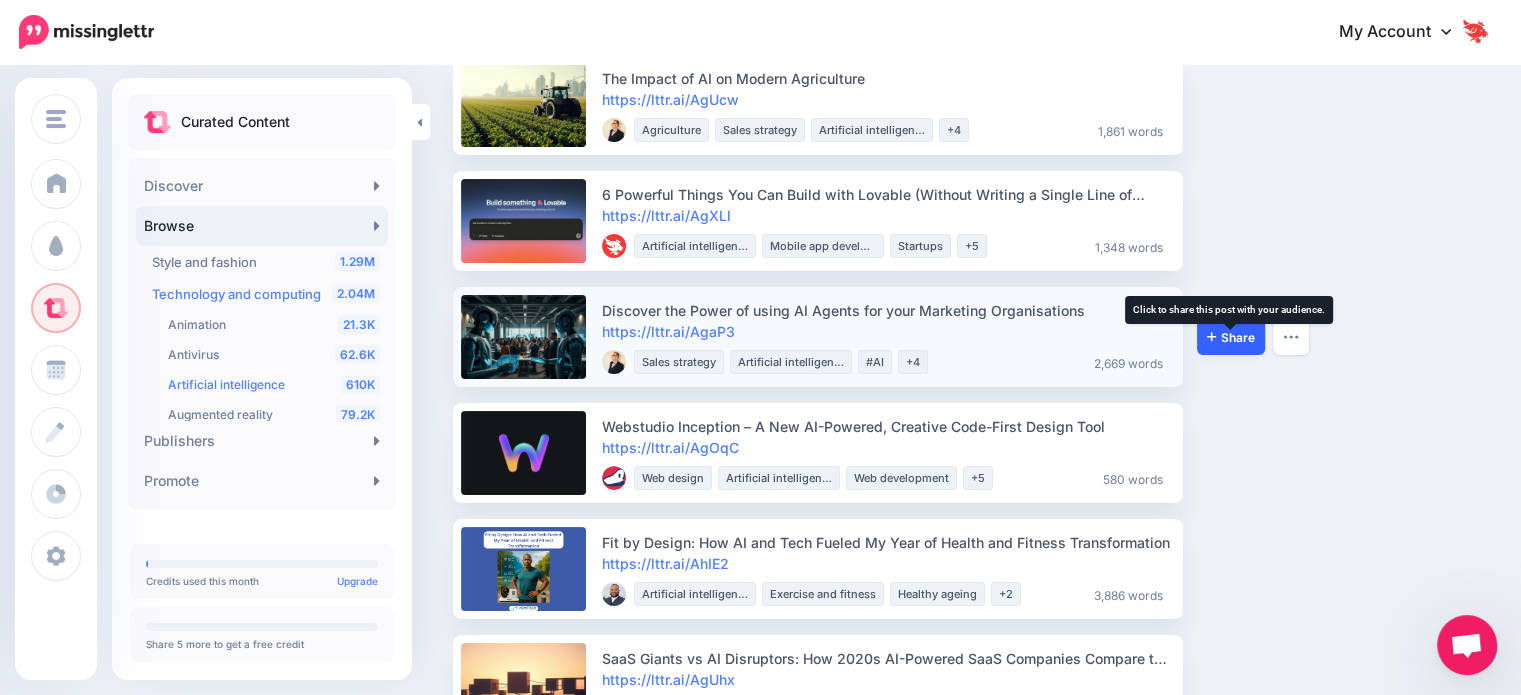 click on "Share" at bounding box center (1231, 337) 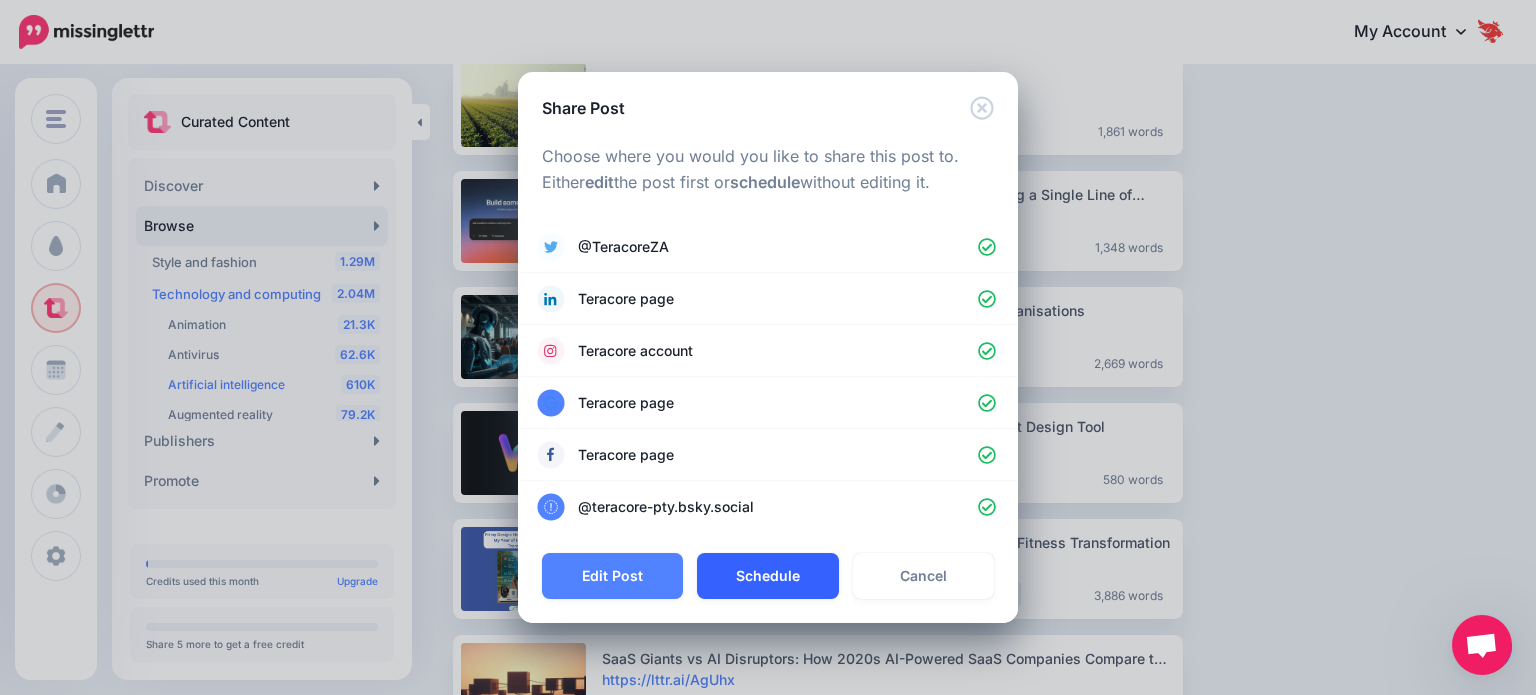 click on "Schedule" at bounding box center (767, 576) 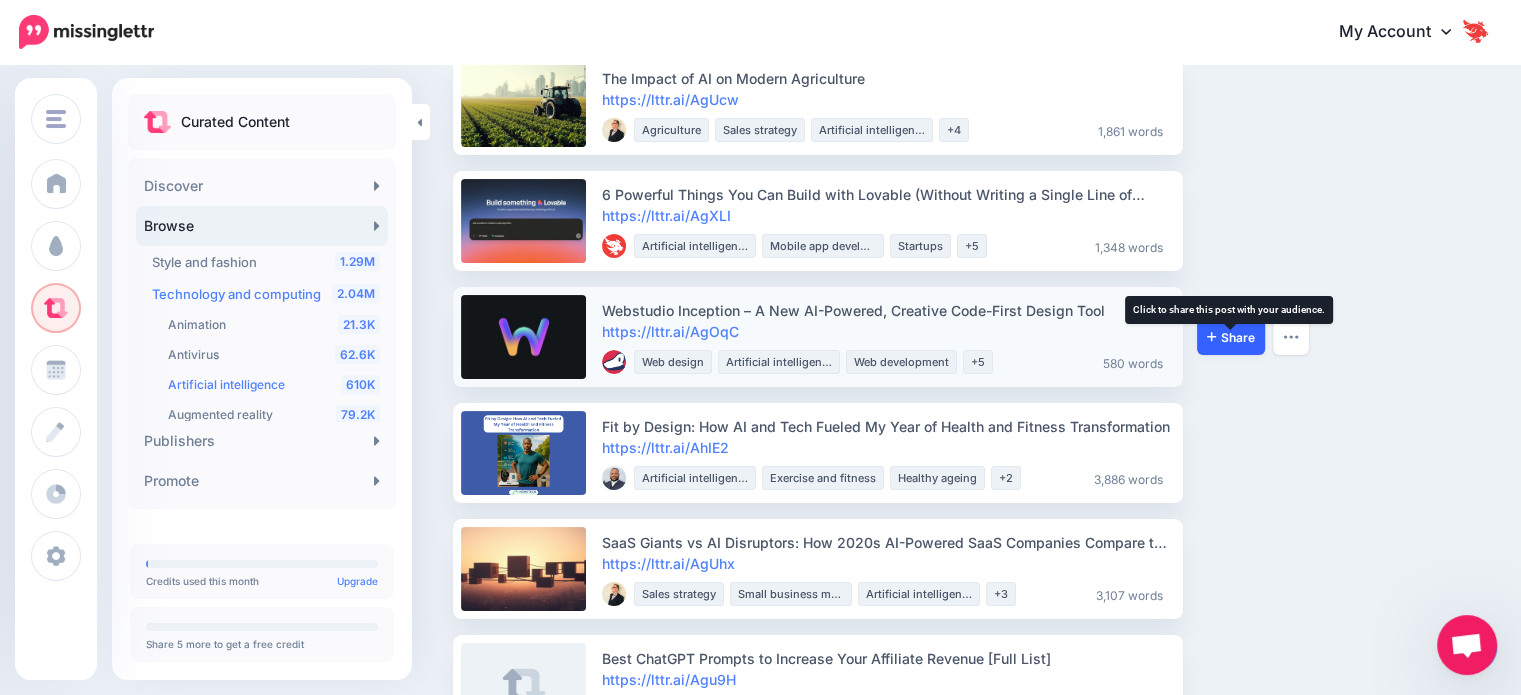 click on "Share" at bounding box center (1231, 337) 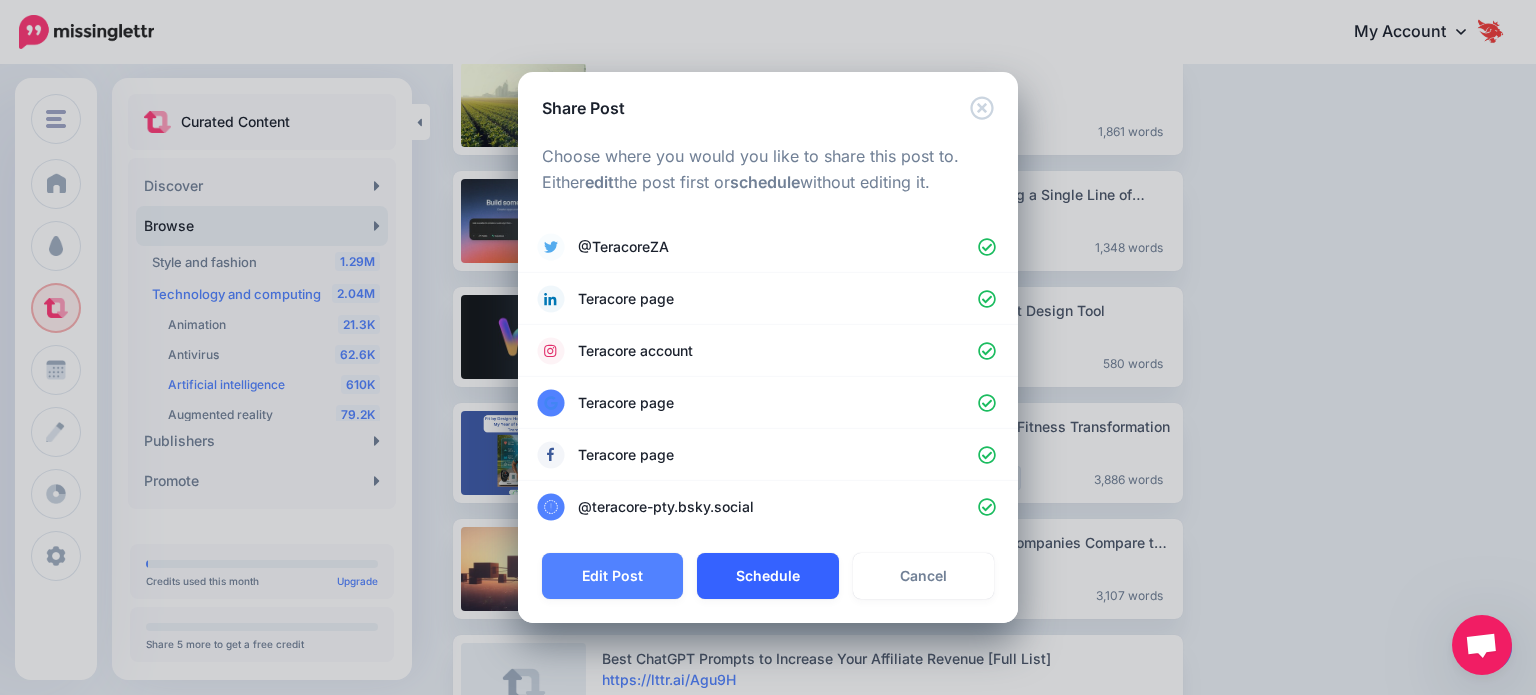 click on "Schedule" at bounding box center [767, 576] 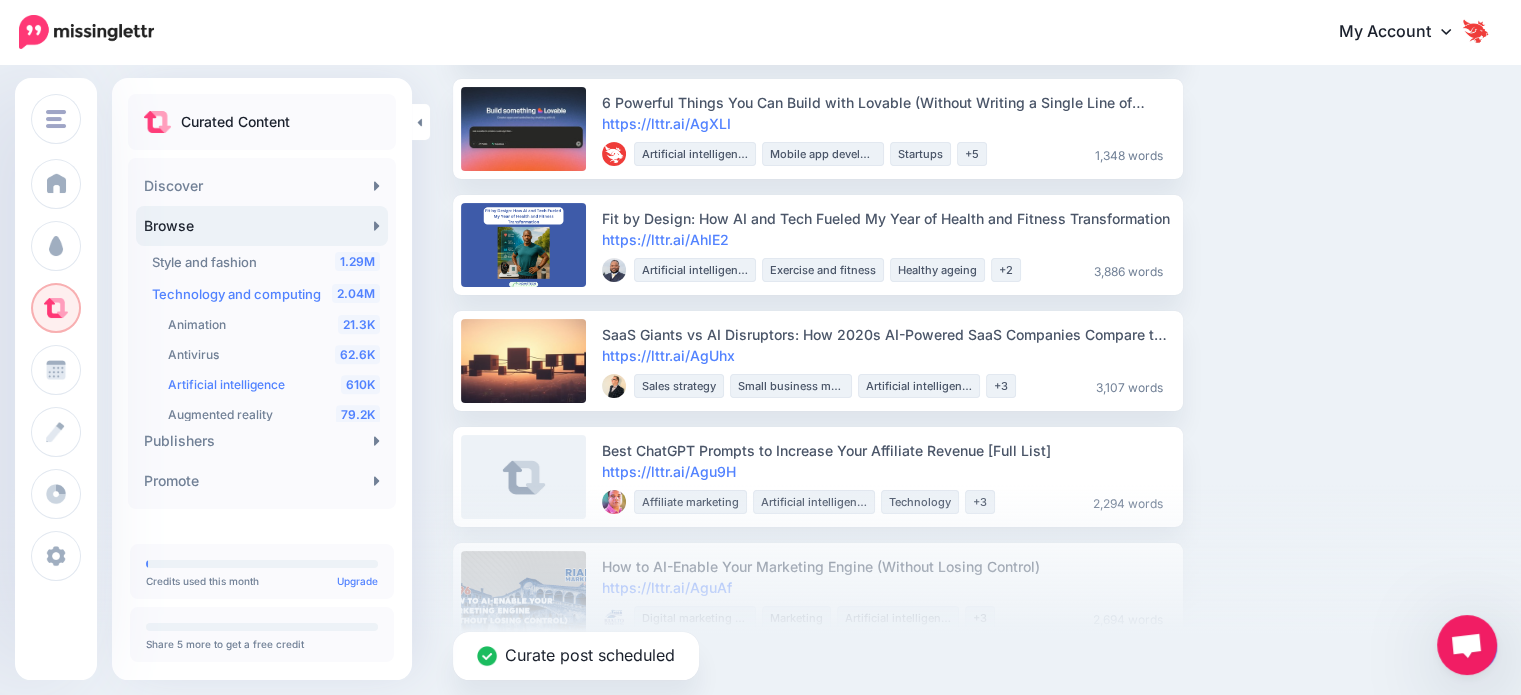 scroll, scrollTop: 300, scrollLeft: 0, axis: vertical 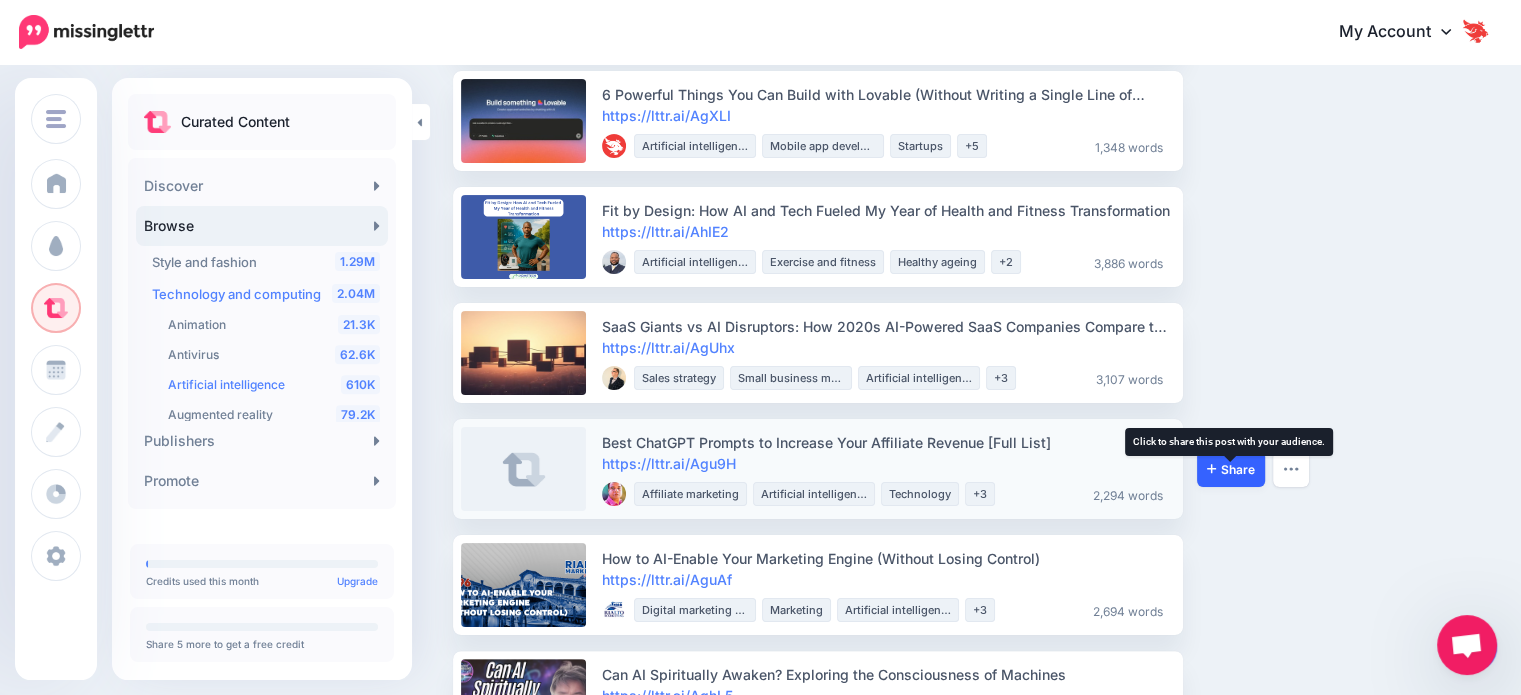 click on "Share" at bounding box center [1231, 469] 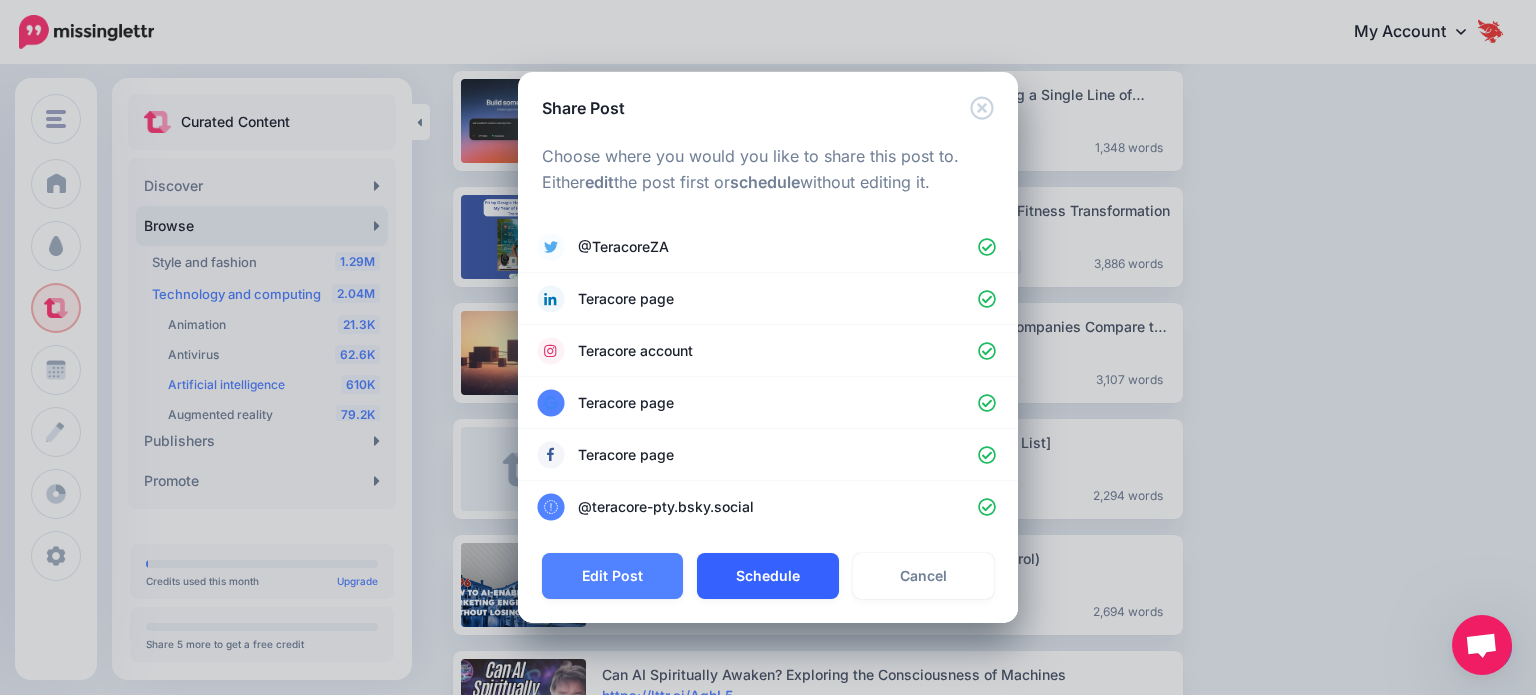 click on "Schedule" at bounding box center [767, 576] 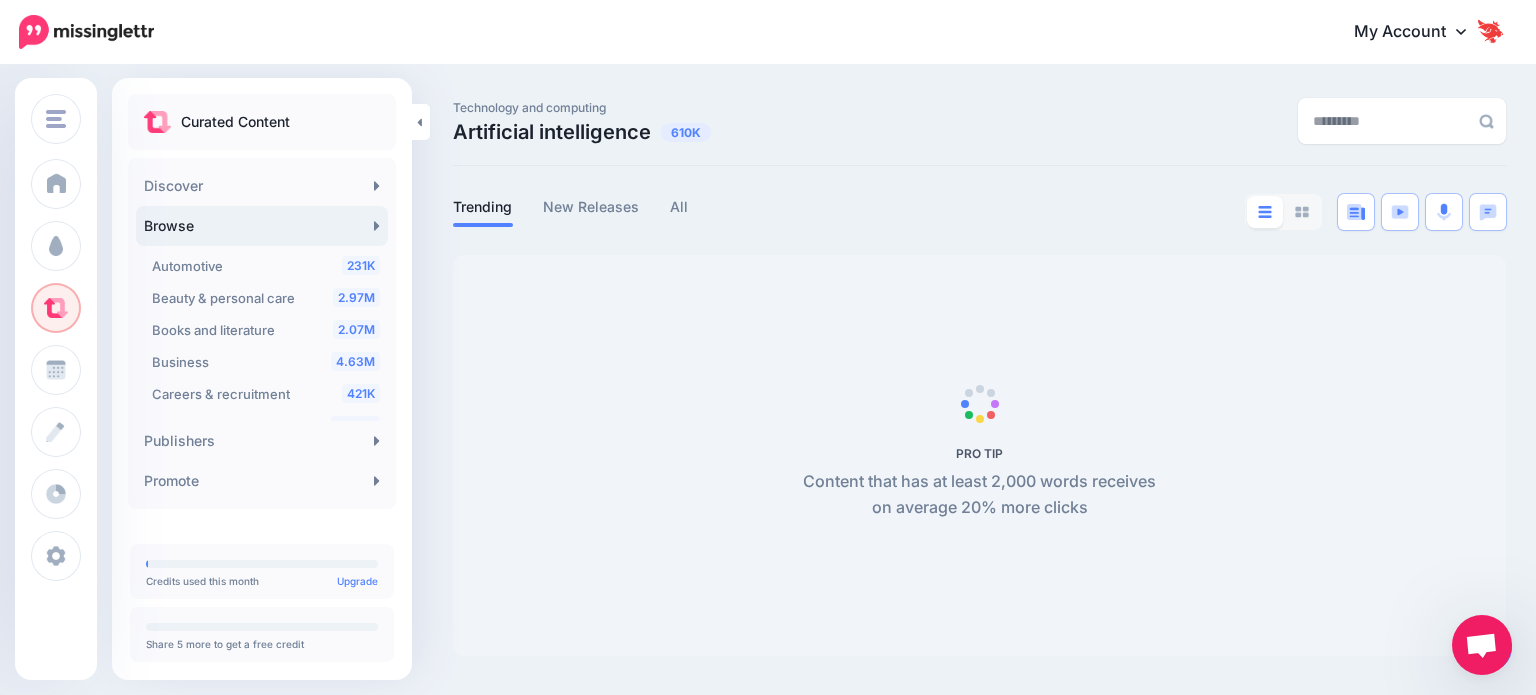scroll, scrollTop: 0, scrollLeft: 0, axis: both 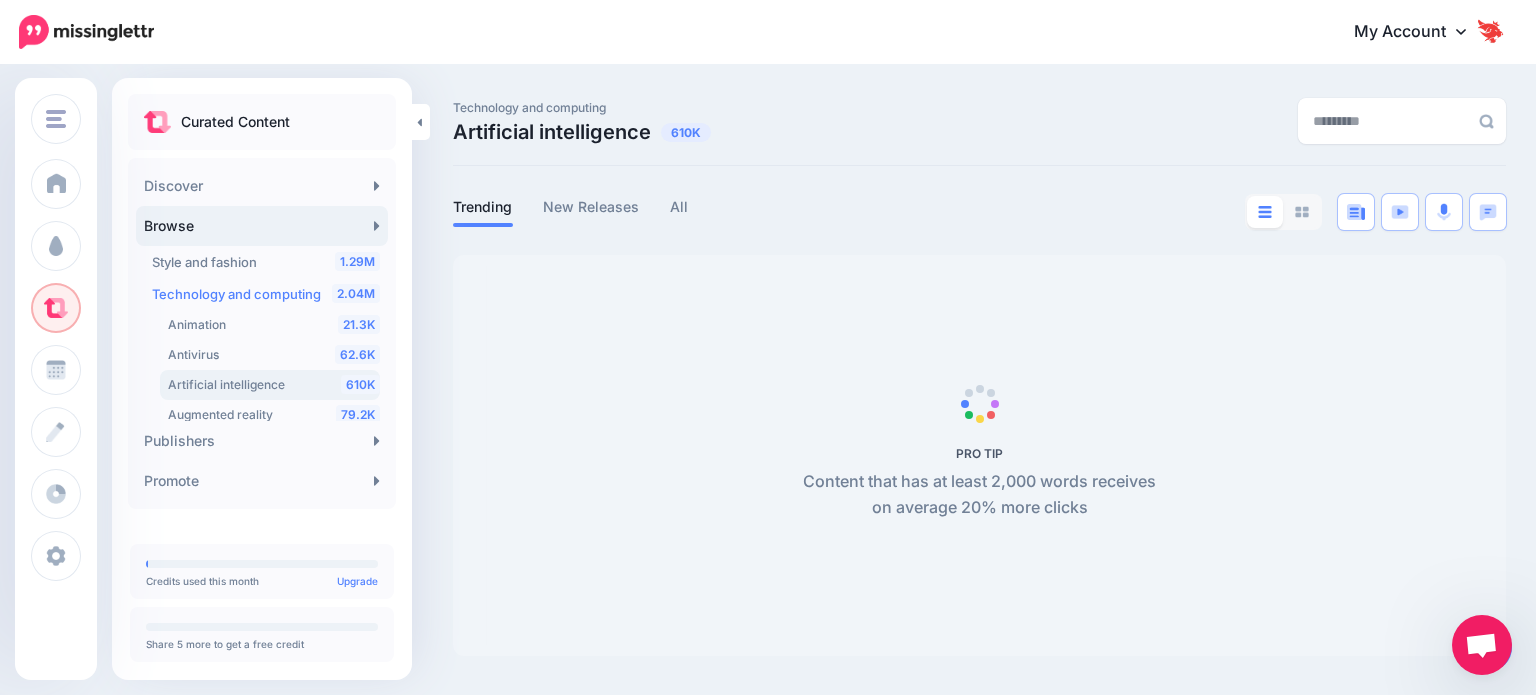 click on "Artificial intelligence" at bounding box center (226, 384) 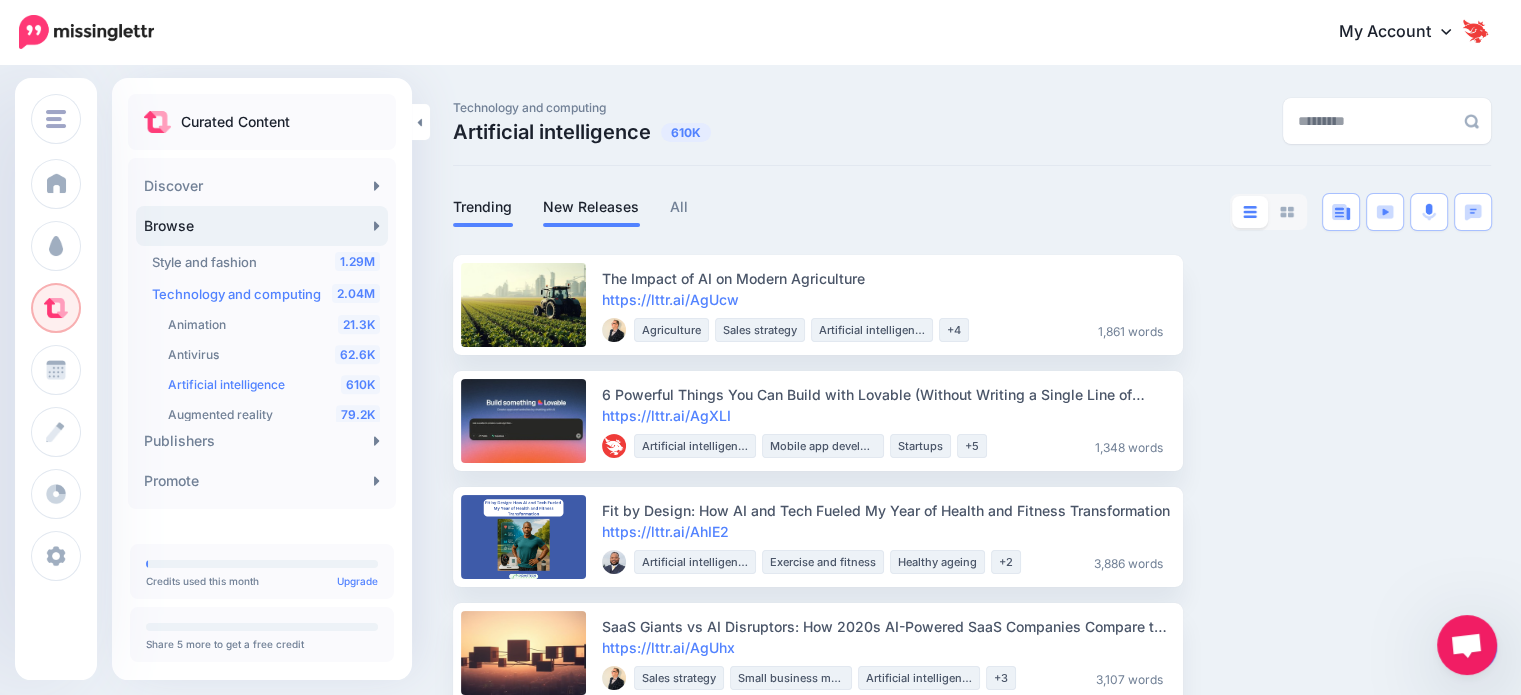 click on "New Releases" at bounding box center (591, 207) 